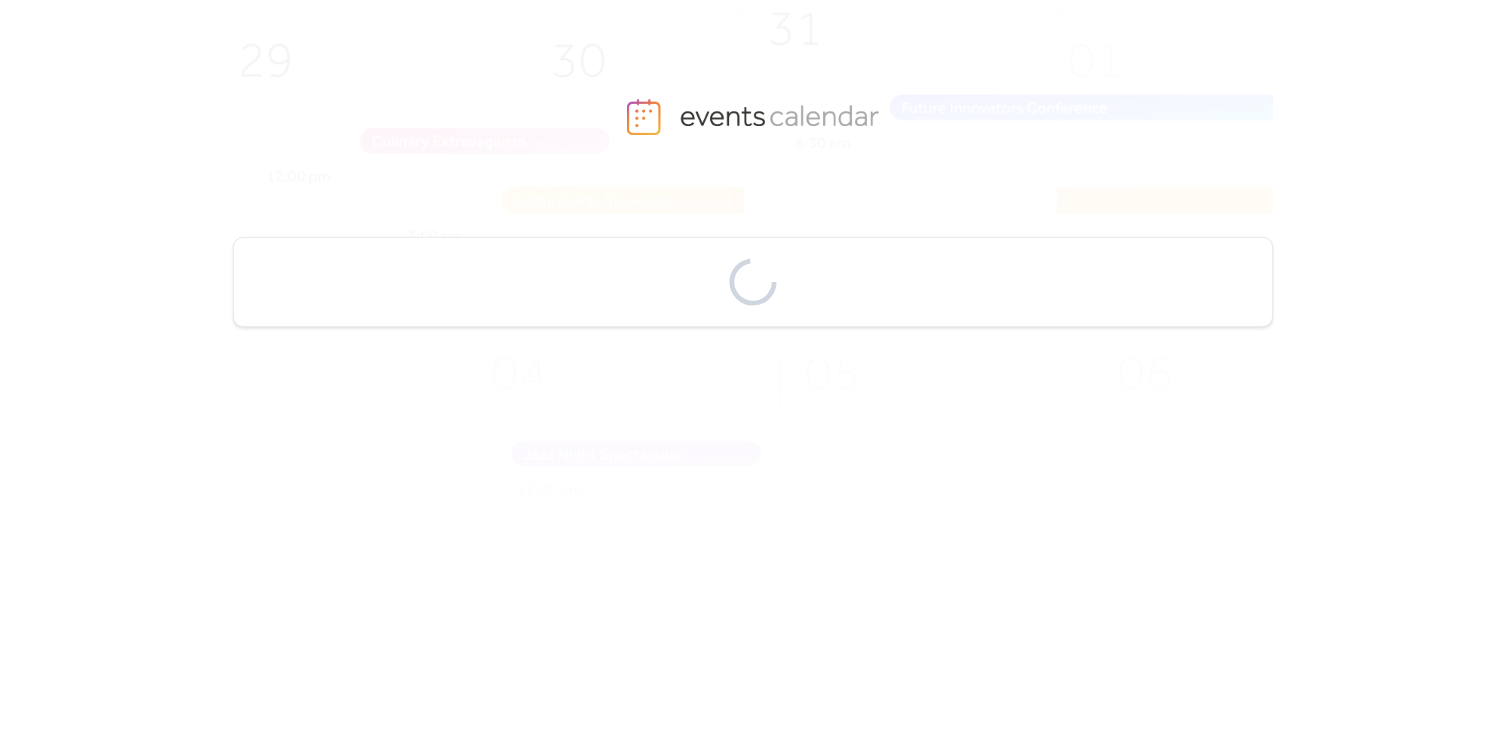 scroll, scrollTop: 0, scrollLeft: 0, axis: both 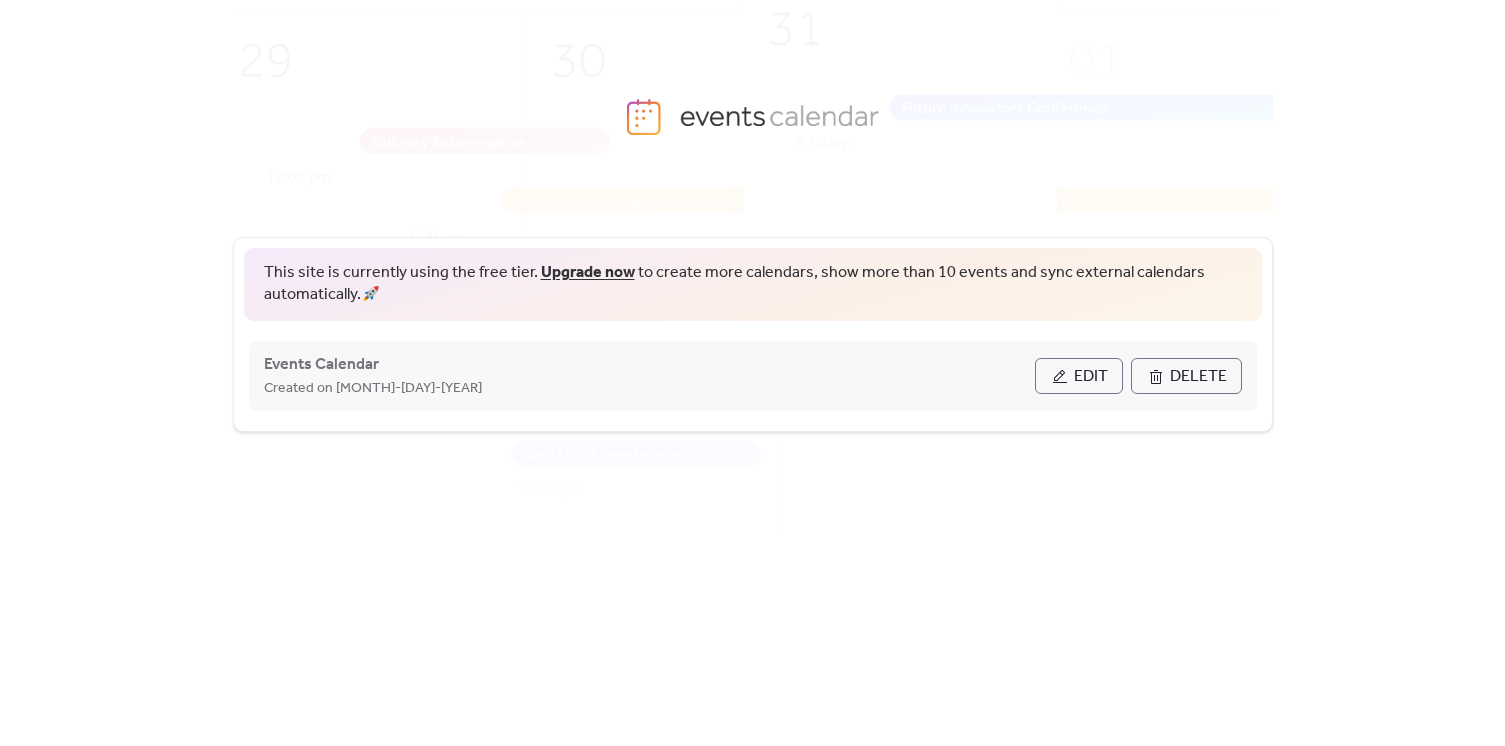 click on "Edit" at bounding box center (1079, 376) 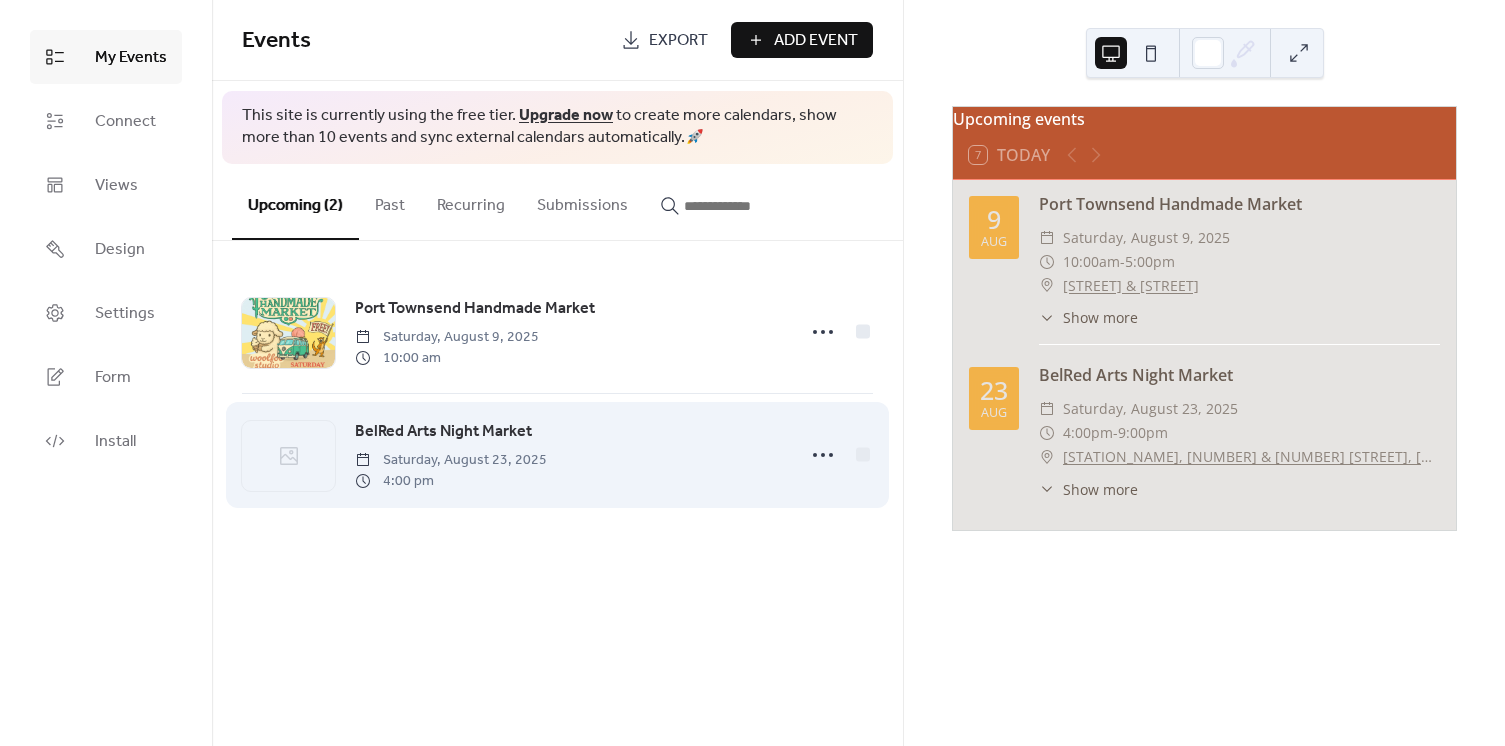 click 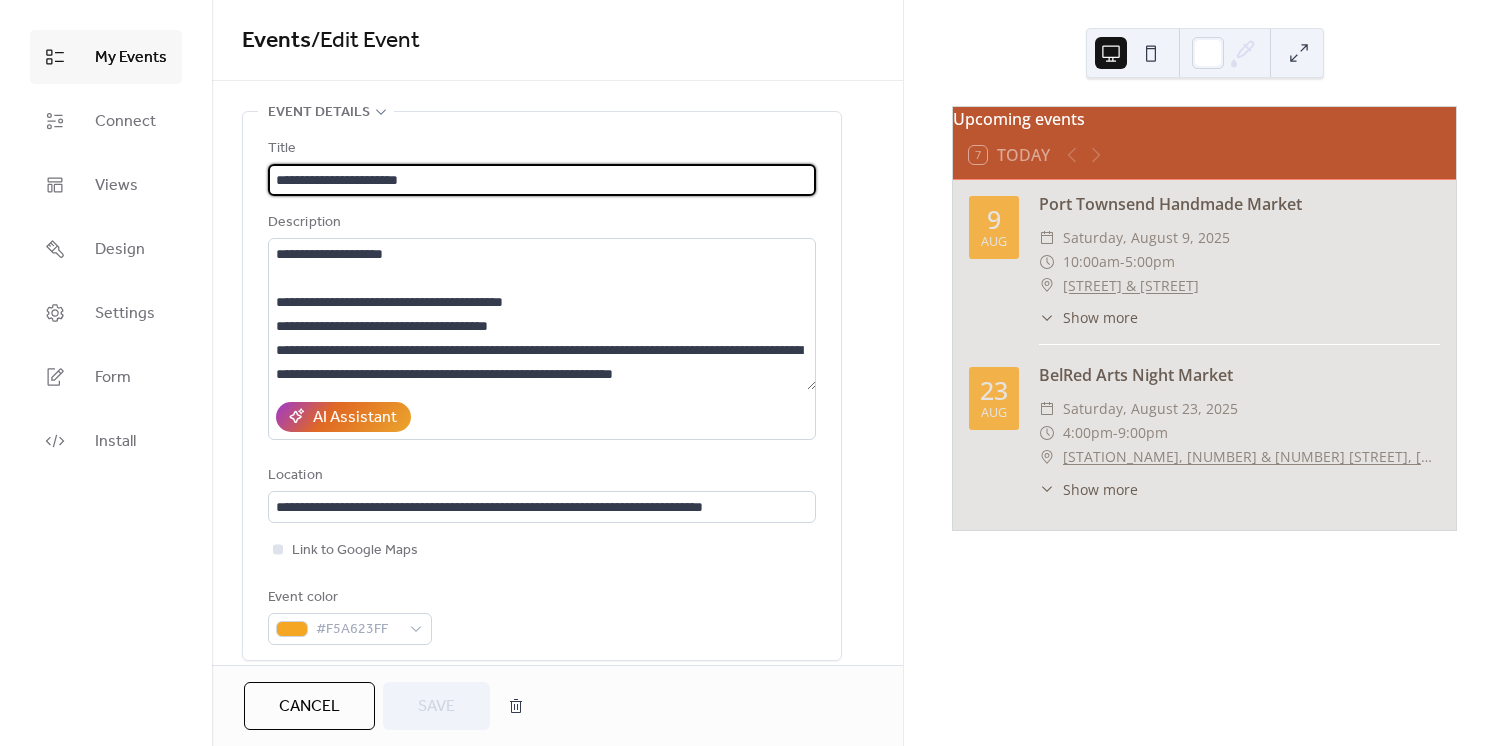 scroll, scrollTop: 0, scrollLeft: 0, axis: both 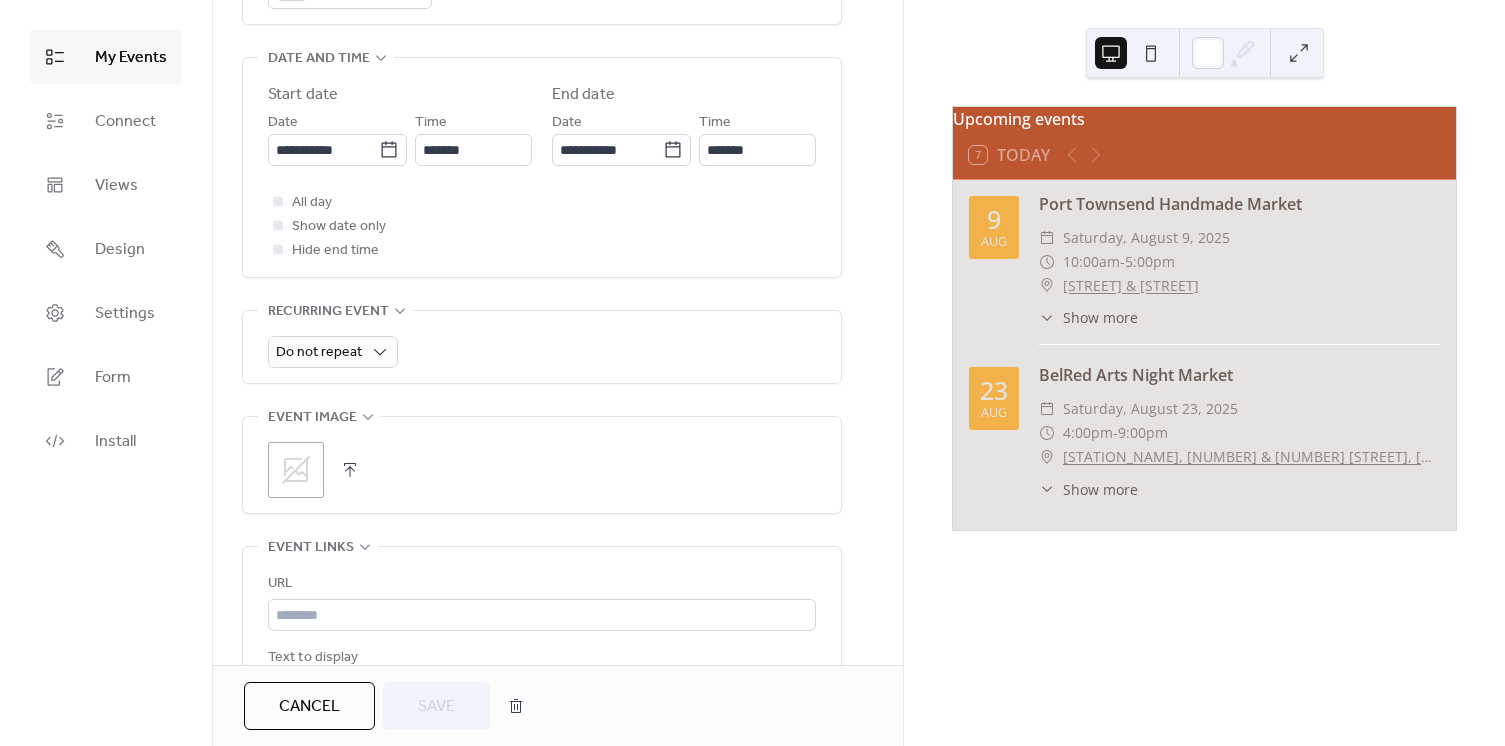 click 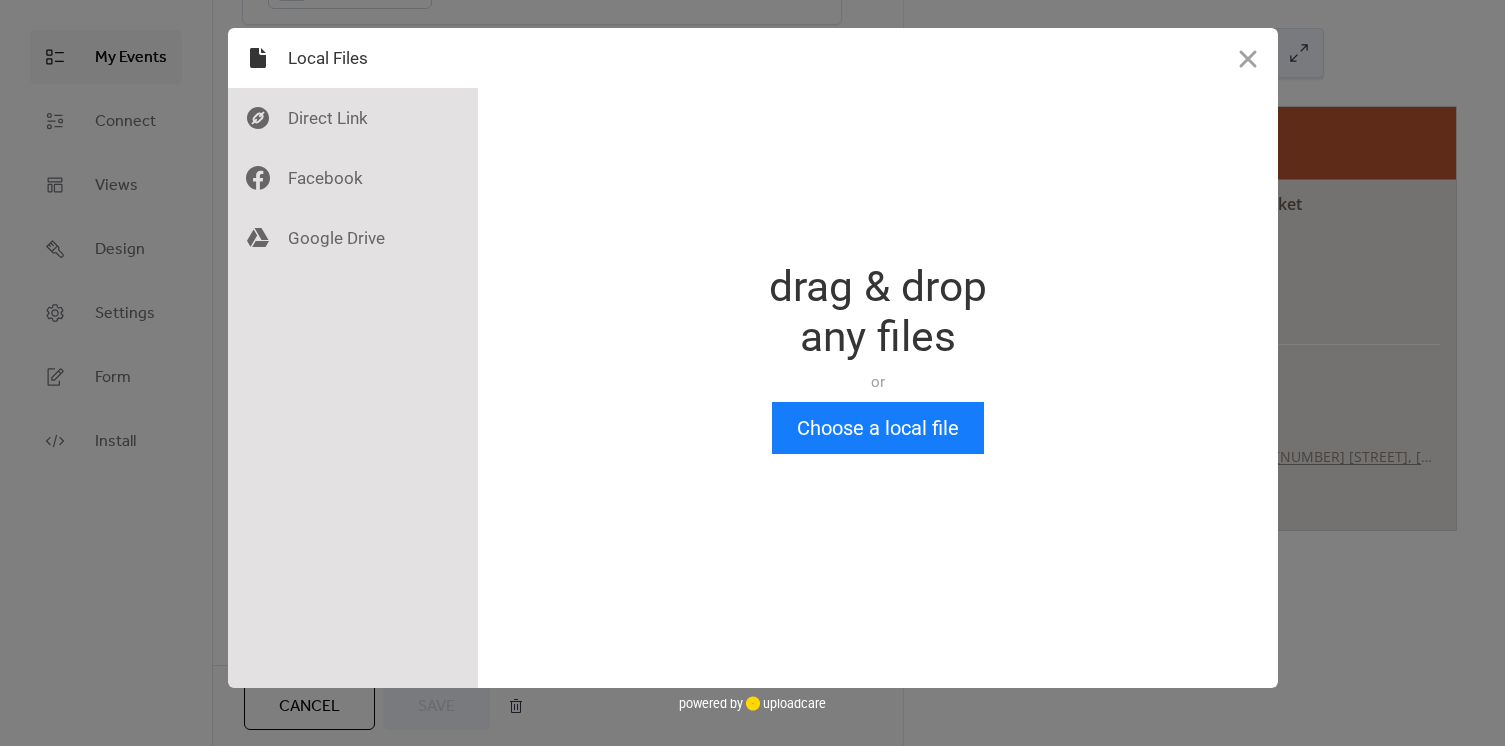 click on "drag & drop any files" at bounding box center [878, 312] 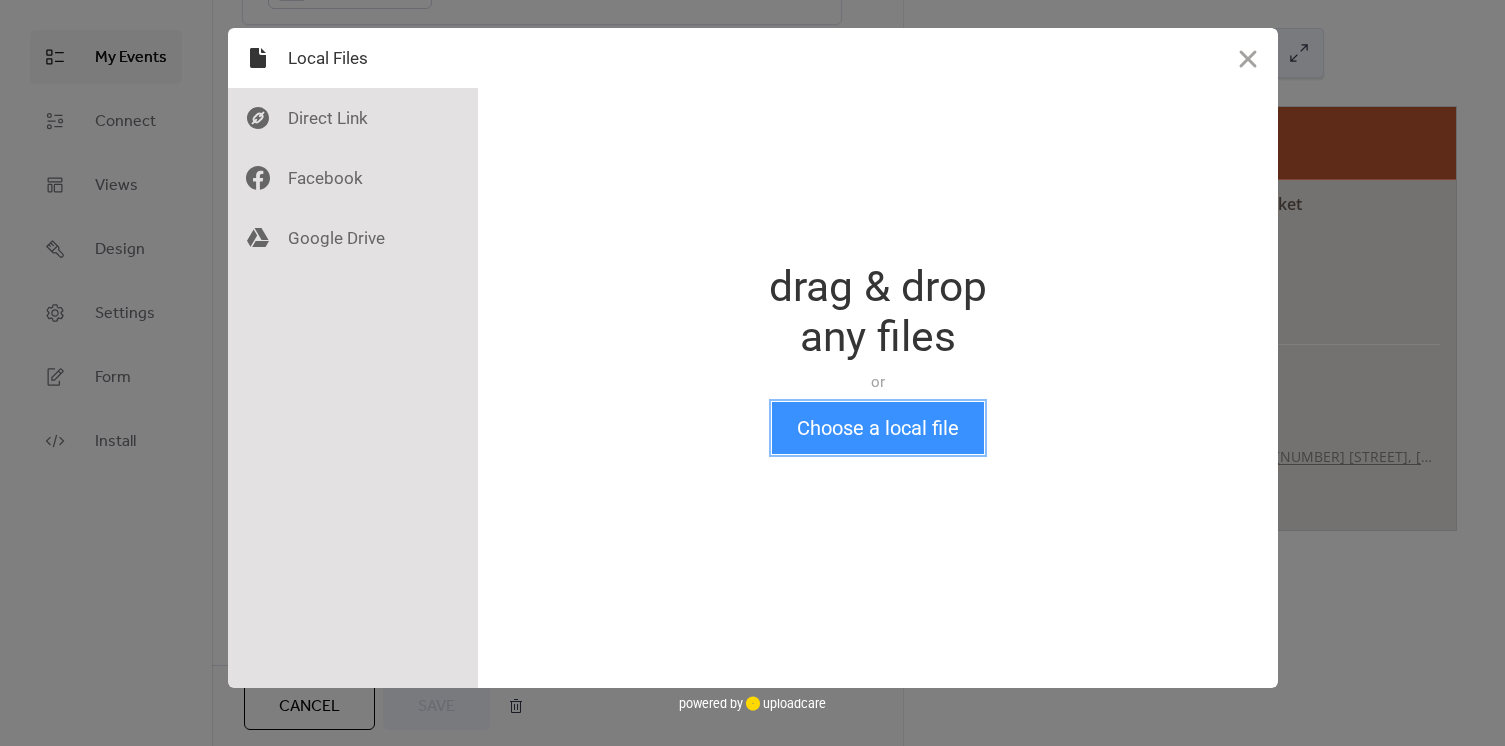 click on "Choose a local file" at bounding box center (878, 428) 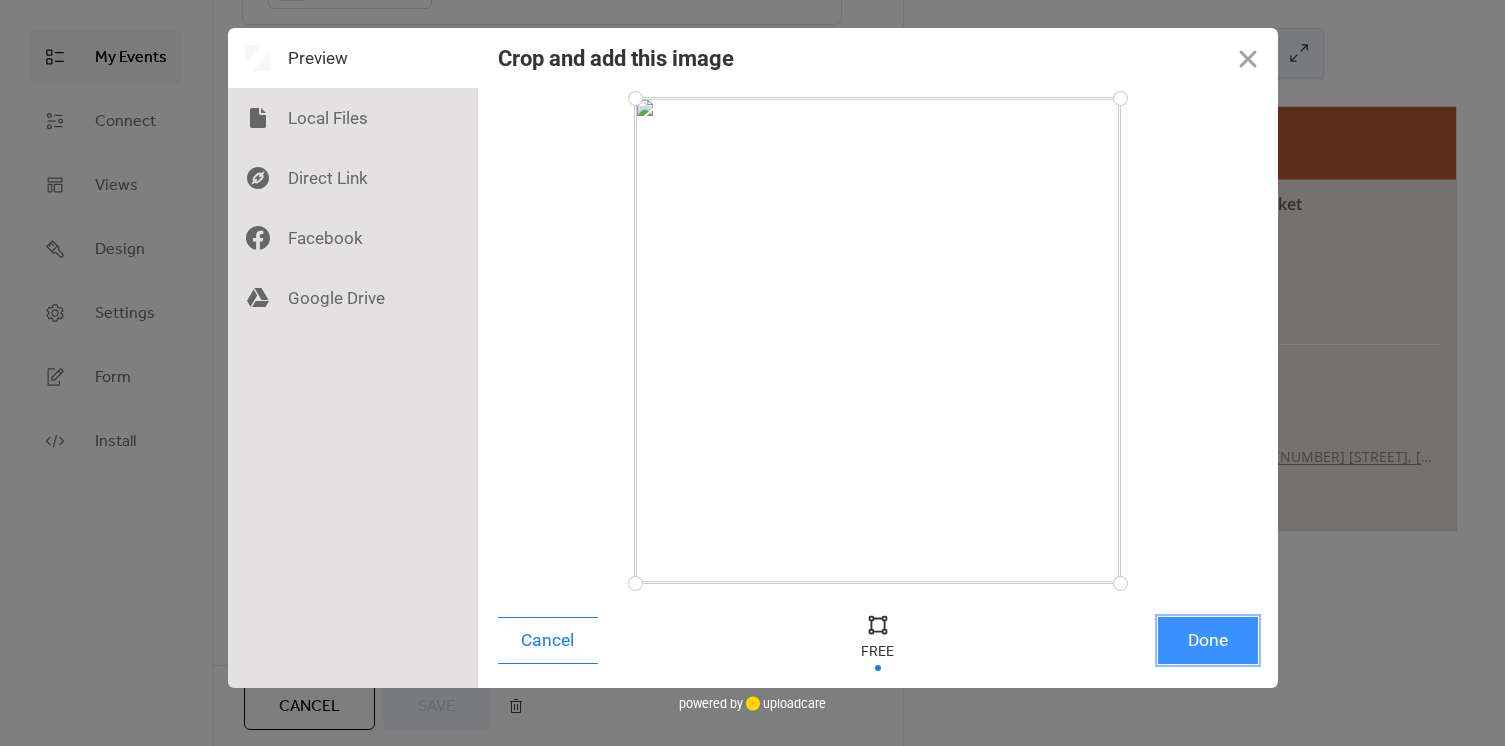 click on "Done" at bounding box center (1208, 640) 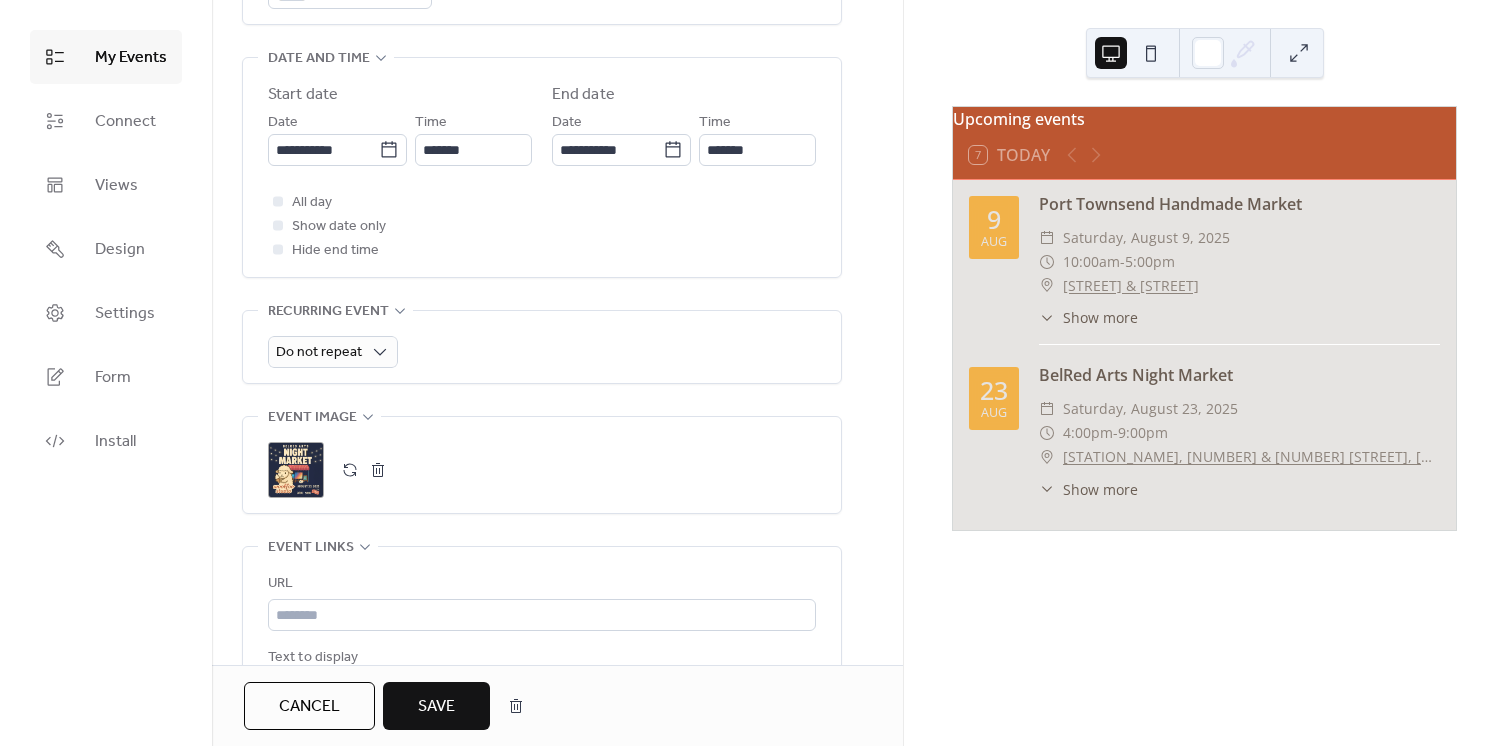 click on "Save" at bounding box center (436, 706) 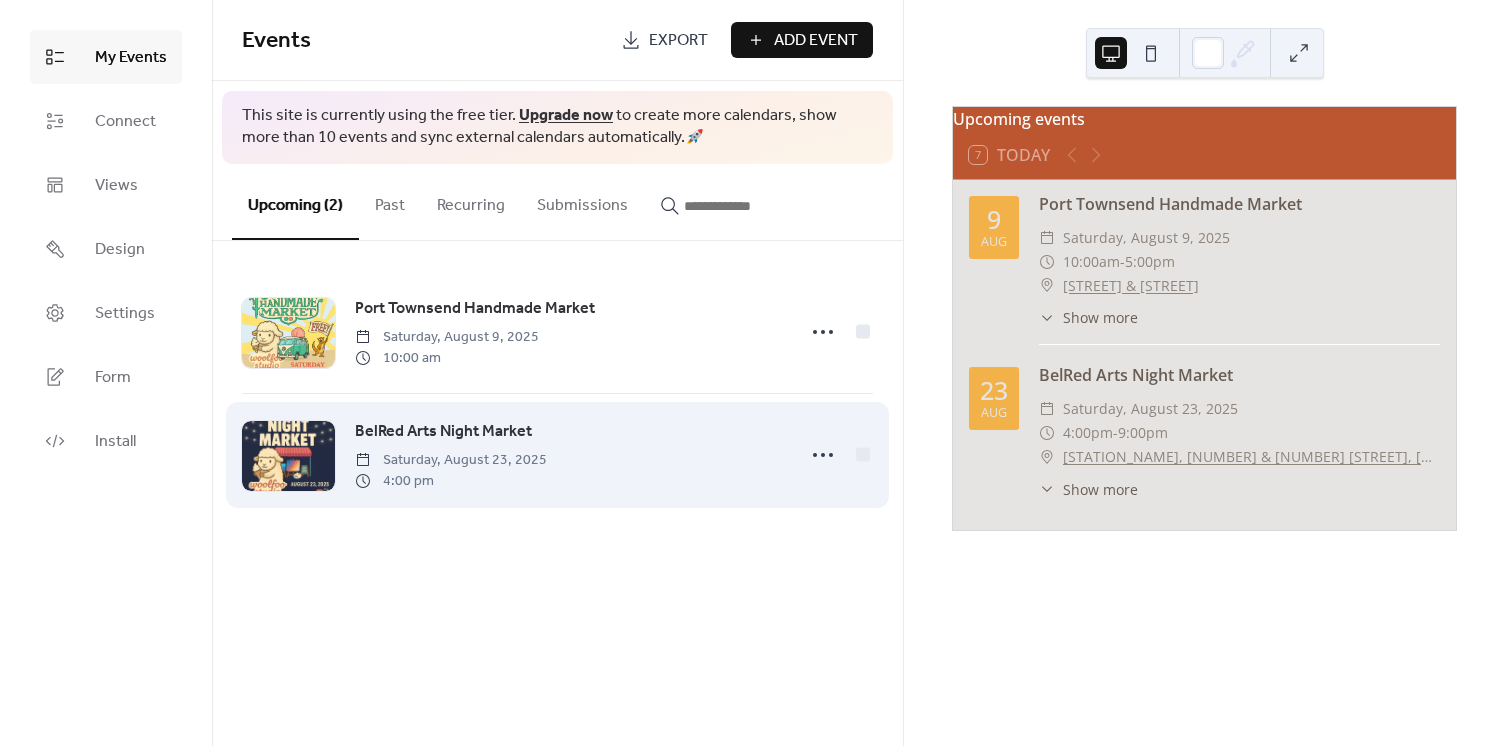 click at bounding box center (288, 456) 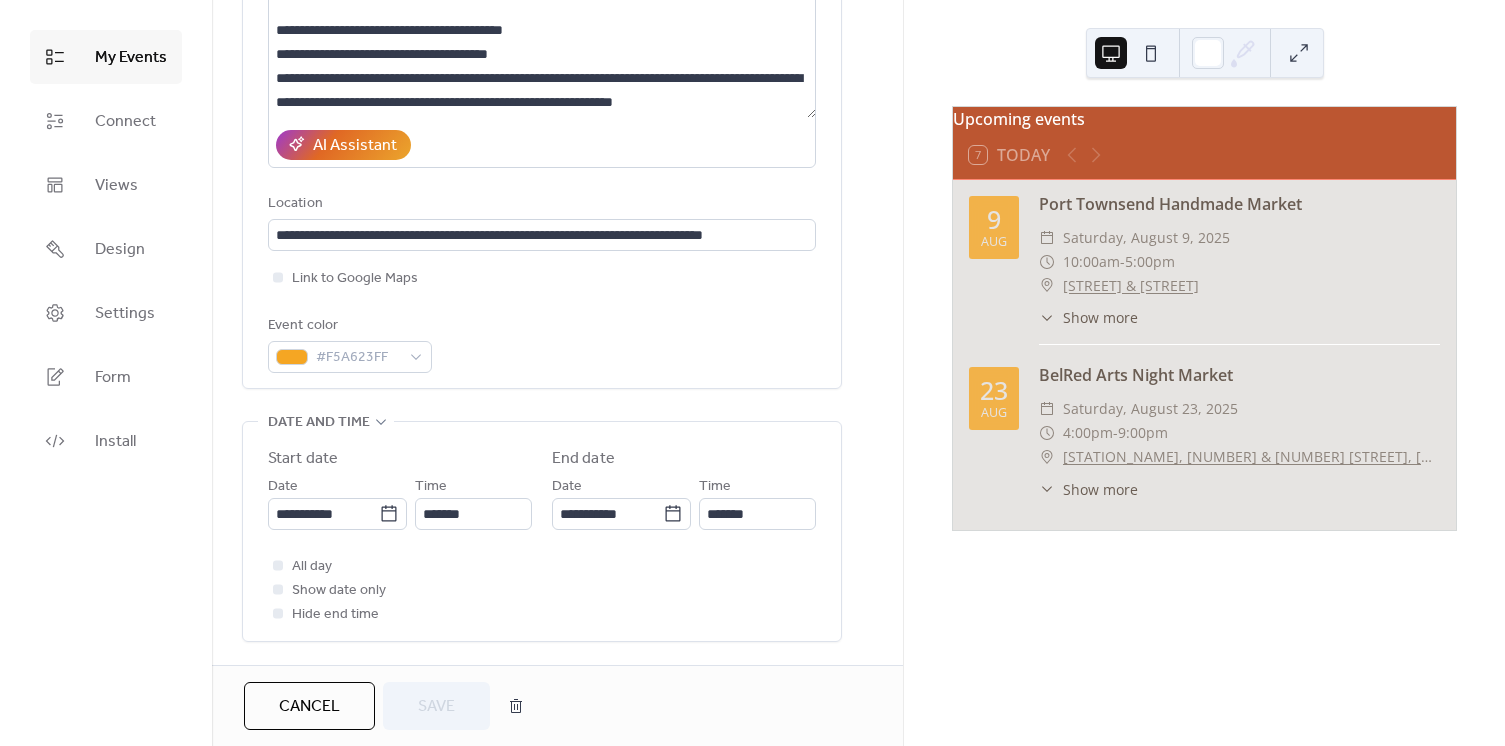 scroll, scrollTop: 636, scrollLeft: 0, axis: vertical 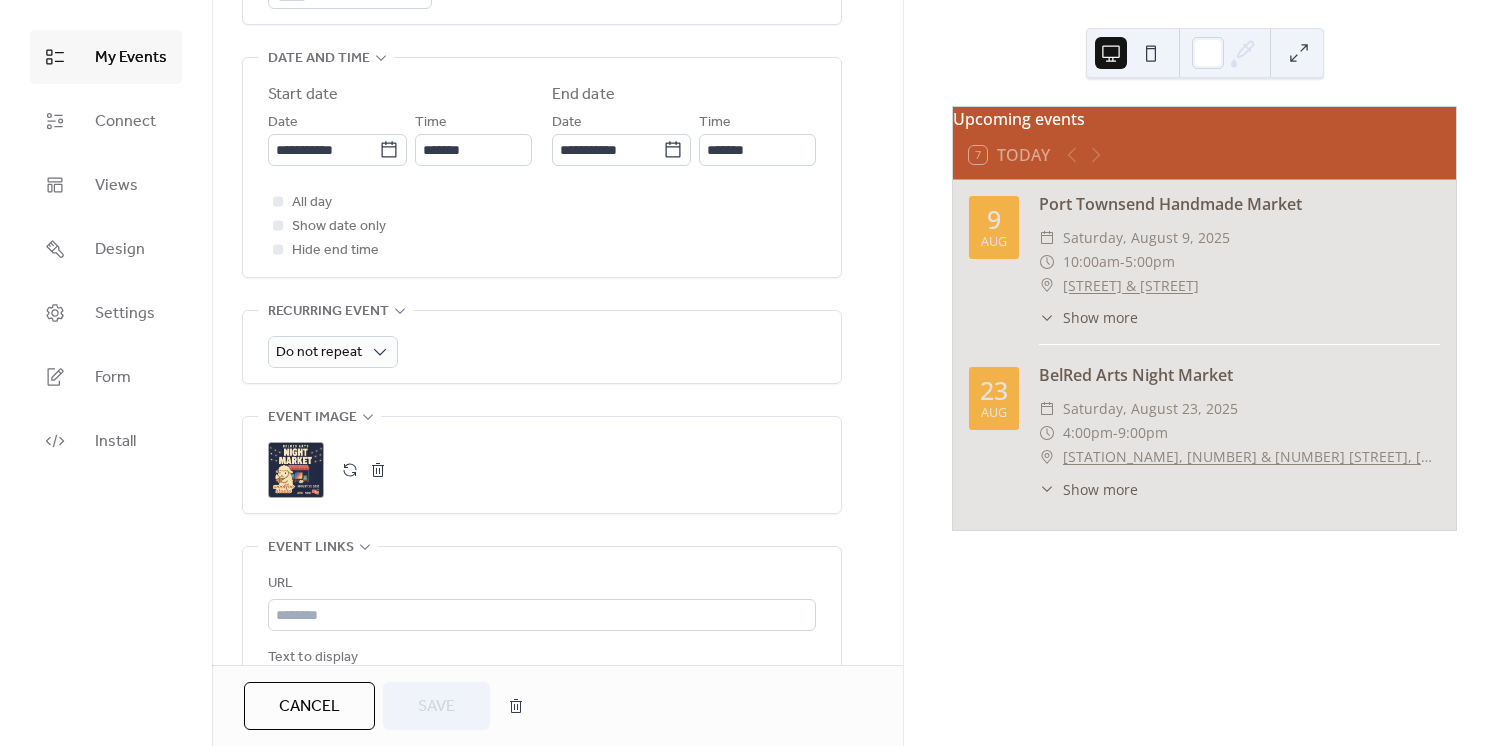 click on ";" at bounding box center (296, 470) 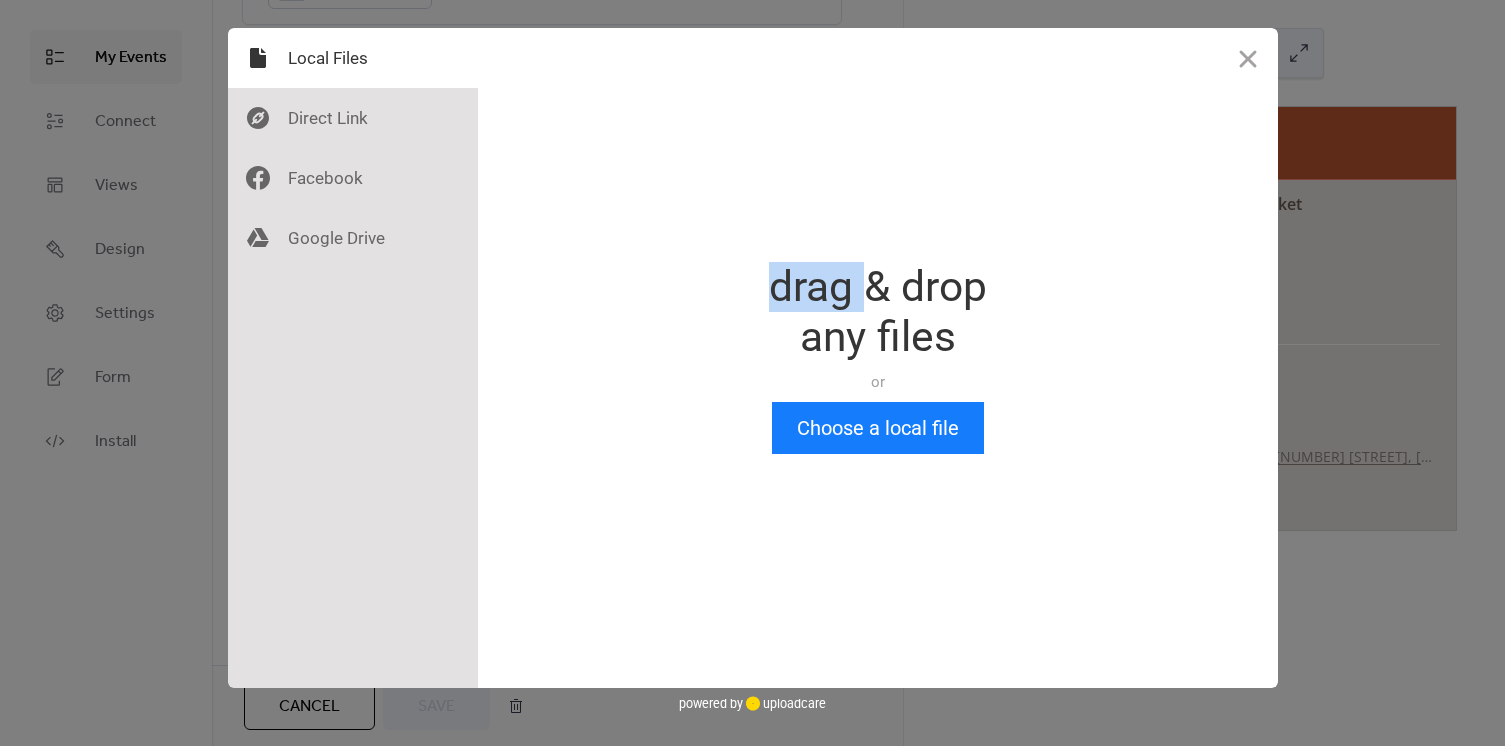 click at bounding box center [980, 358] 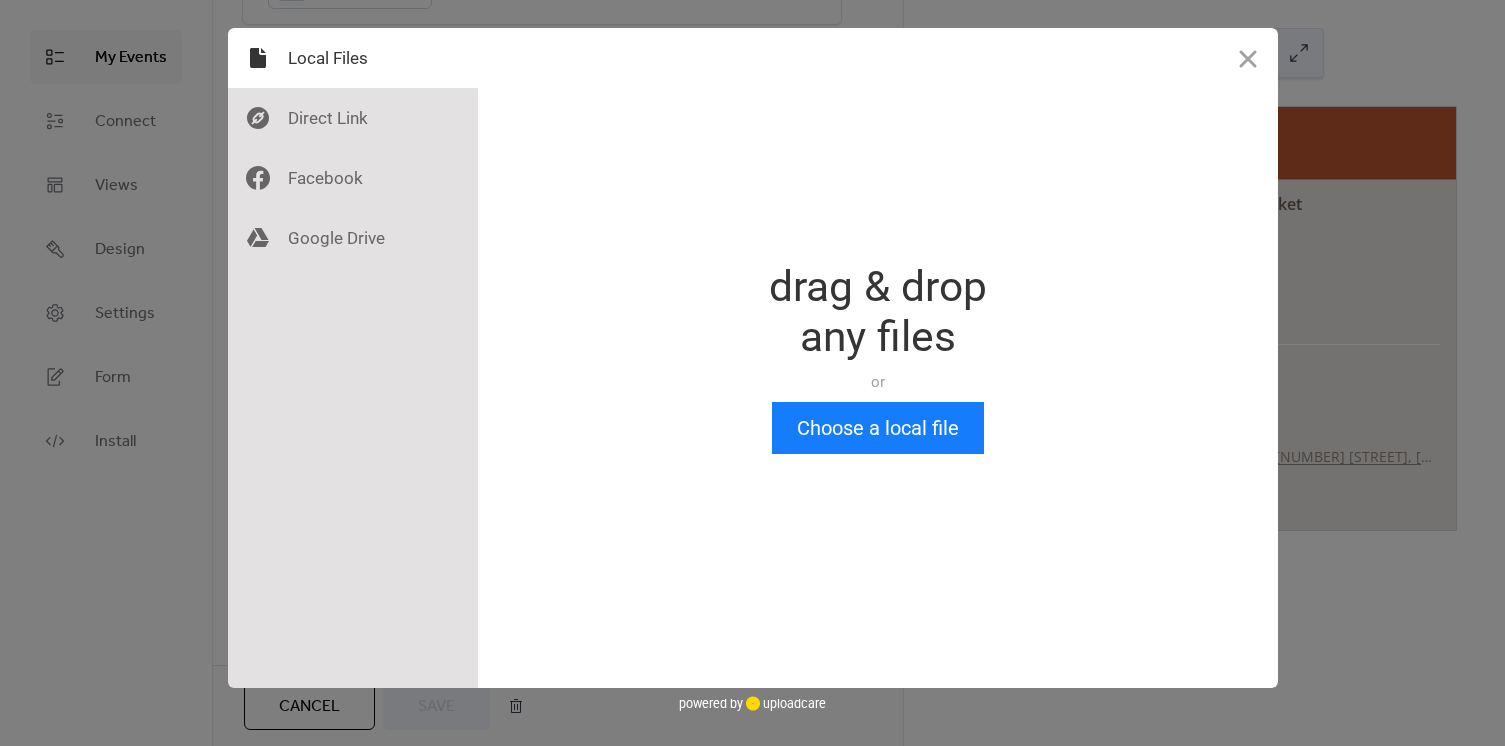 click on "Drop a file here drag & drop any files or Upload files from your computer Choose a local file or choose from     Files from the Web Grab any file off the web. Just provide the link.   Upload You’ve chosen 0 files. Show files   Done powered by   uploadcare powered by   uploadcare" at bounding box center (752, 373) 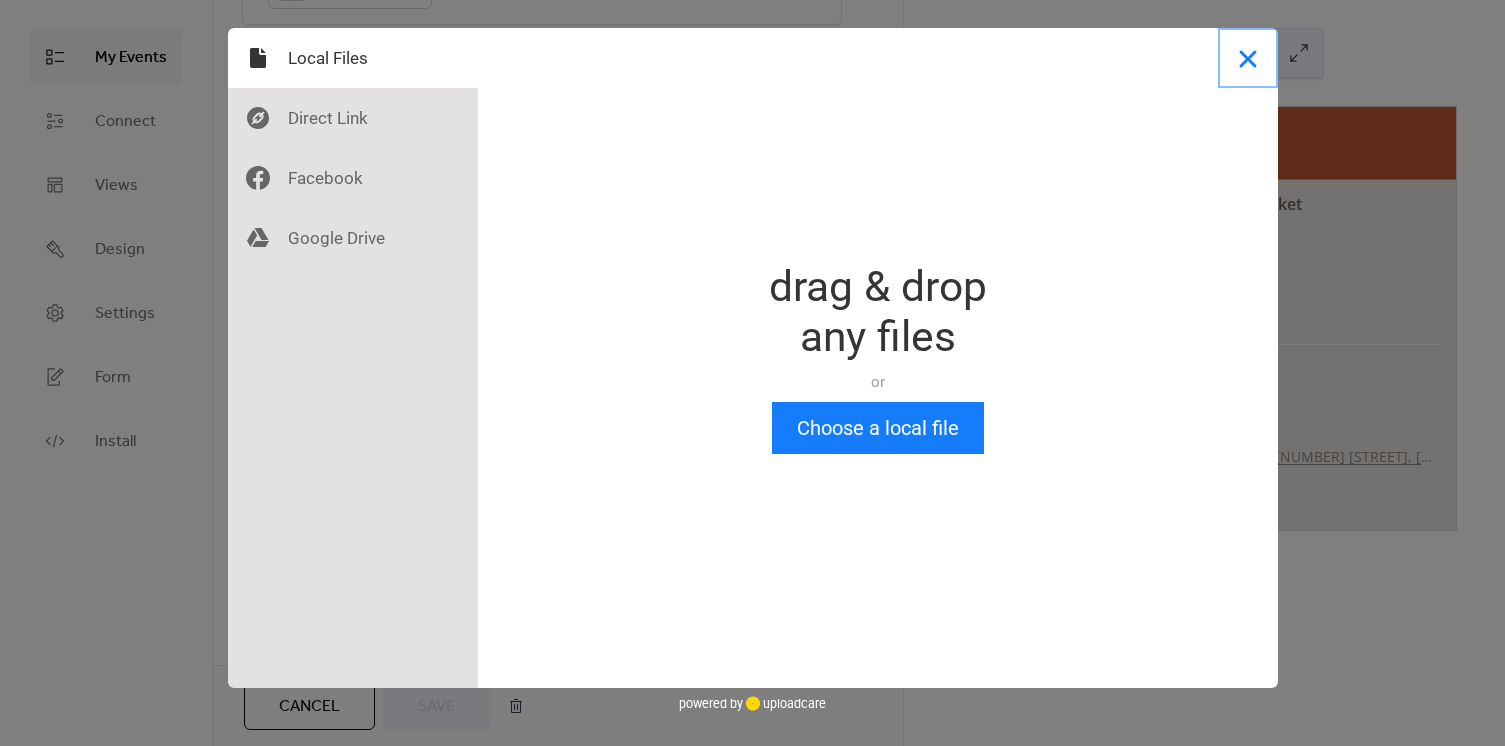 click at bounding box center [1248, 58] 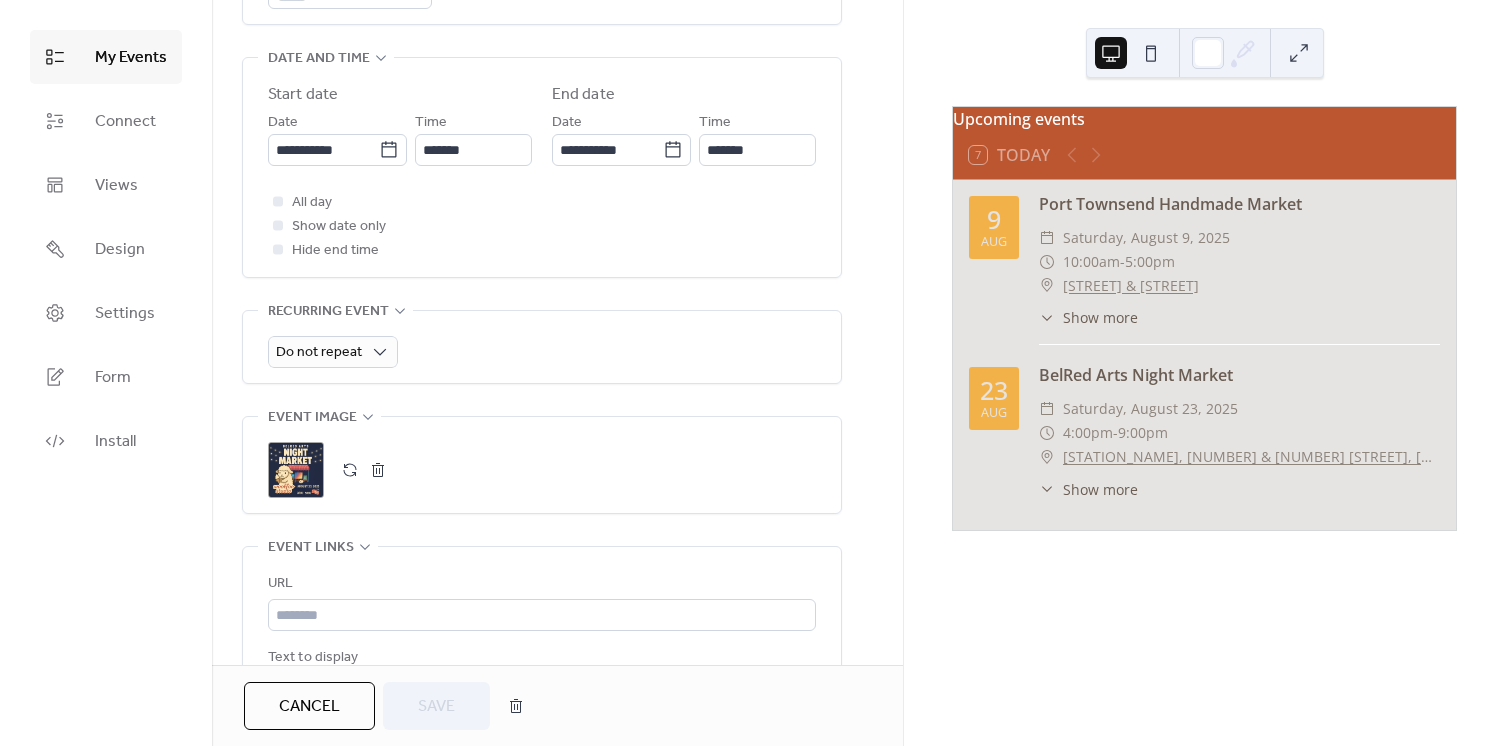 scroll, scrollTop: 454, scrollLeft: 0, axis: vertical 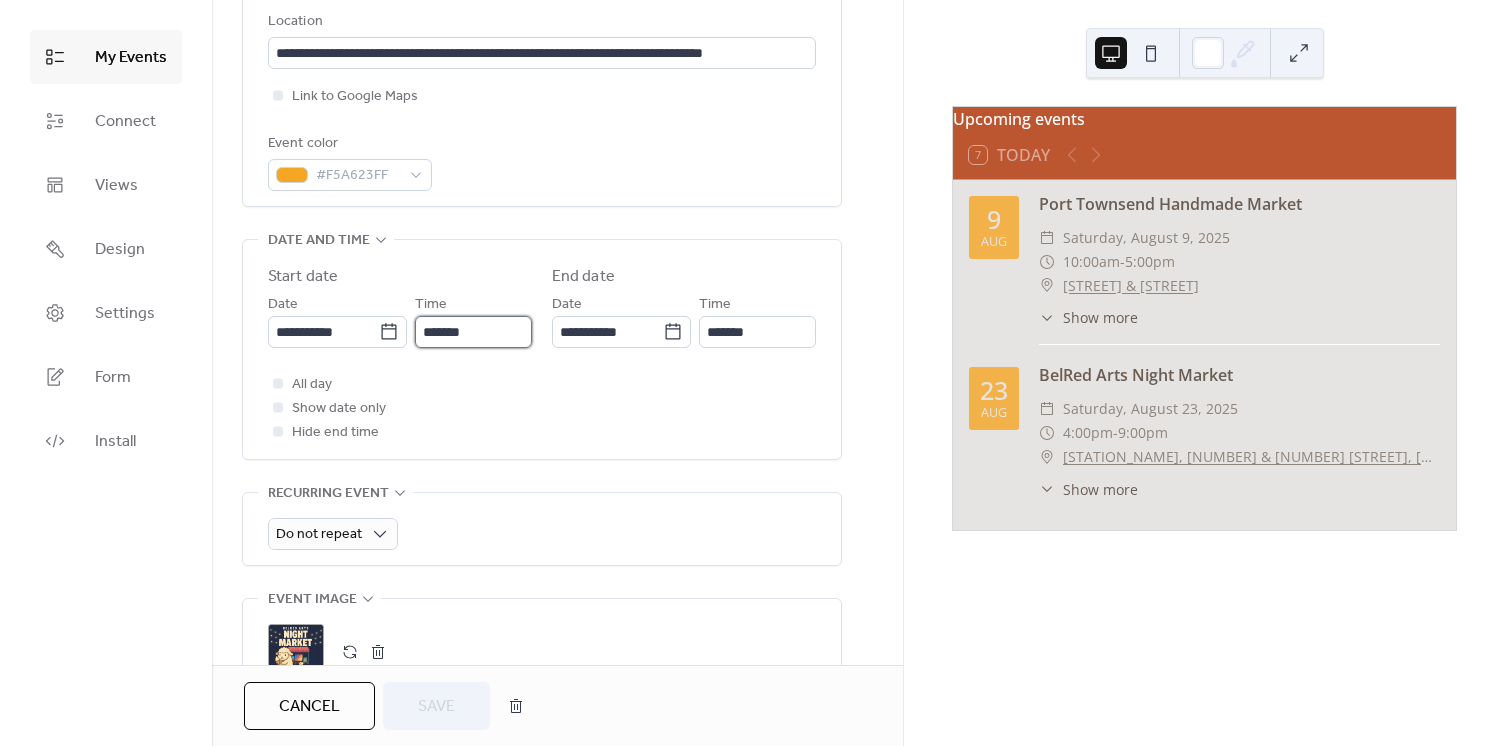 click on "*******" at bounding box center (473, 332) 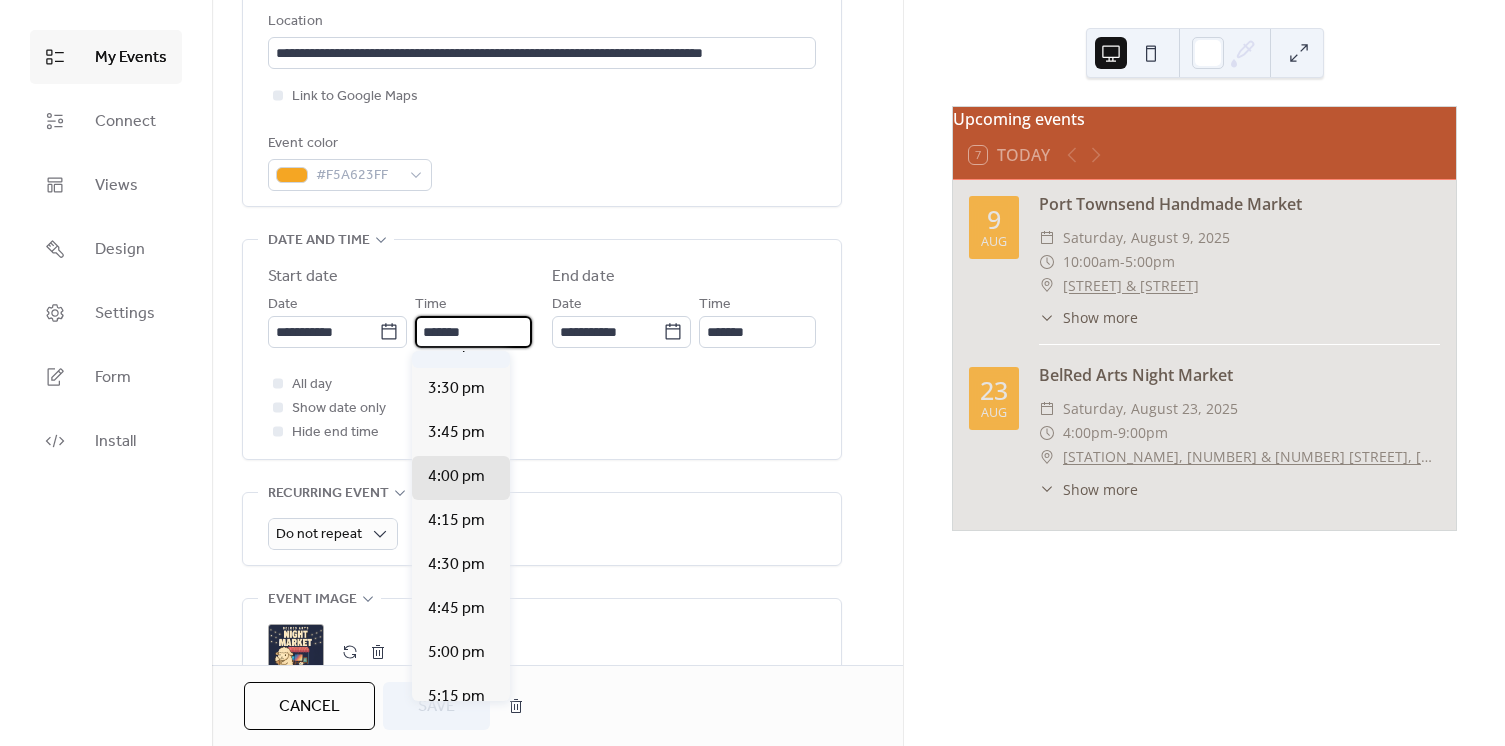 scroll, scrollTop: 2669, scrollLeft: 0, axis: vertical 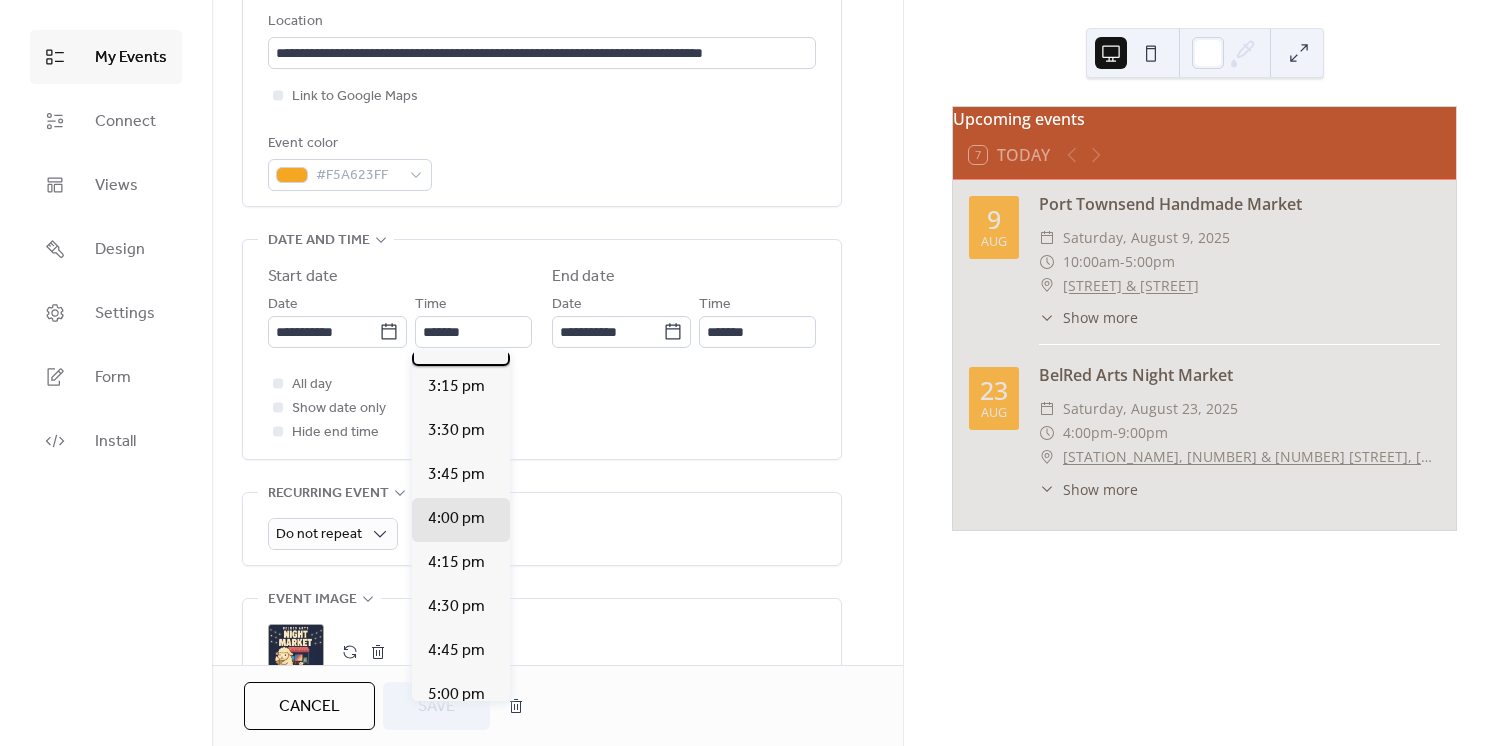 click on "3:00 pm" at bounding box center [456, 343] 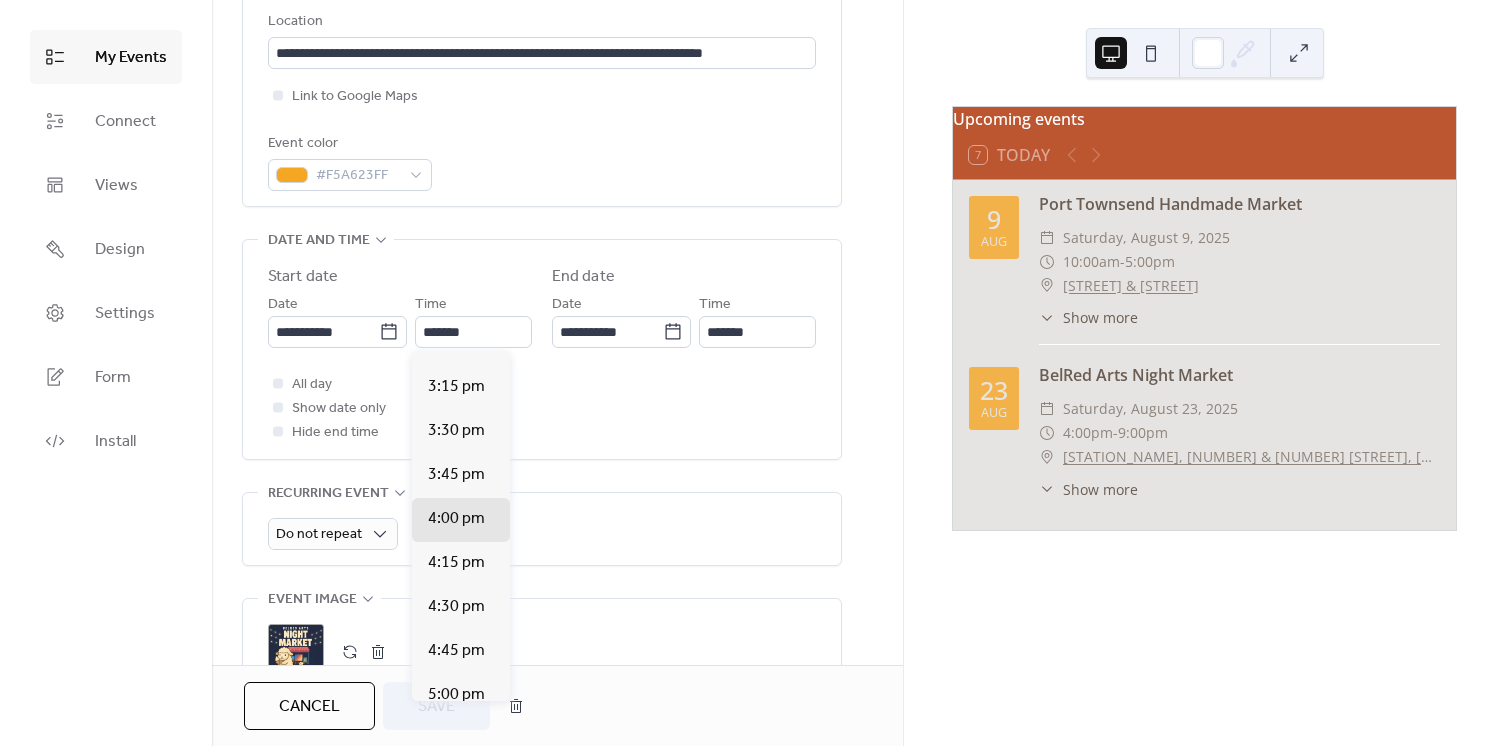 type on "*******" 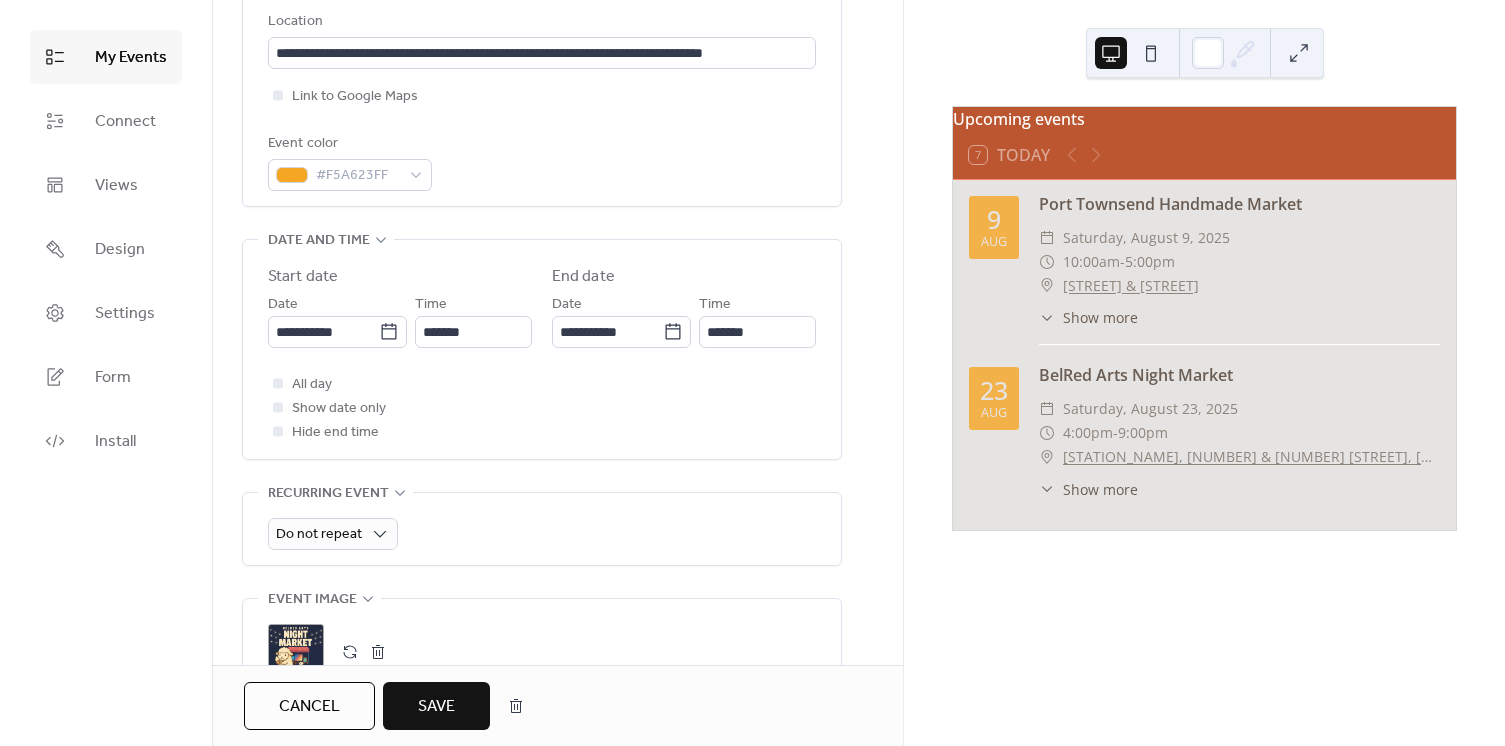 click on "**********" at bounding box center (542, 349) 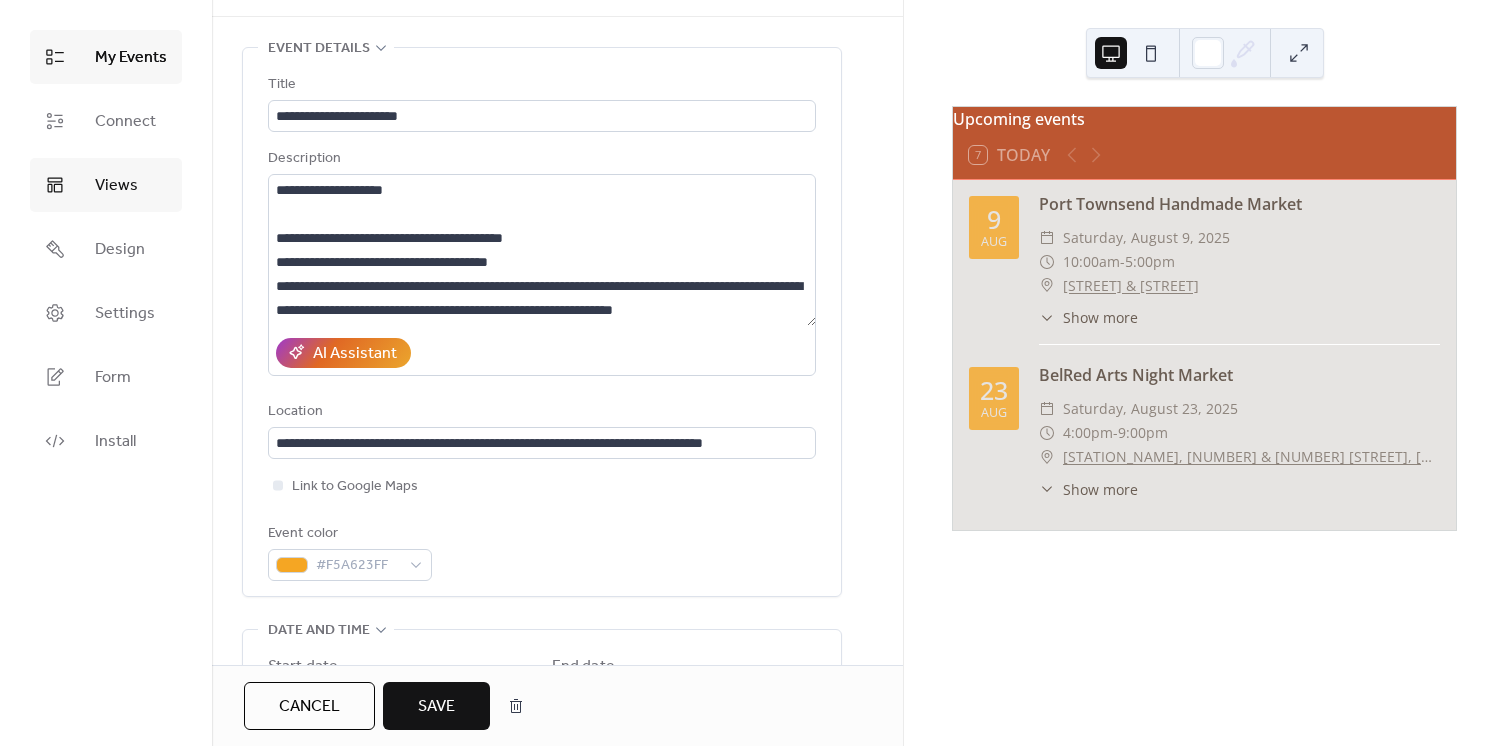 scroll, scrollTop: 0, scrollLeft: 0, axis: both 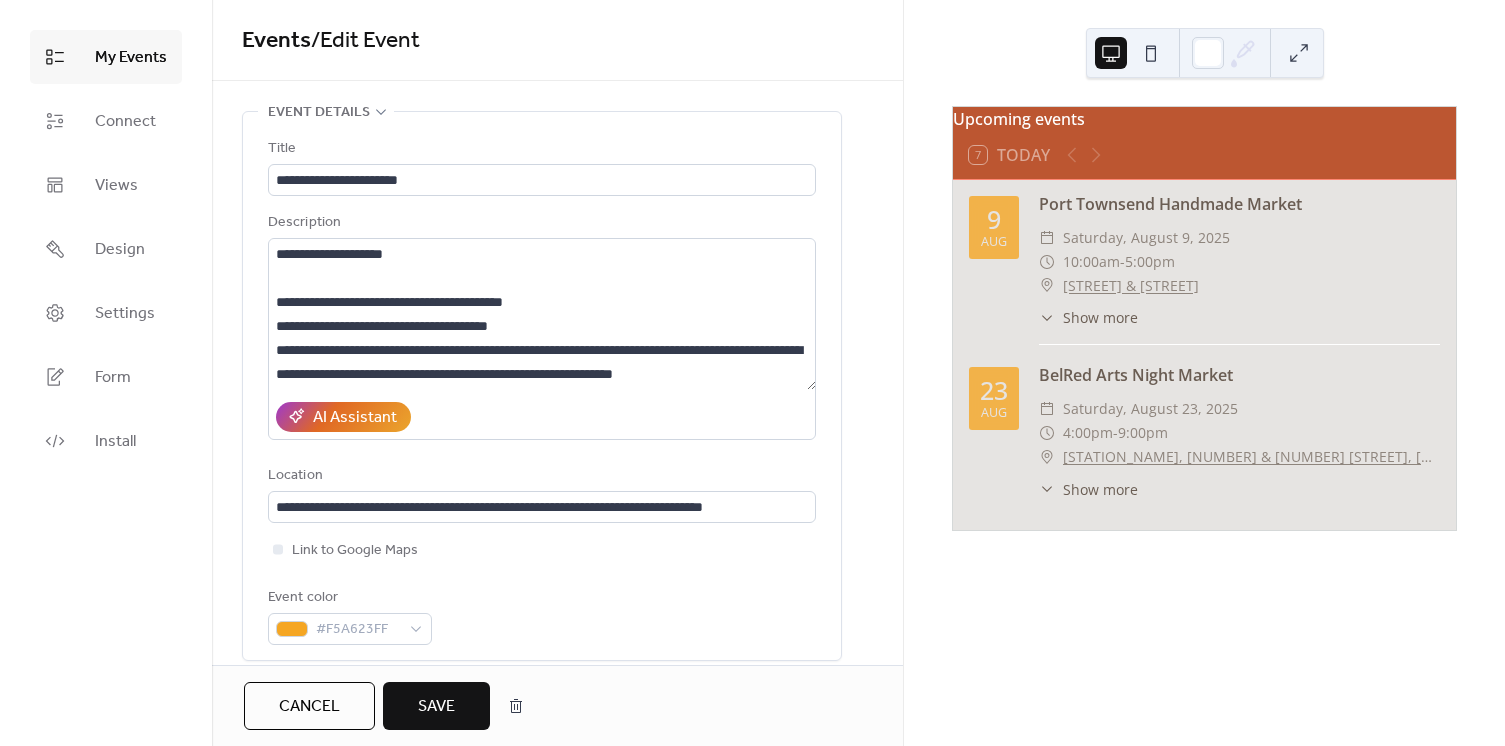 click on "My Events" at bounding box center [106, 57] 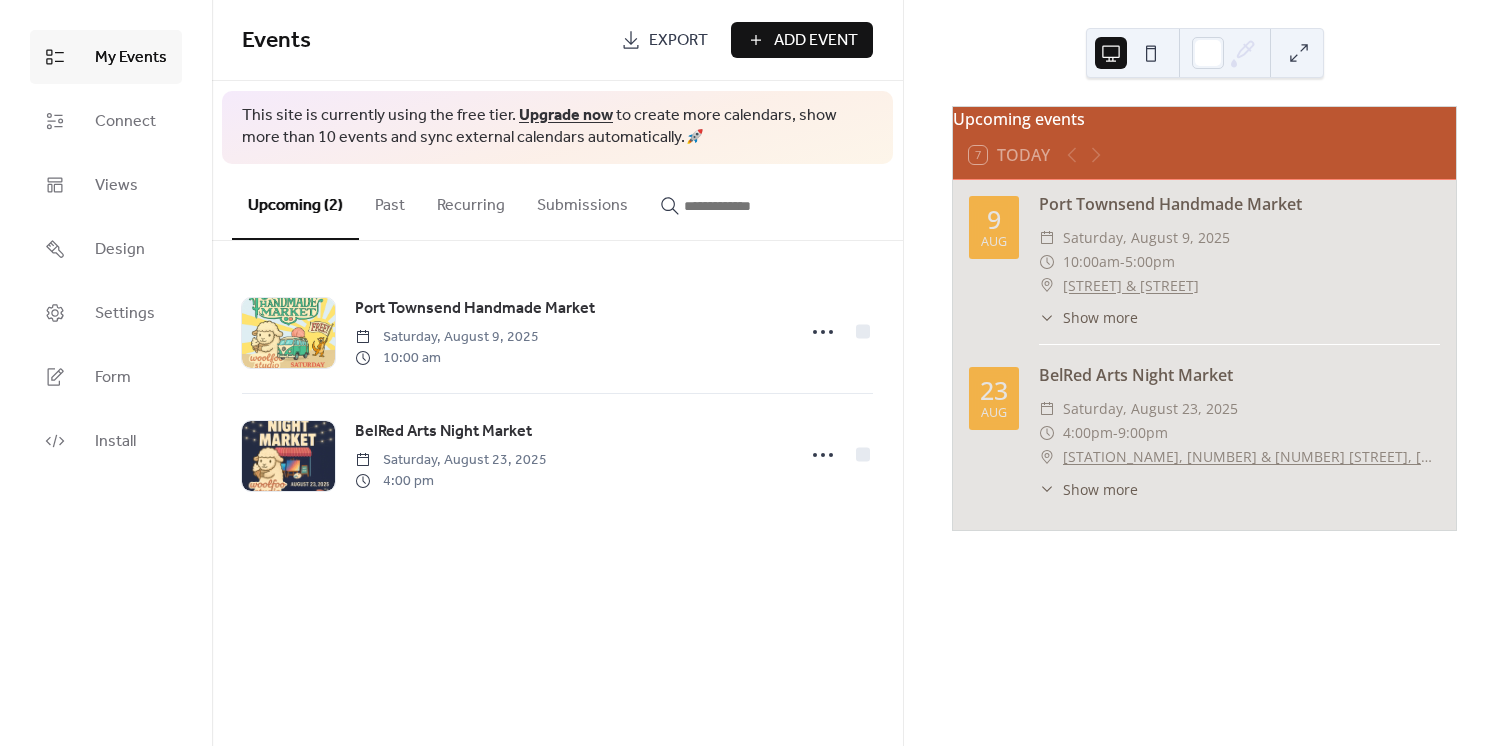 click on "Add Event" at bounding box center (802, 40) 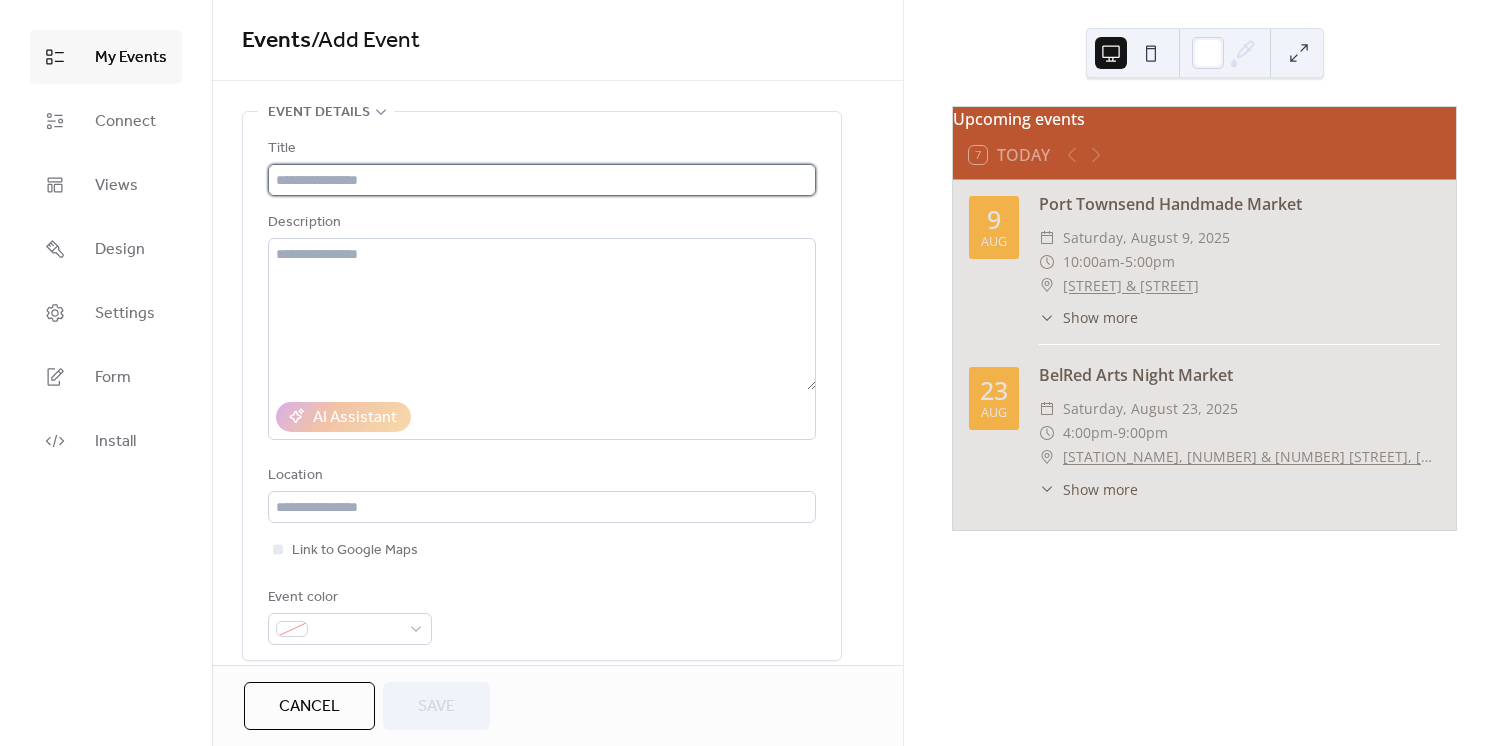 click at bounding box center (542, 180) 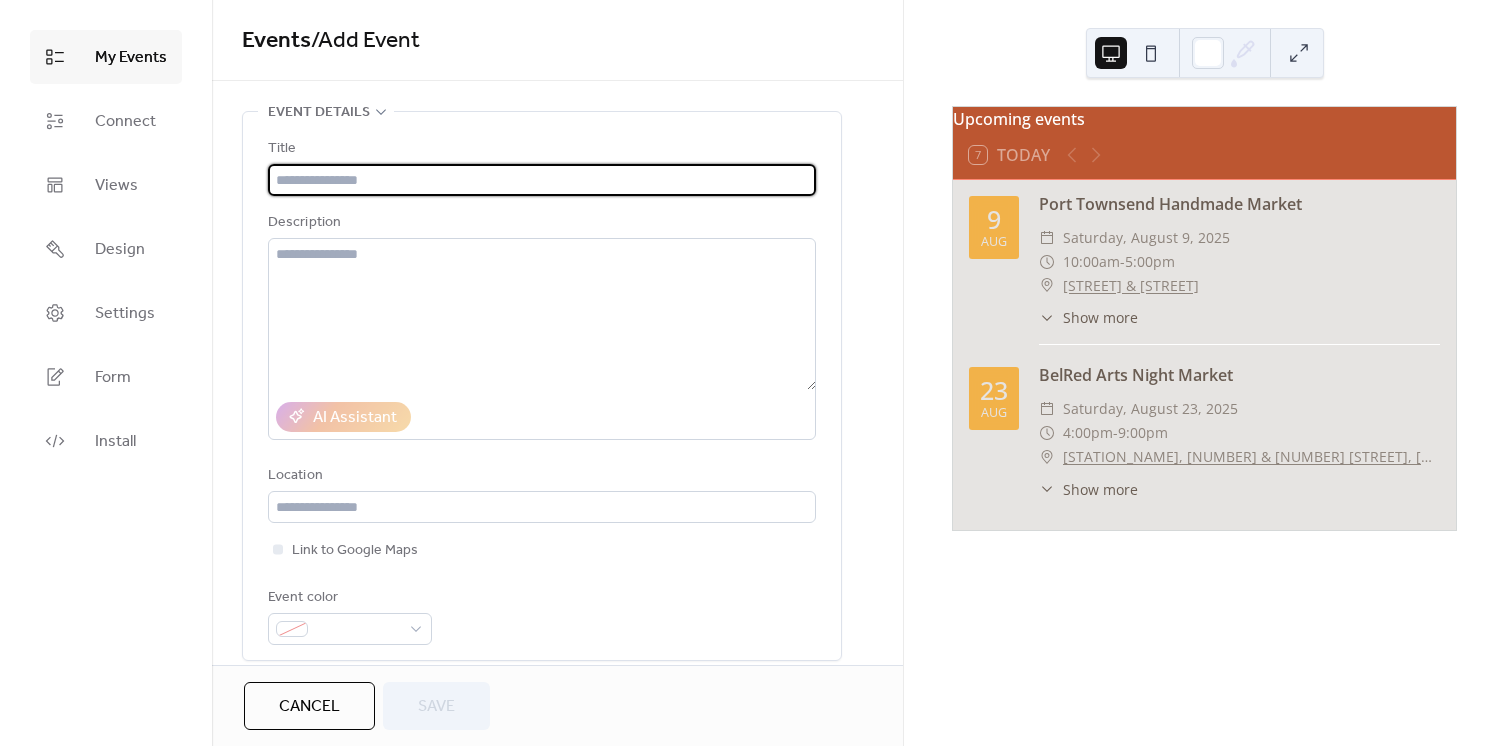 click at bounding box center [542, 180] 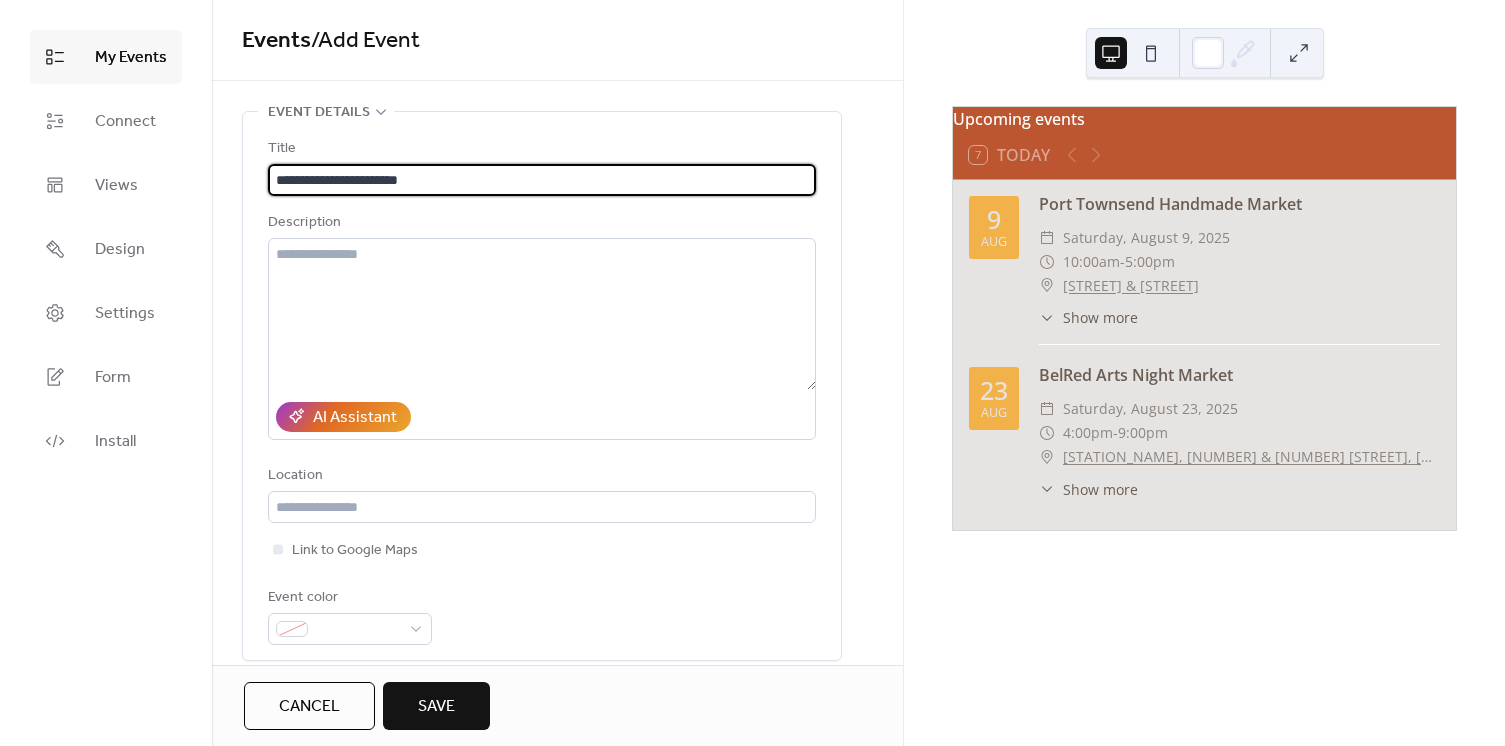 type on "**********" 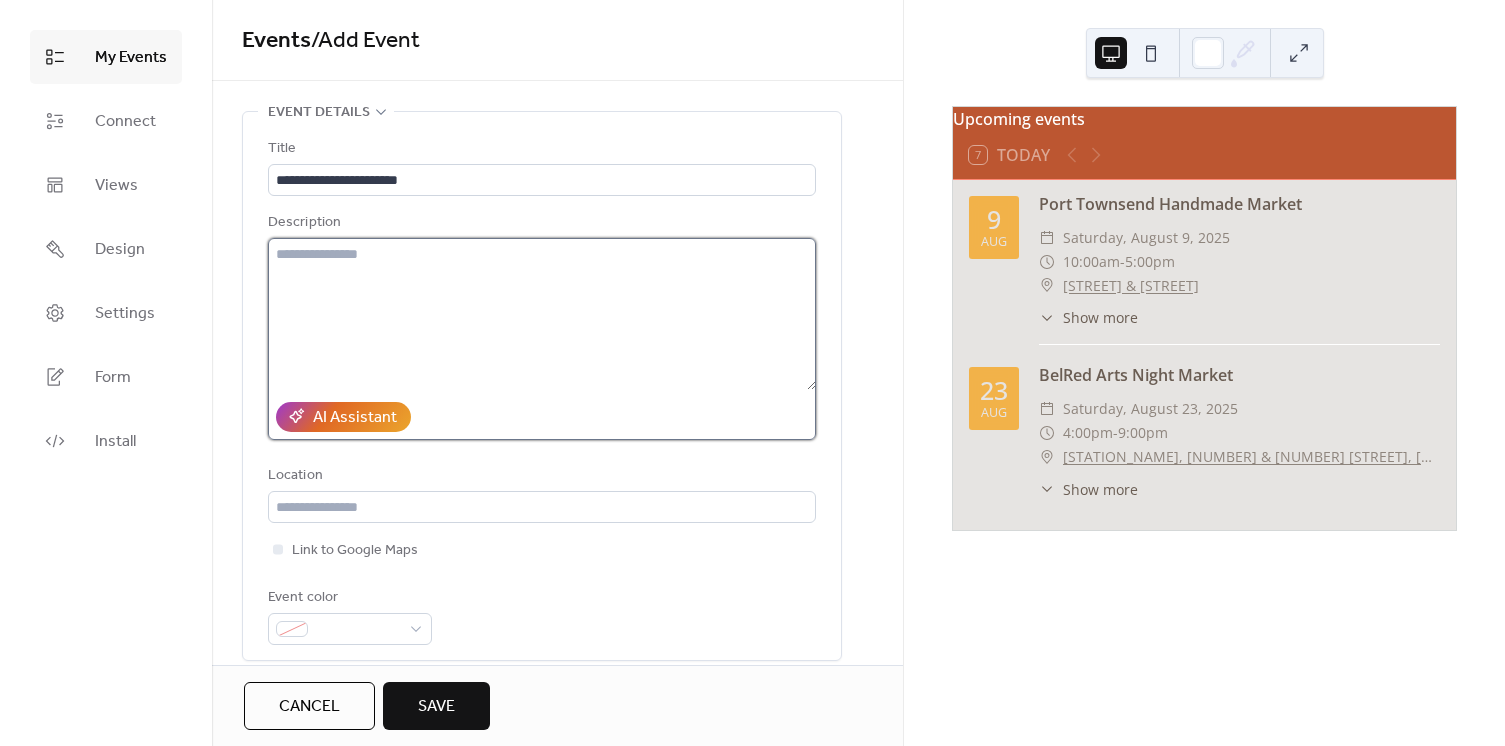 click at bounding box center (542, 314) 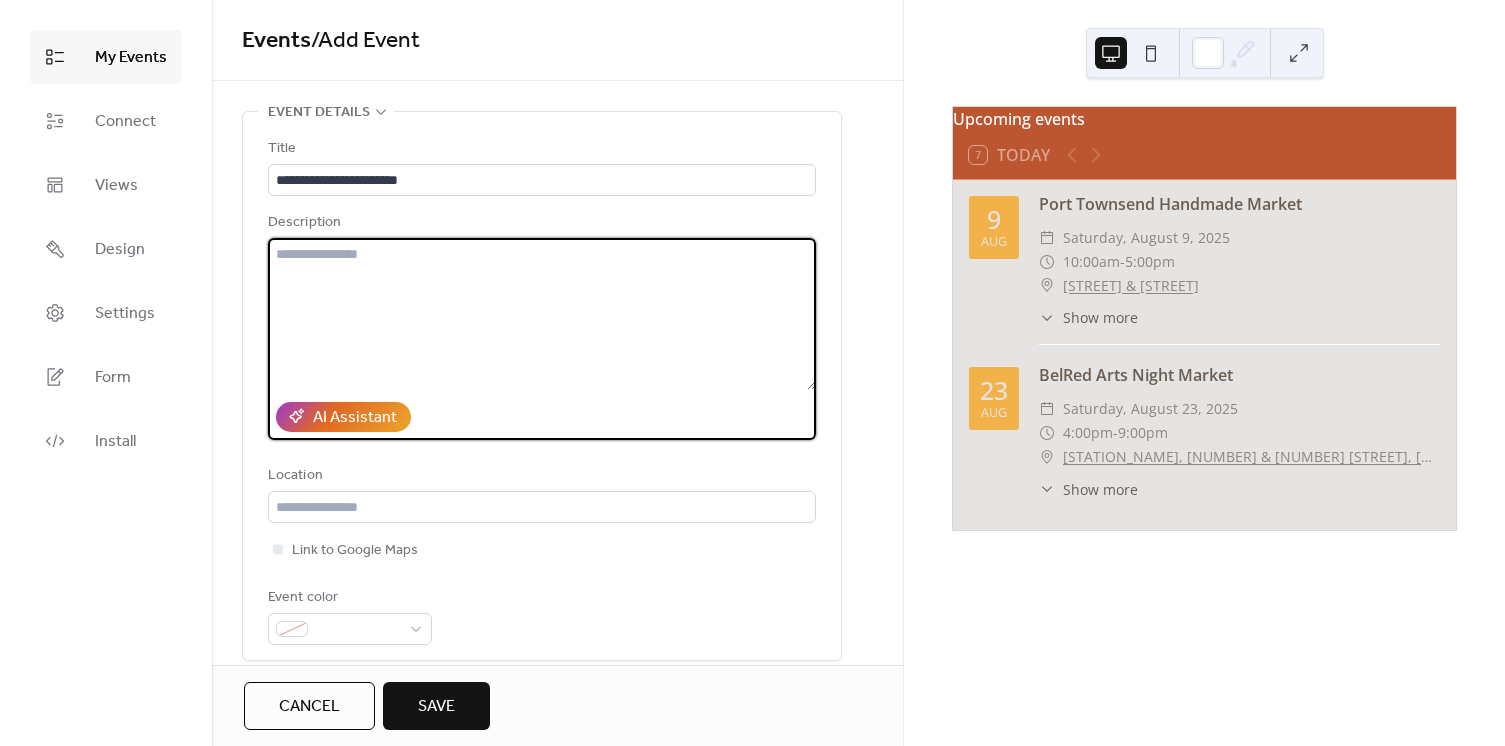 paste on "**********" 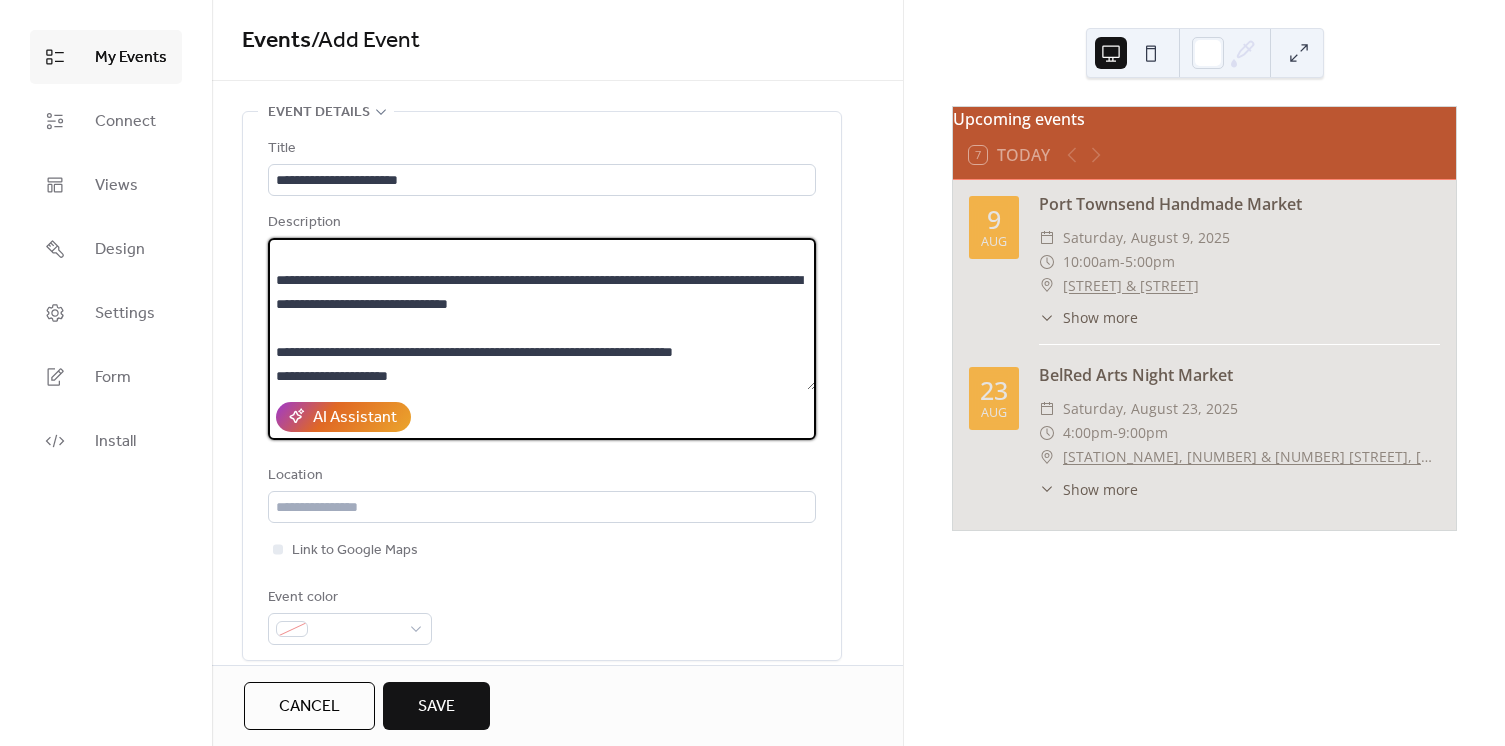 scroll, scrollTop: 0, scrollLeft: 0, axis: both 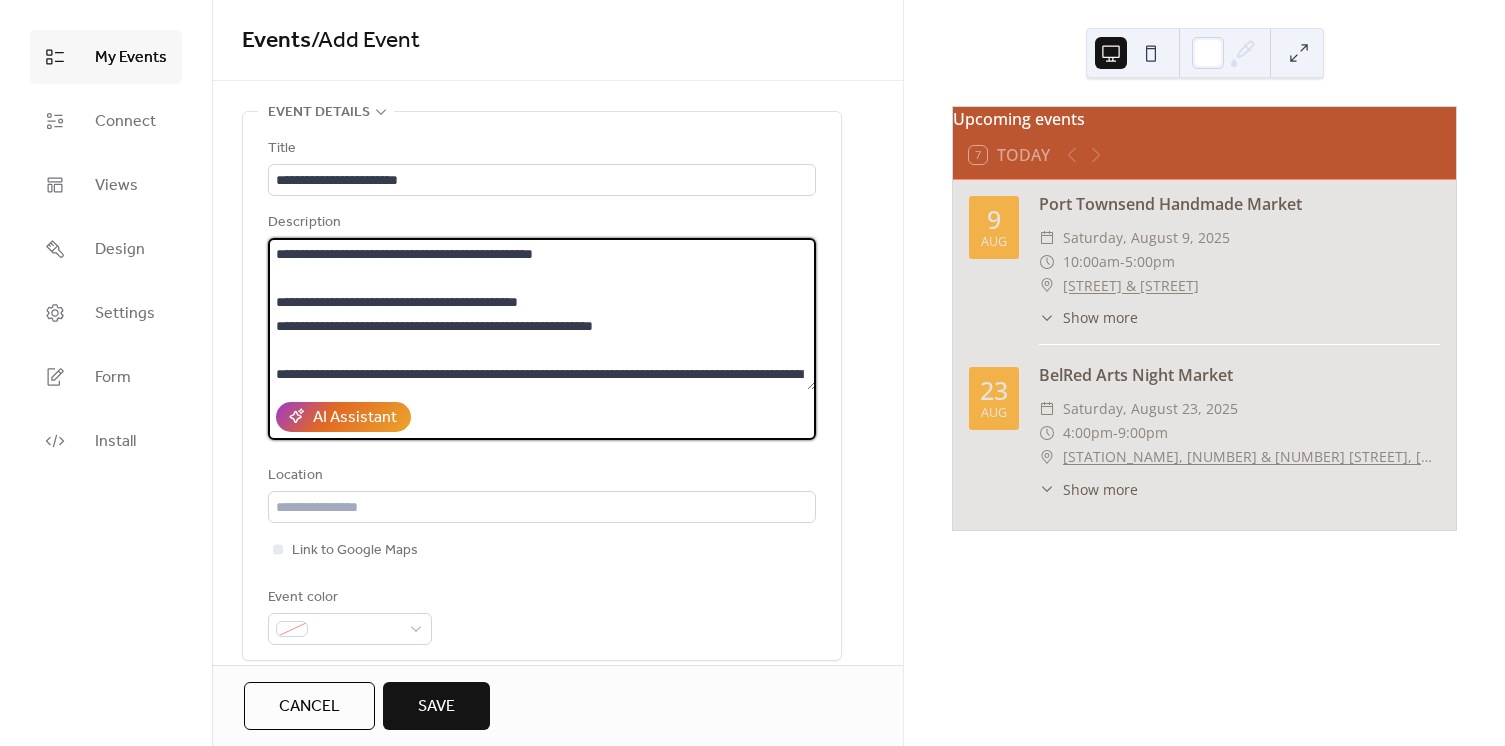 click on "**********" at bounding box center [542, 314] 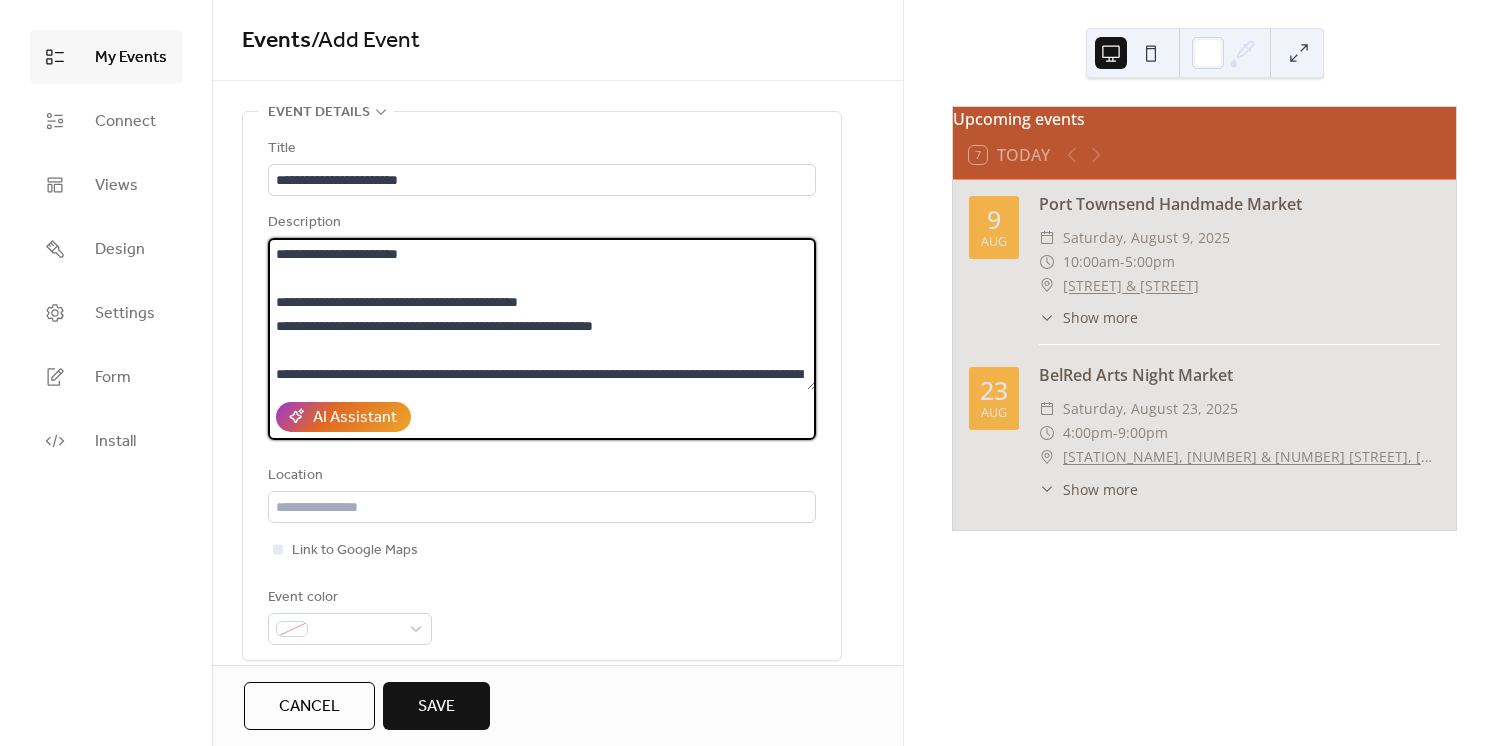 type on "**********" 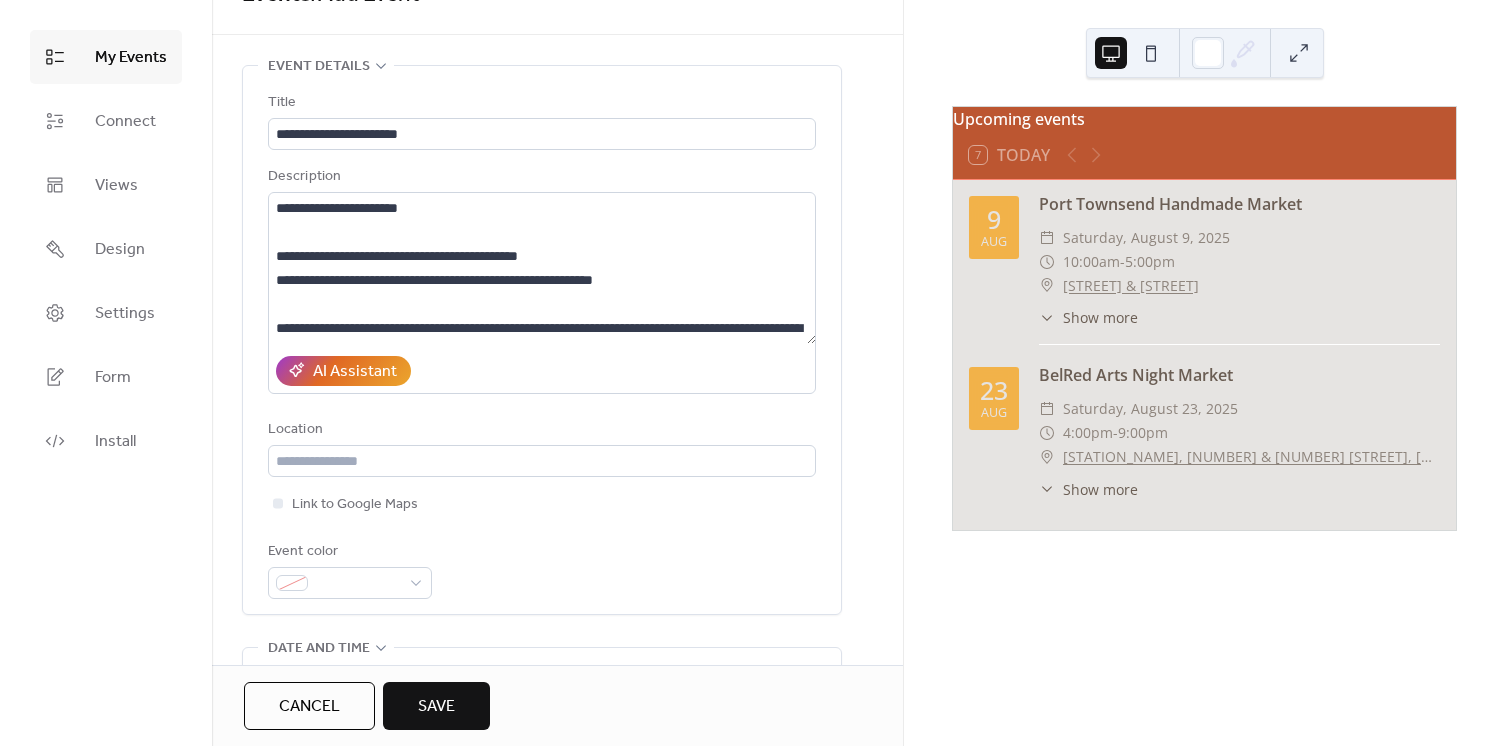 scroll, scrollTop: 90, scrollLeft: 0, axis: vertical 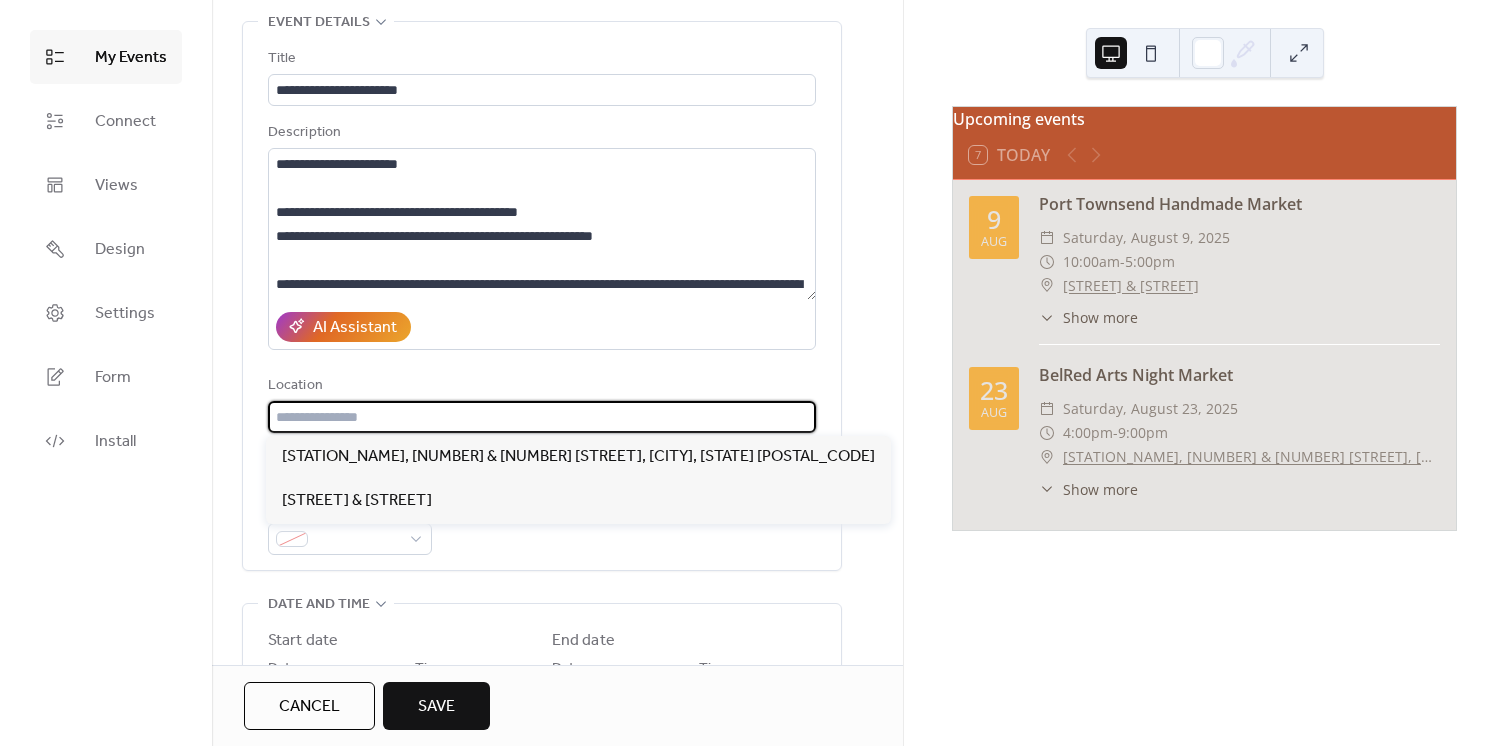 click at bounding box center [542, 417] 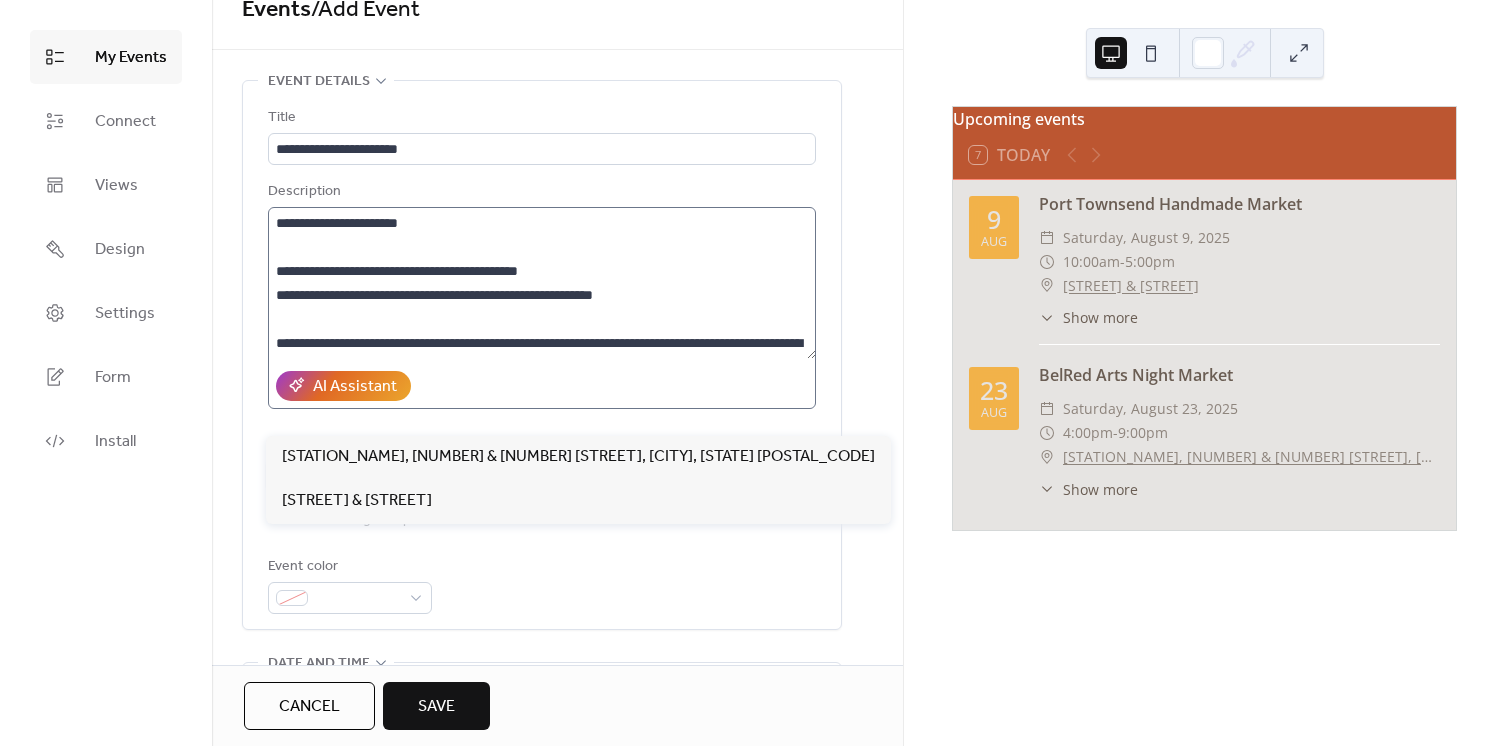 scroll, scrollTop: 0, scrollLeft: 0, axis: both 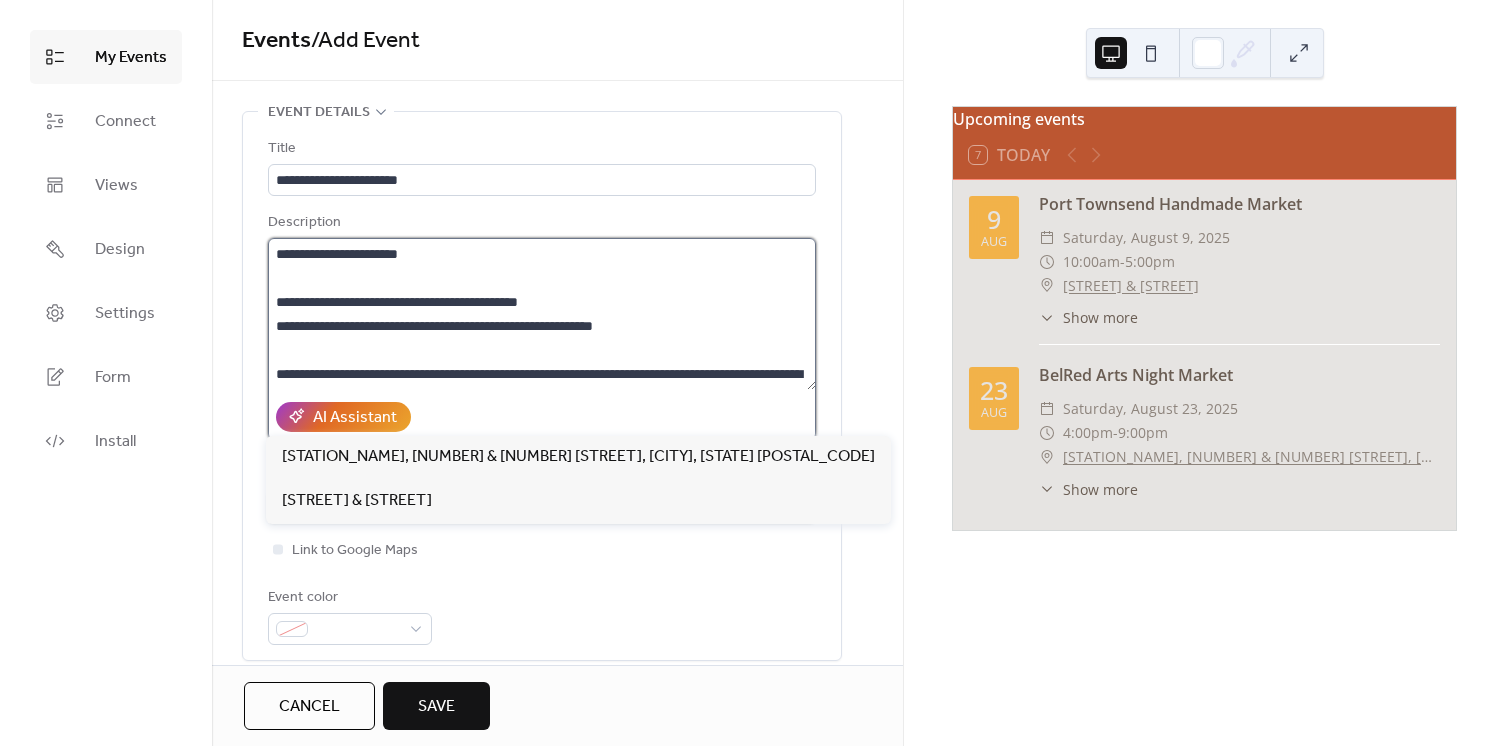 click on "**********" at bounding box center [542, 314] 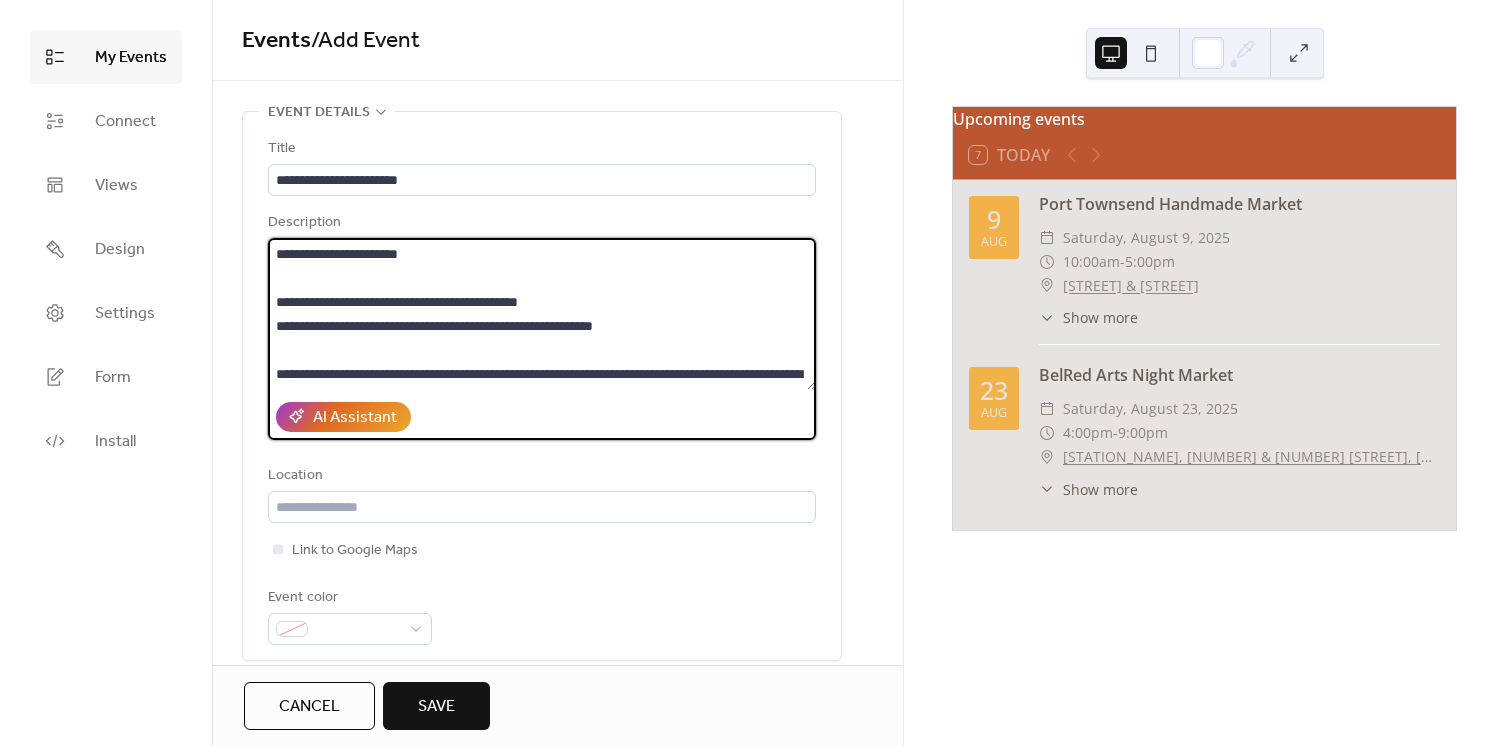 drag, startPoint x: 295, startPoint y: 322, endPoint x: 479, endPoint y: 324, distance: 184.01086 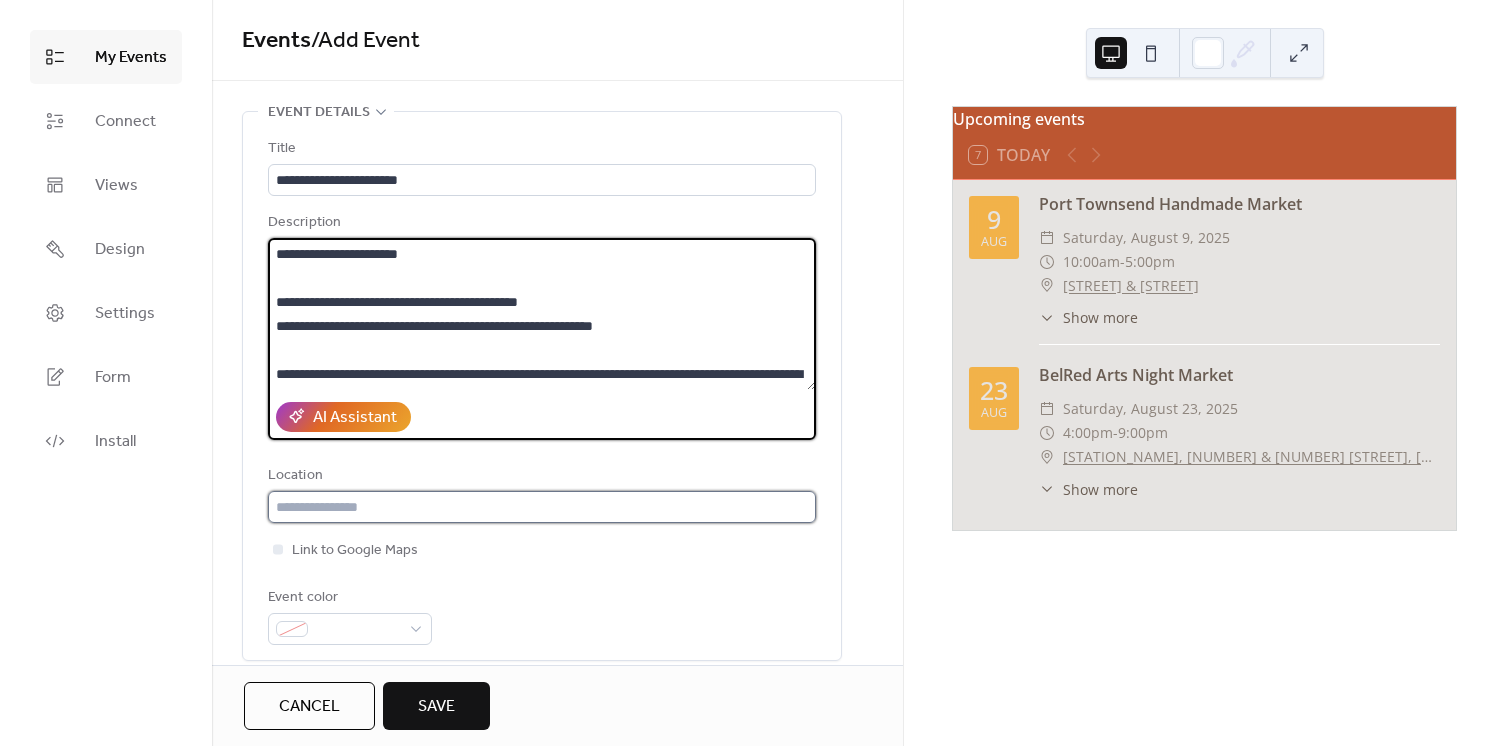 click at bounding box center (542, 507) 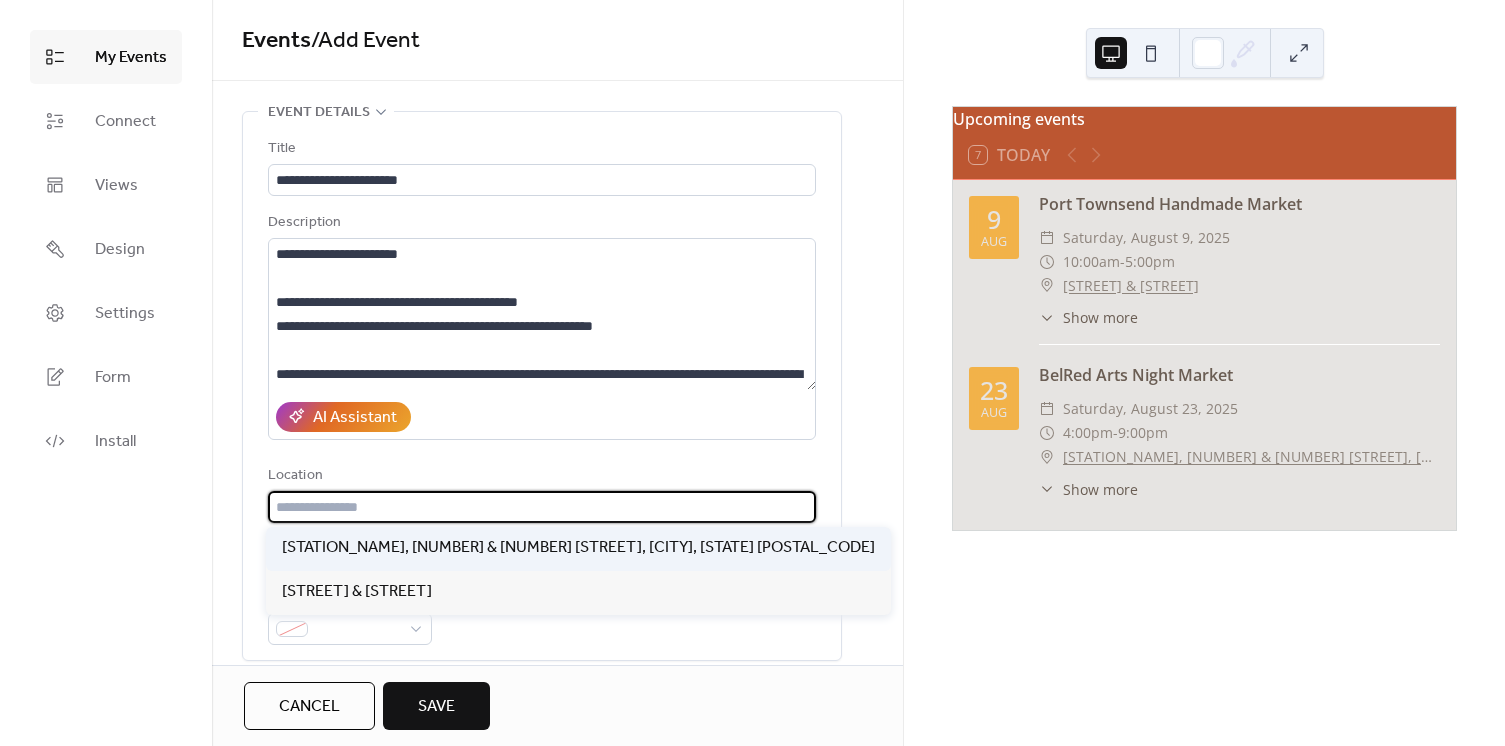 paste on "**********" 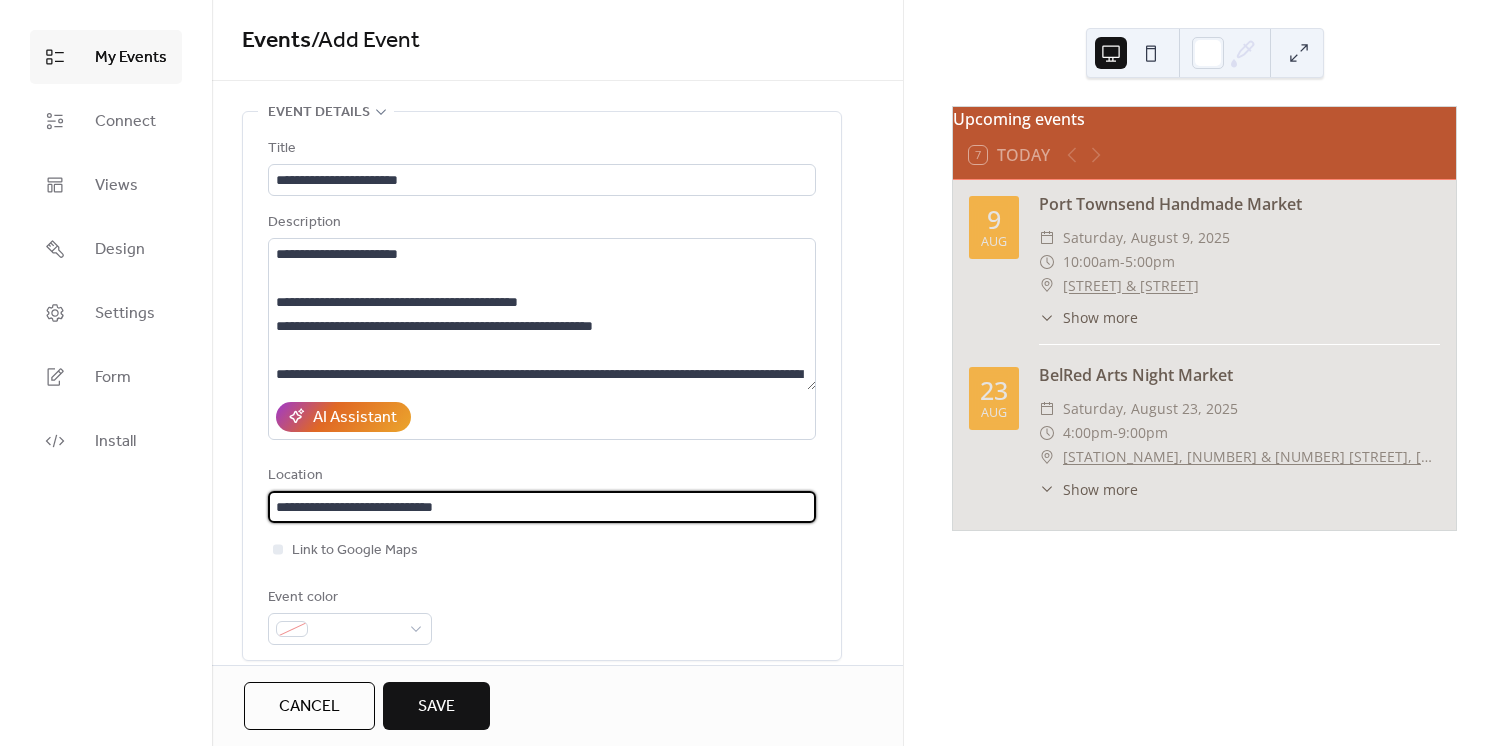 click on "Event color" at bounding box center (542, 615) 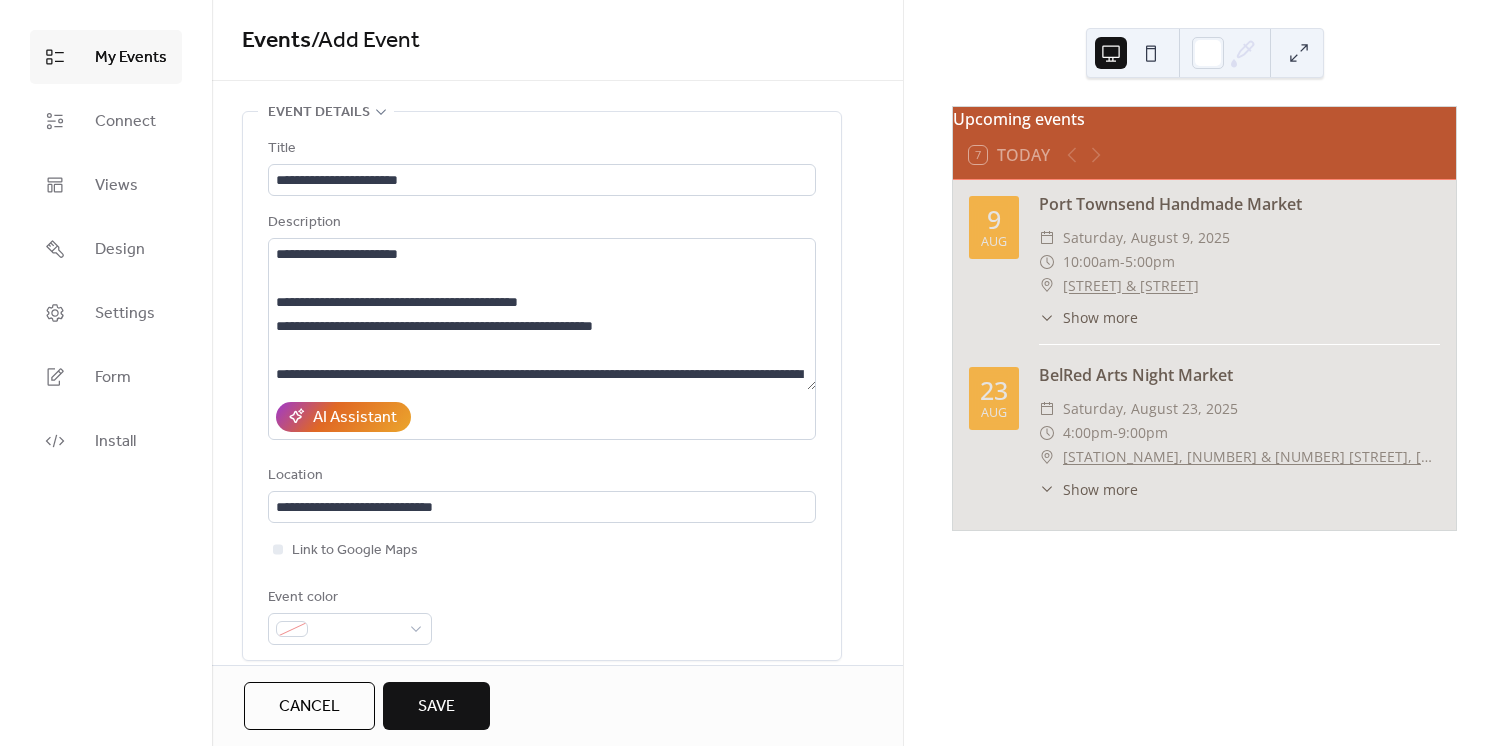 scroll, scrollTop: 90, scrollLeft: 0, axis: vertical 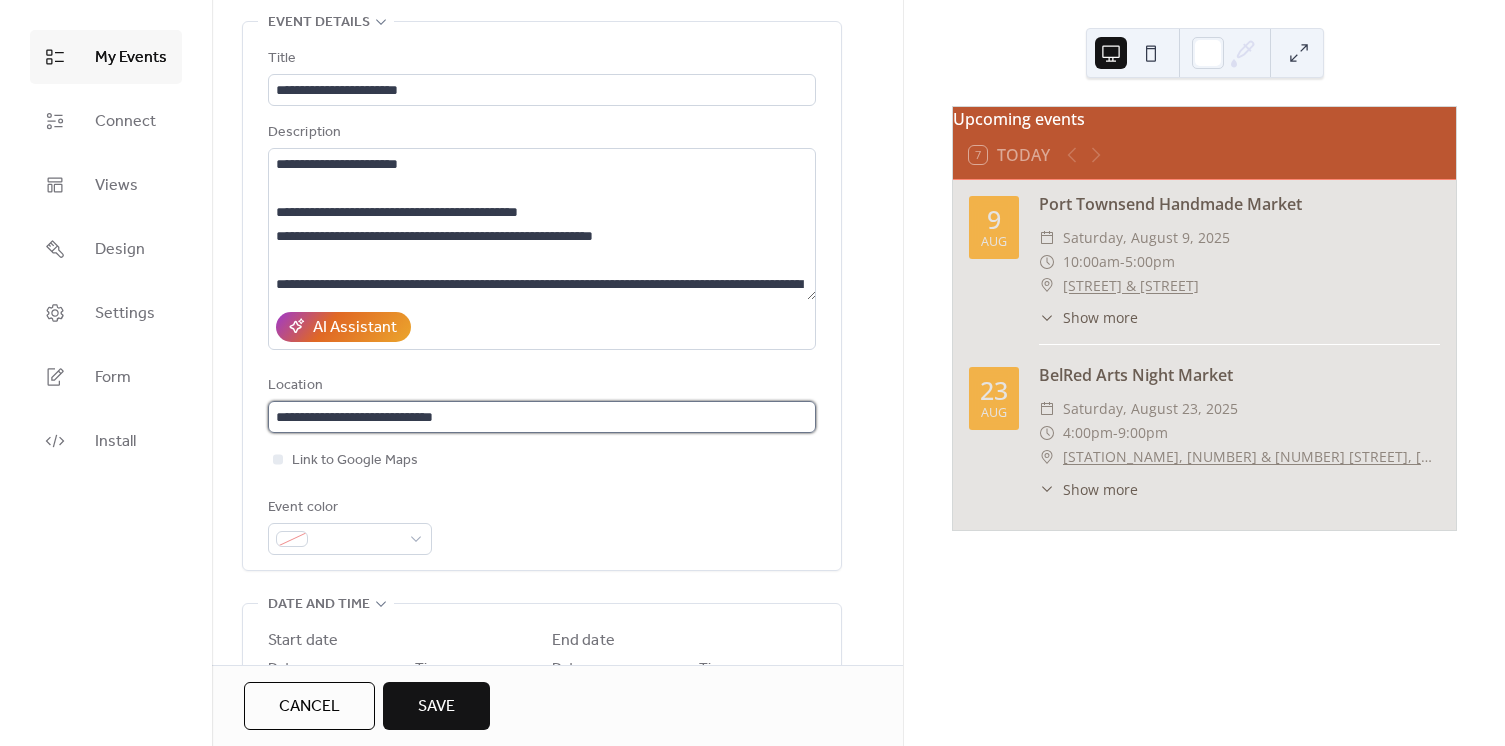 click on "**********" at bounding box center [542, 417] 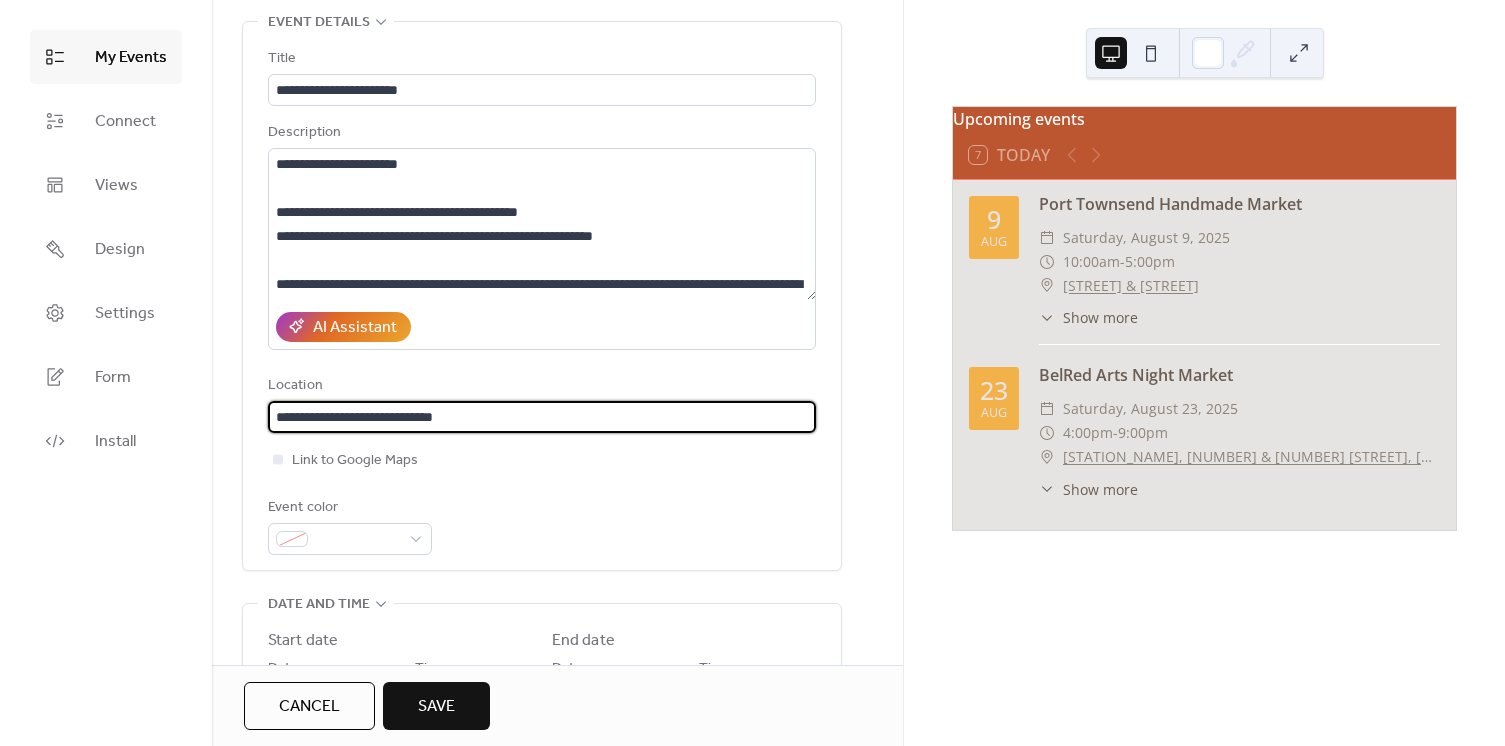 drag, startPoint x: 510, startPoint y: 414, endPoint x: 7, endPoint y: 417, distance: 503.00894 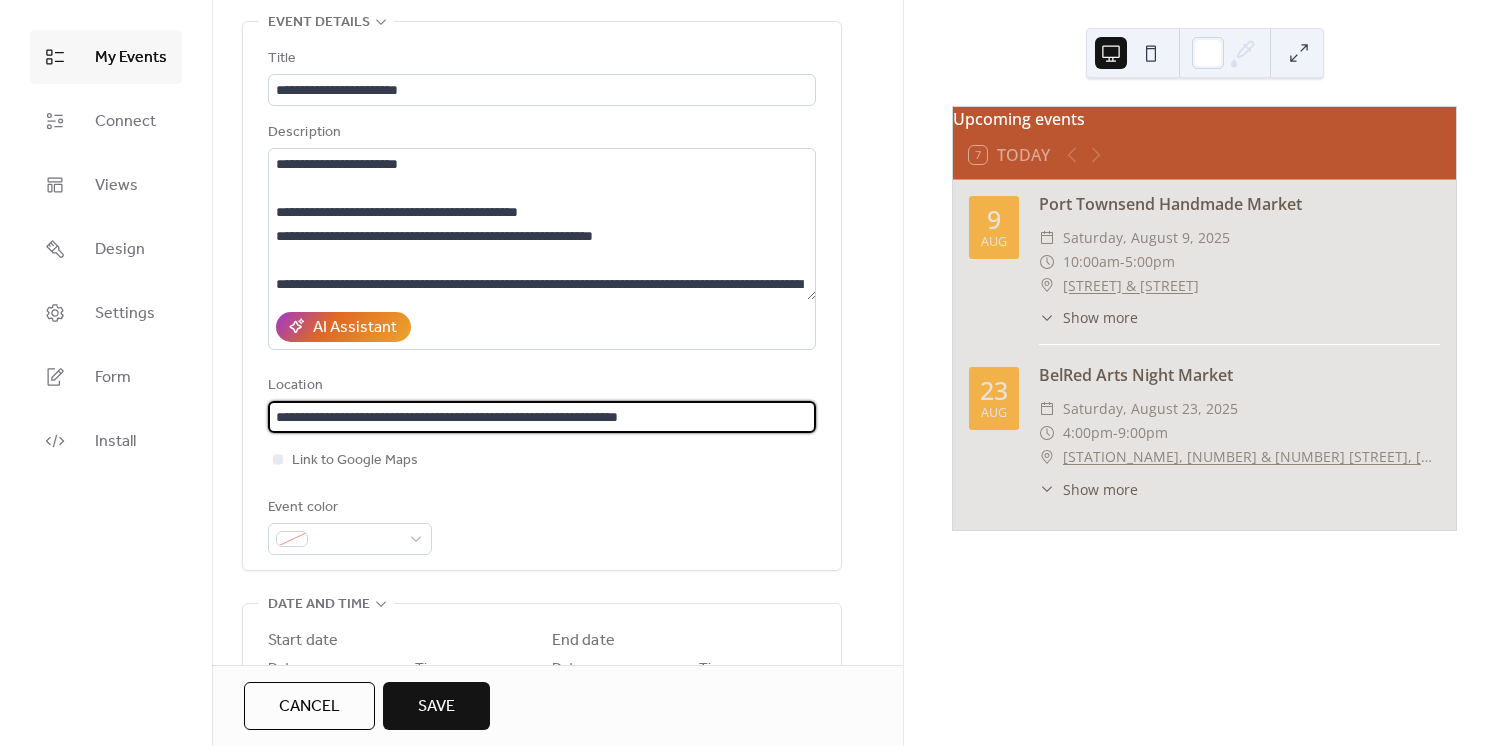 type on "**********" 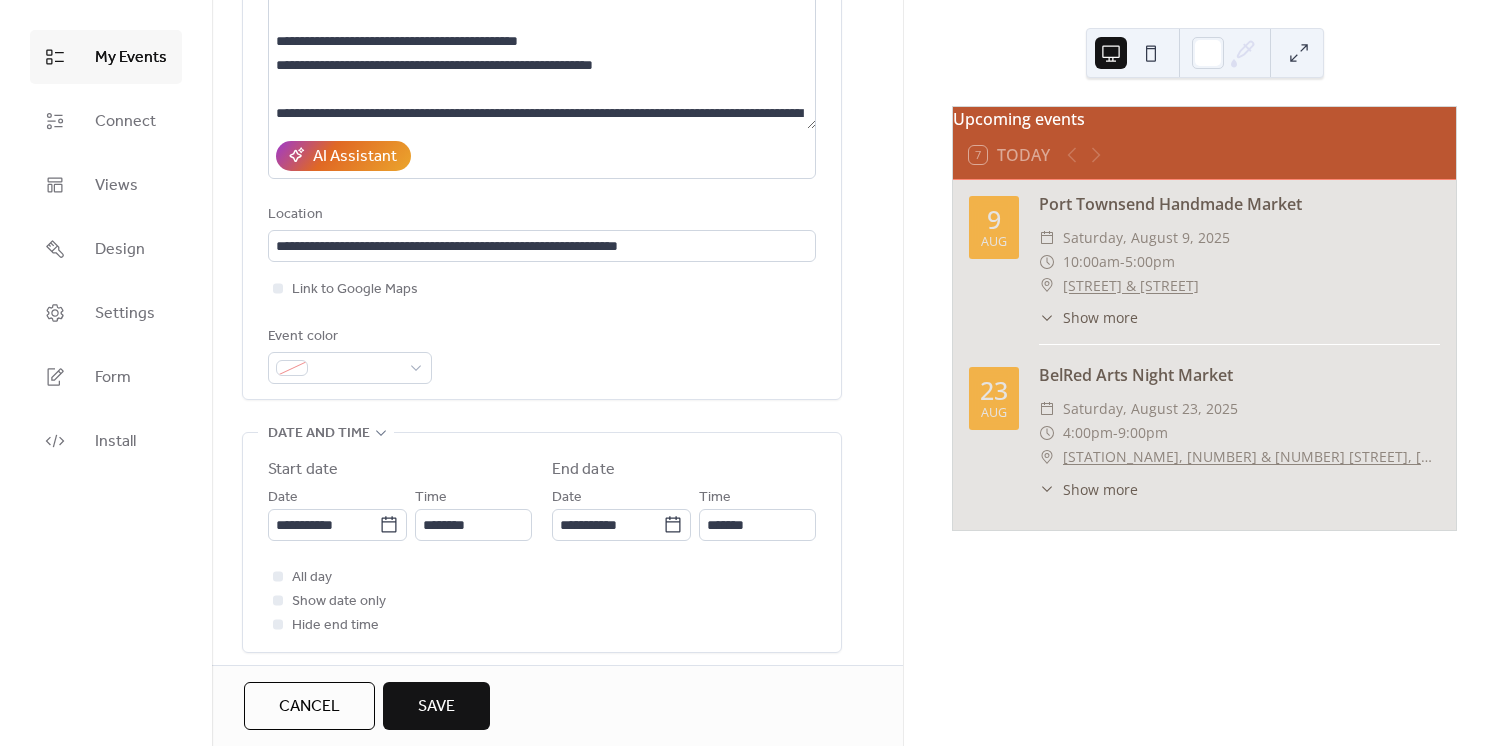 scroll, scrollTop: 272, scrollLeft: 0, axis: vertical 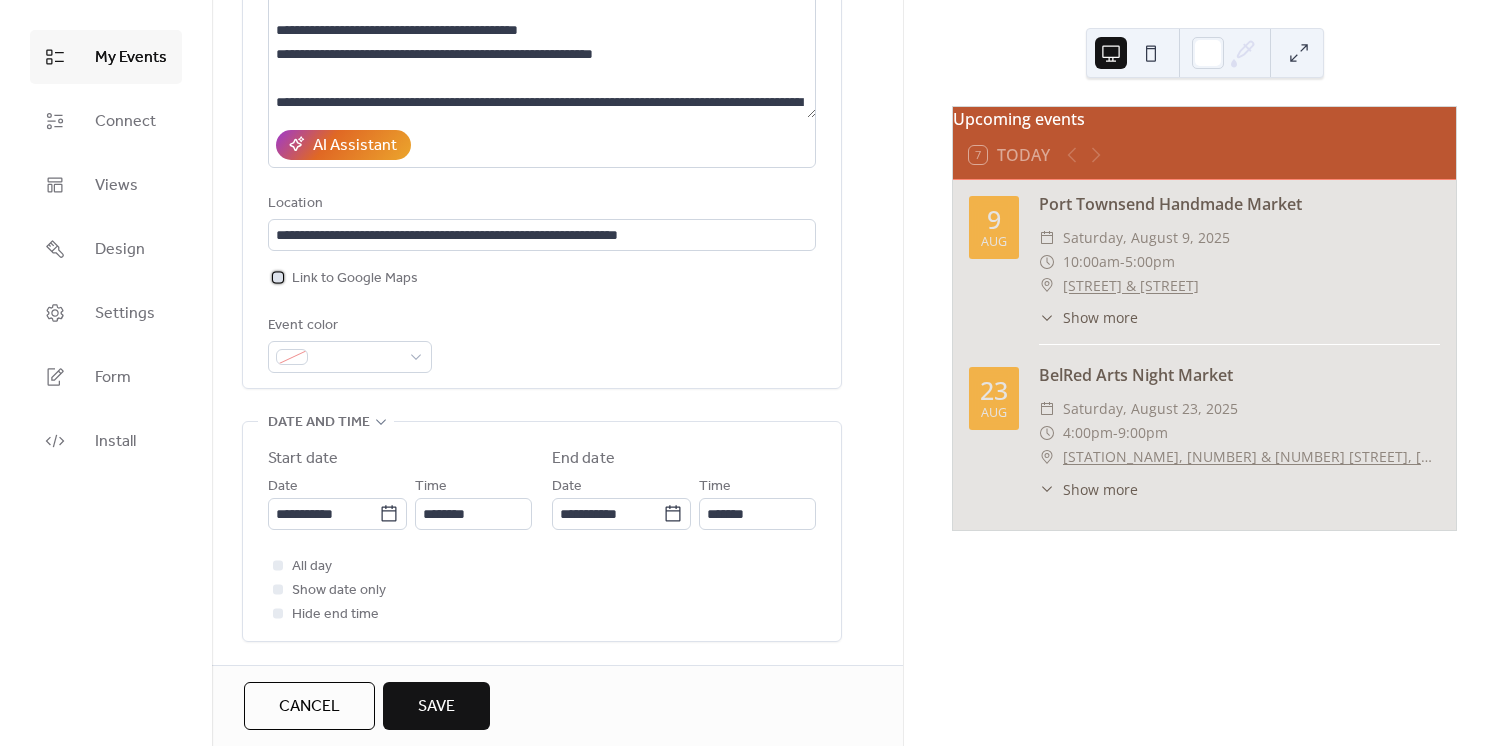 click at bounding box center [278, 277] 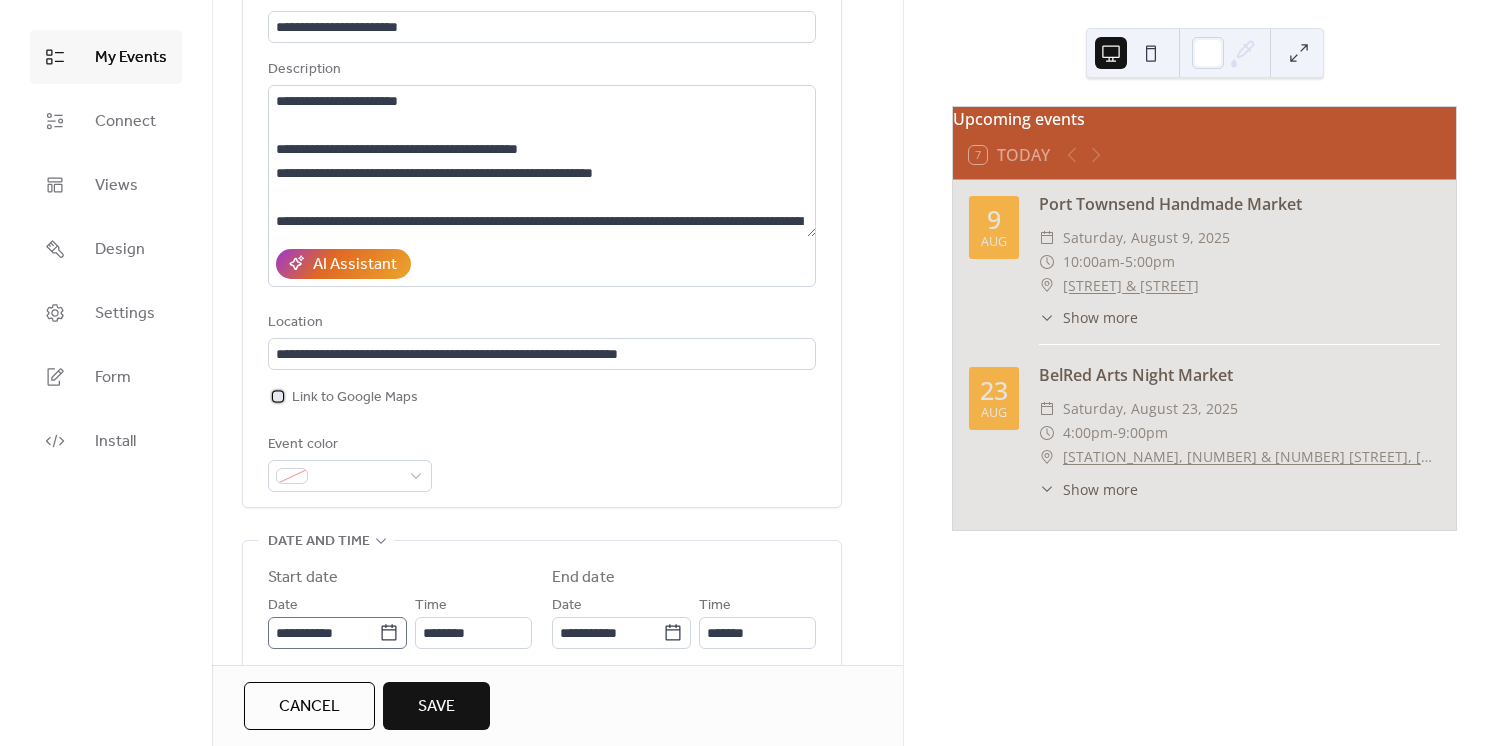 scroll, scrollTop: 90, scrollLeft: 0, axis: vertical 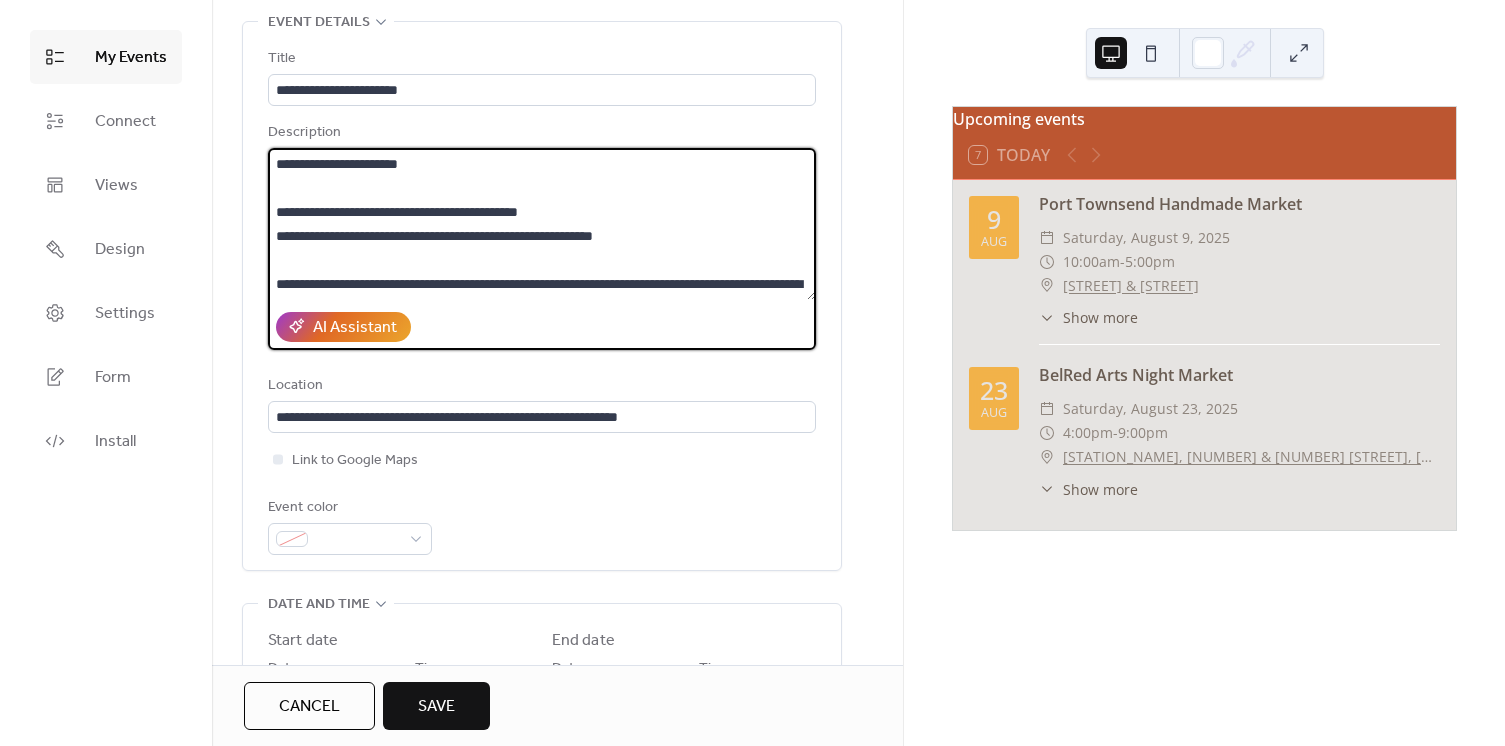 drag, startPoint x: 393, startPoint y: 210, endPoint x: 436, endPoint y: 210, distance: 43 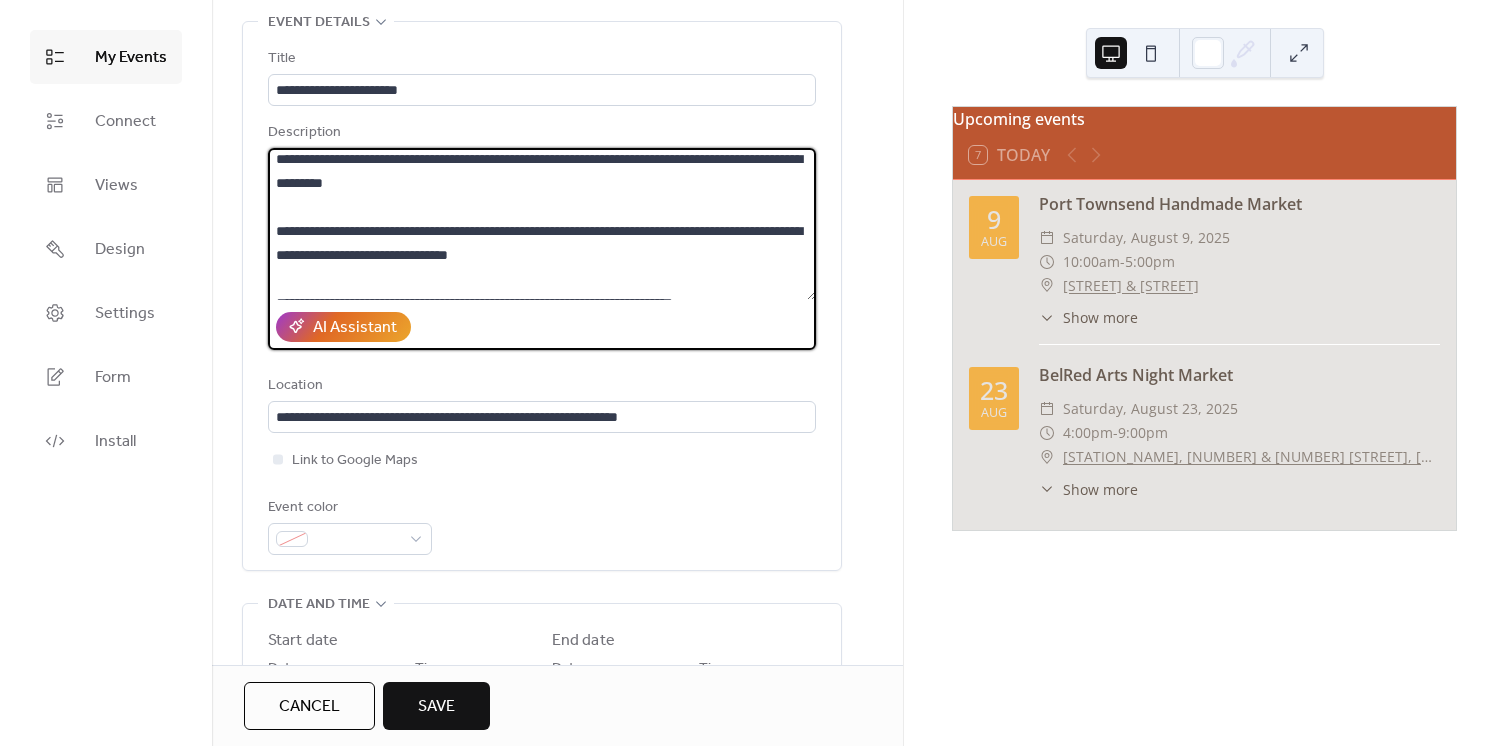 scroll, scrollTop: 240, scrollLeft: 0, axis: vertical 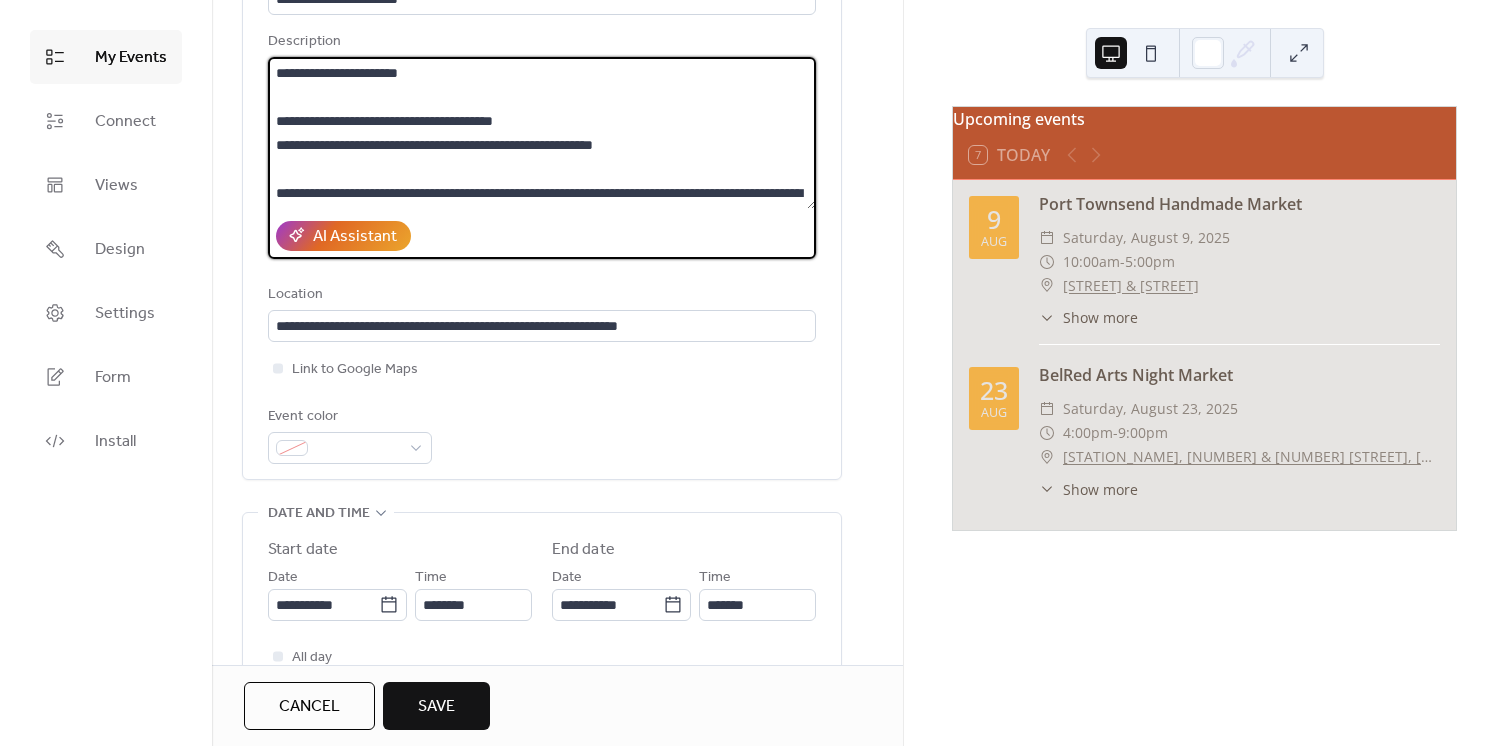 type on "**********" 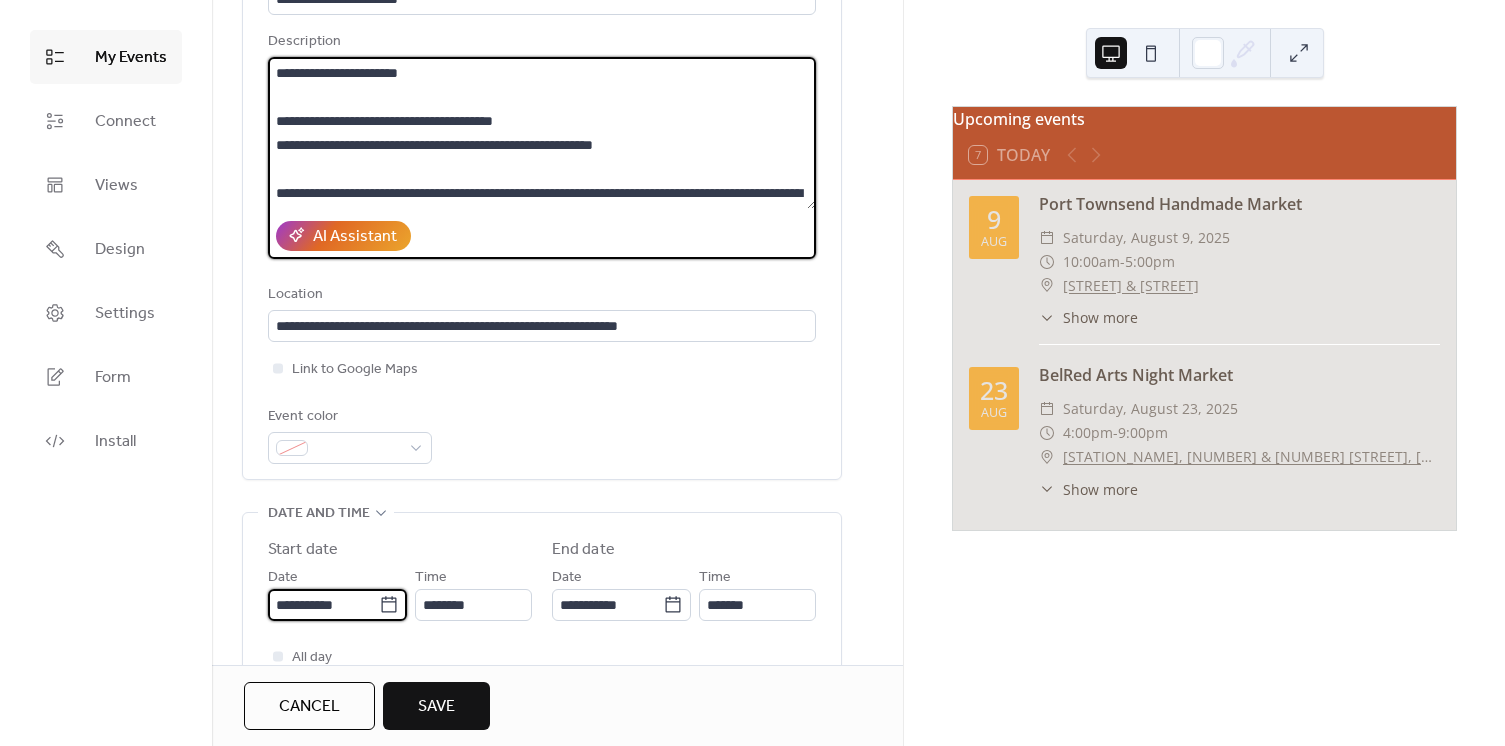 click on "**********" at bounding box center [323, 605] 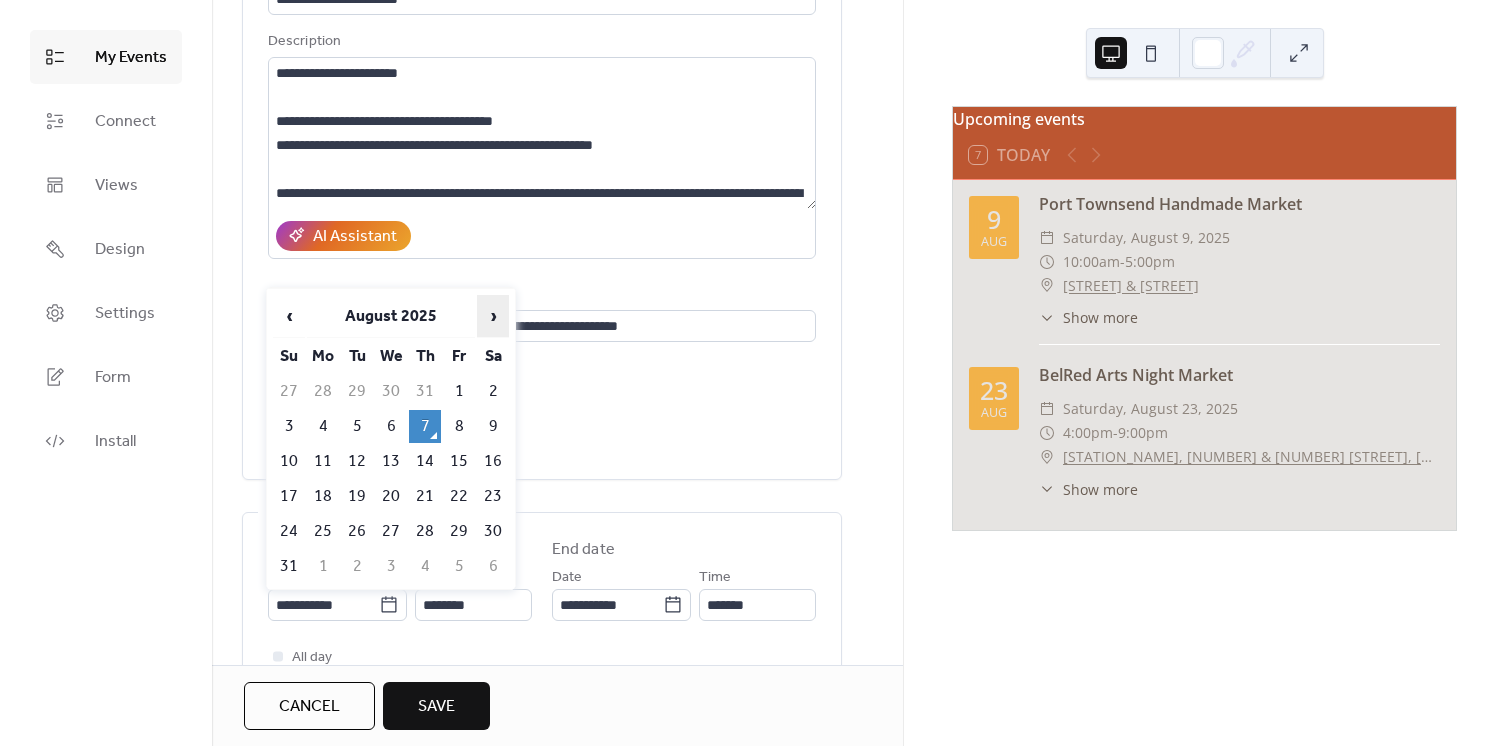 click on "›" at bounding box center [493, 316] 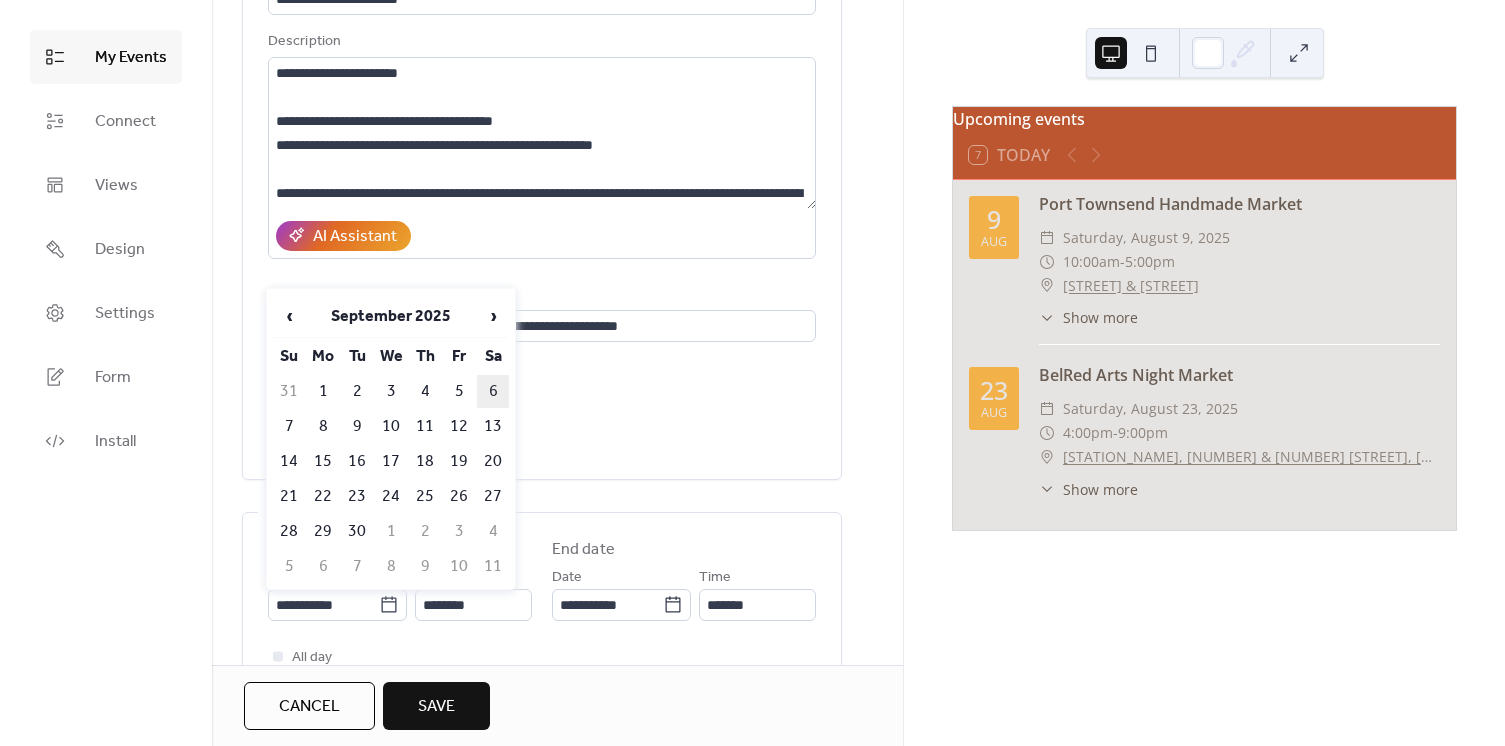 click on "6" at bounding box center (493, 391) 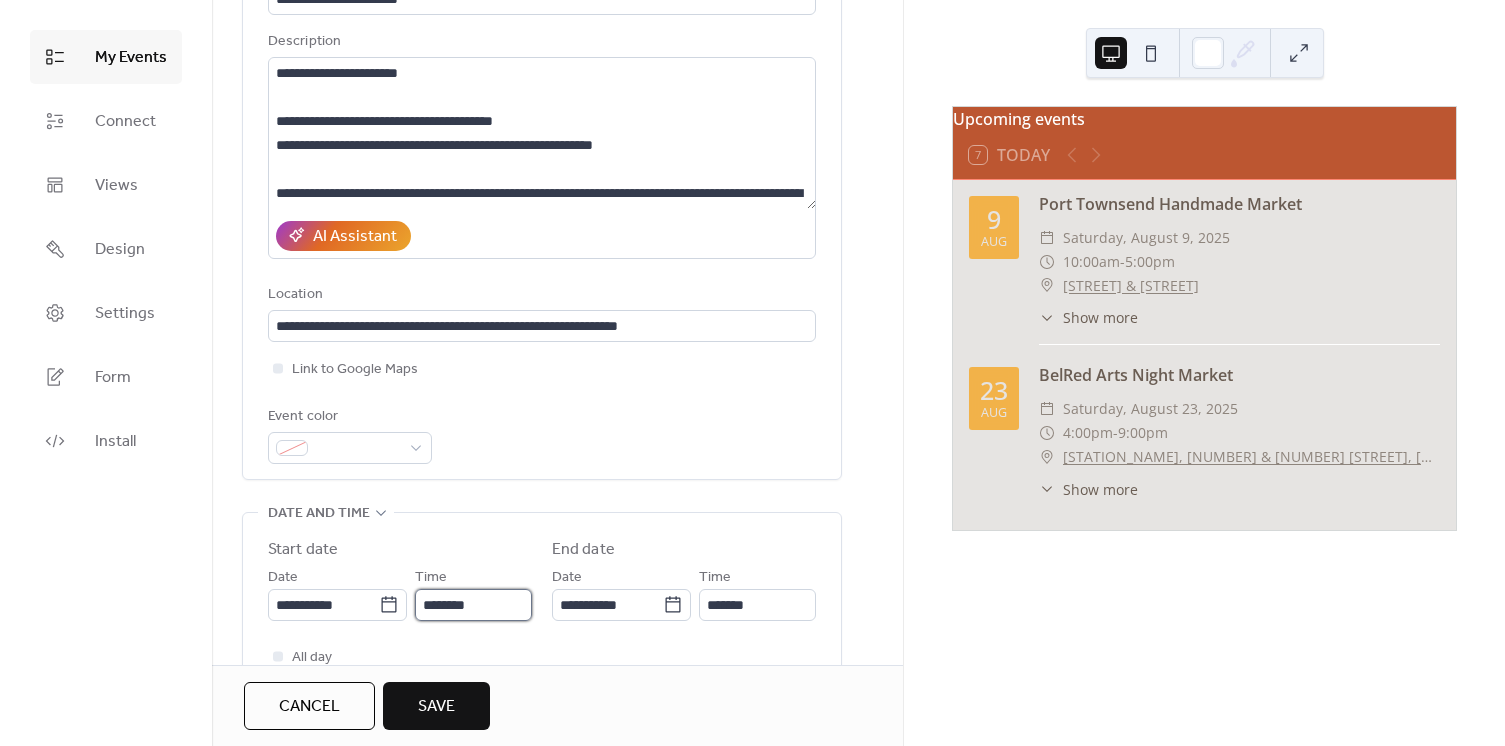 click on "********" at bounding box center (473, 605) 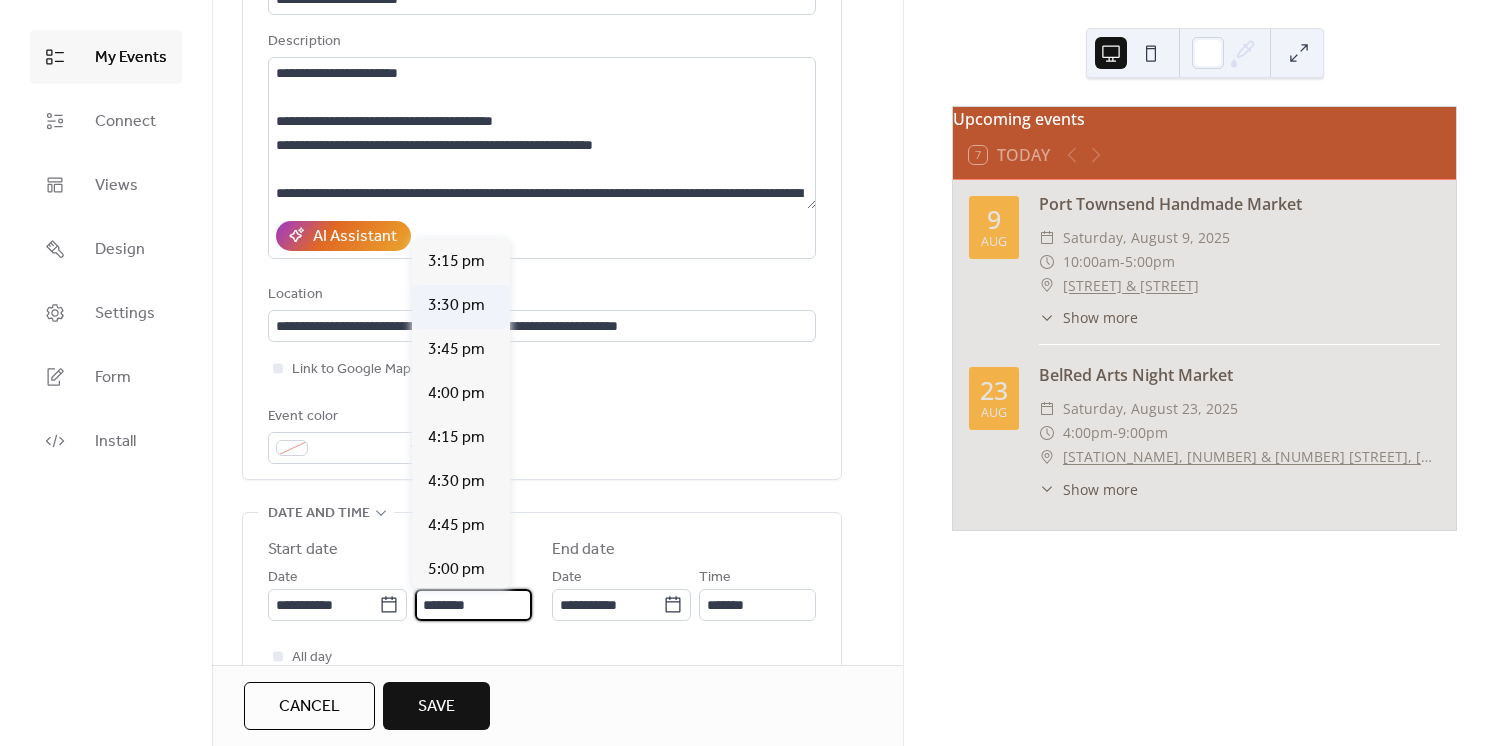scroll, scrollTop: 2683, scrollLeft: 0, axis: vertical 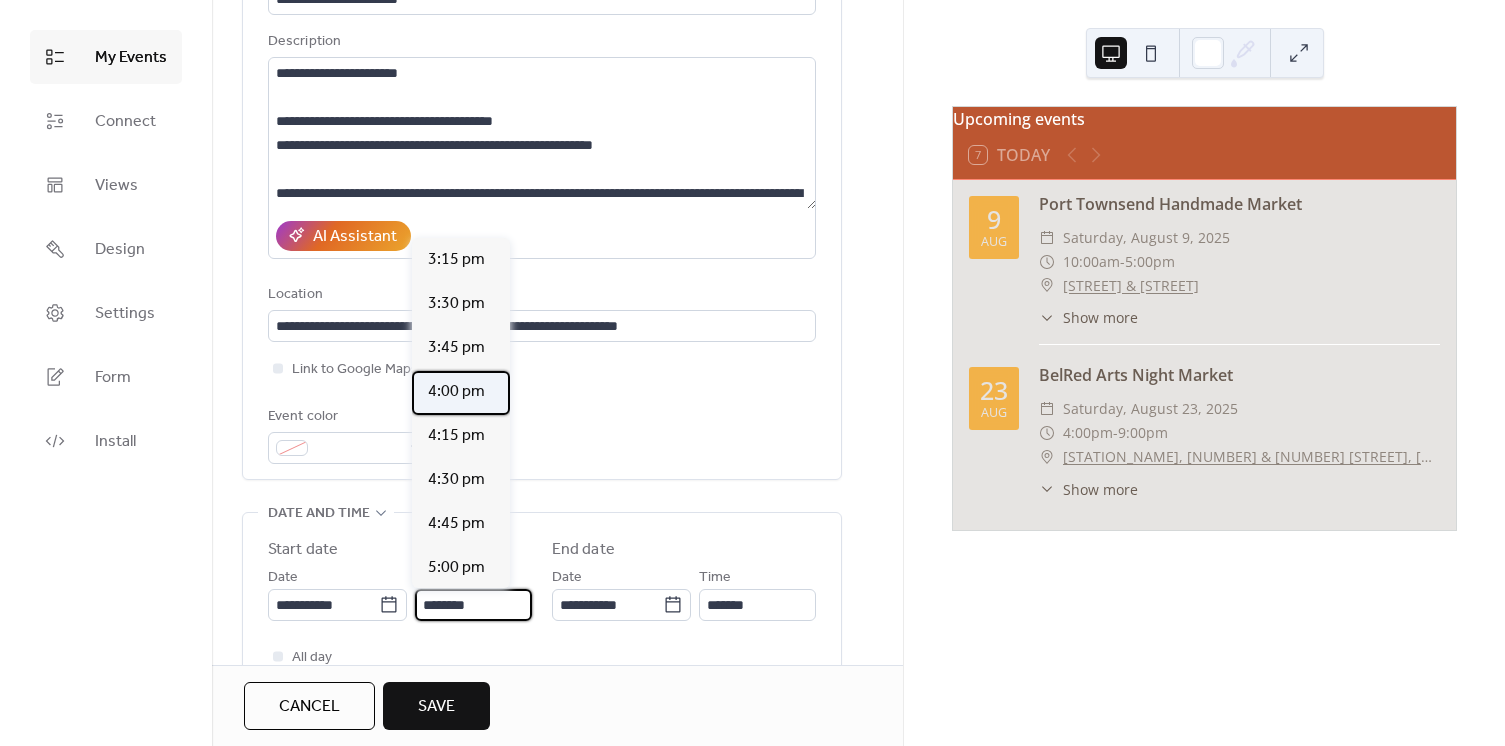 click on "4:00 pm" at bounding box center [456, 392] 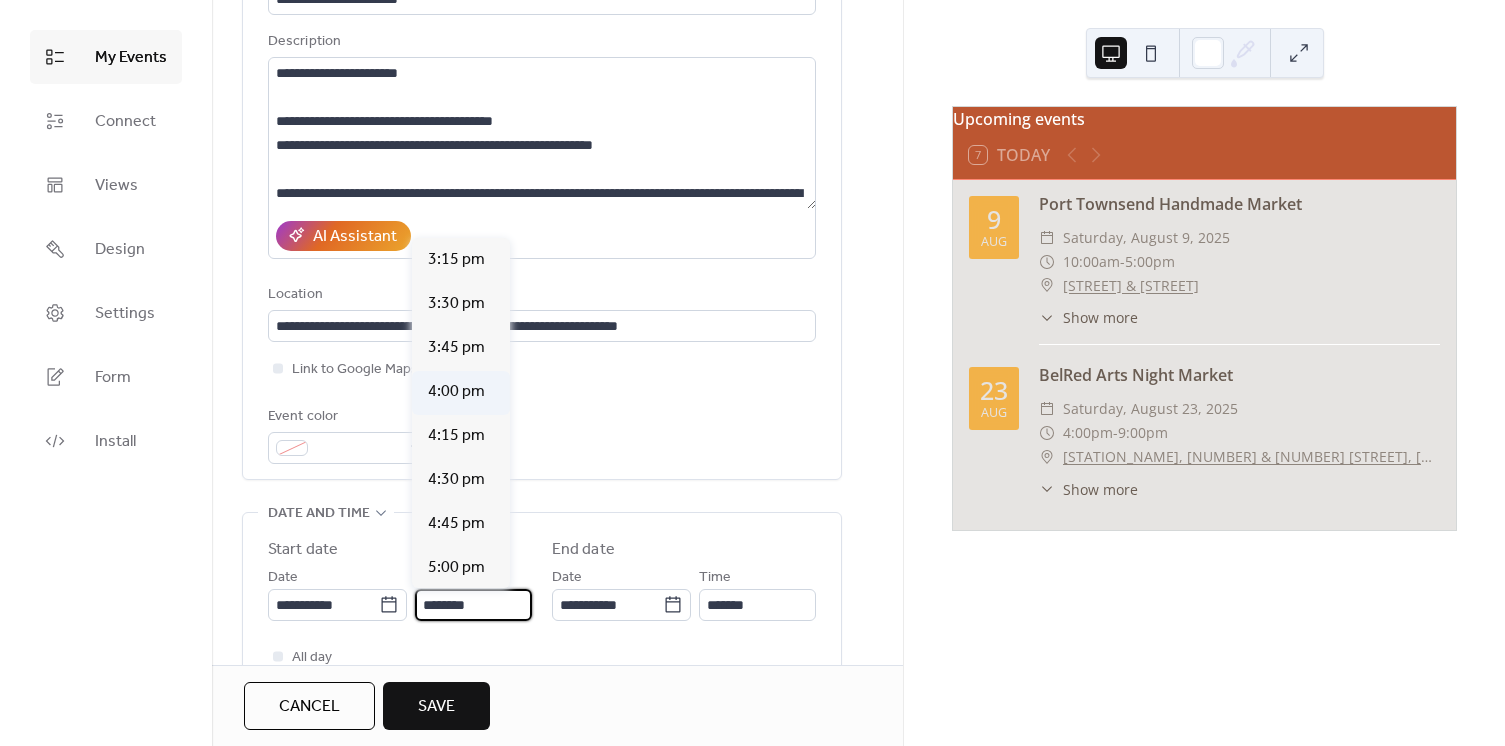 type on "*******" 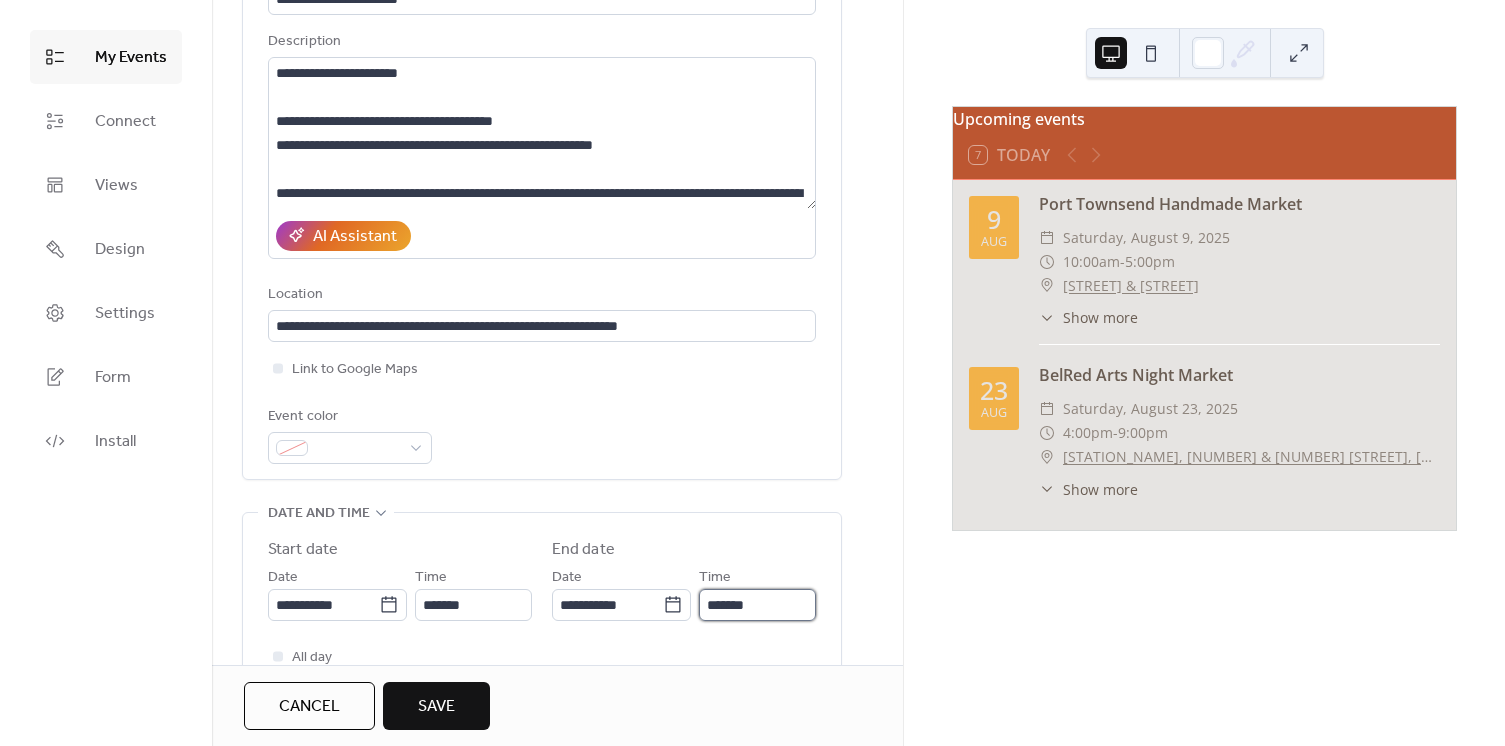 click on "*******" at bounding box center [757, 605] 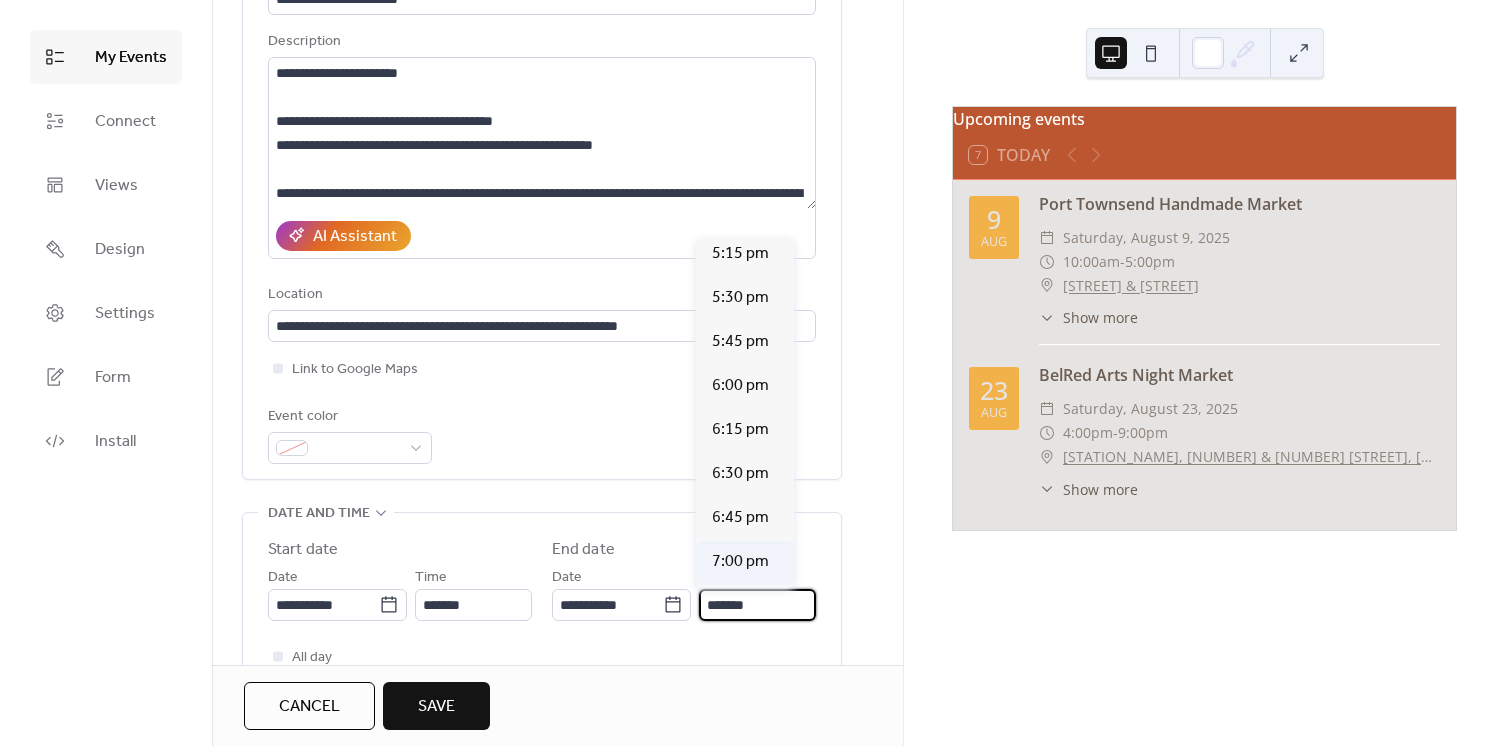 scroll, scrollTop: 363, scrollLeft: 0, axis: vertical 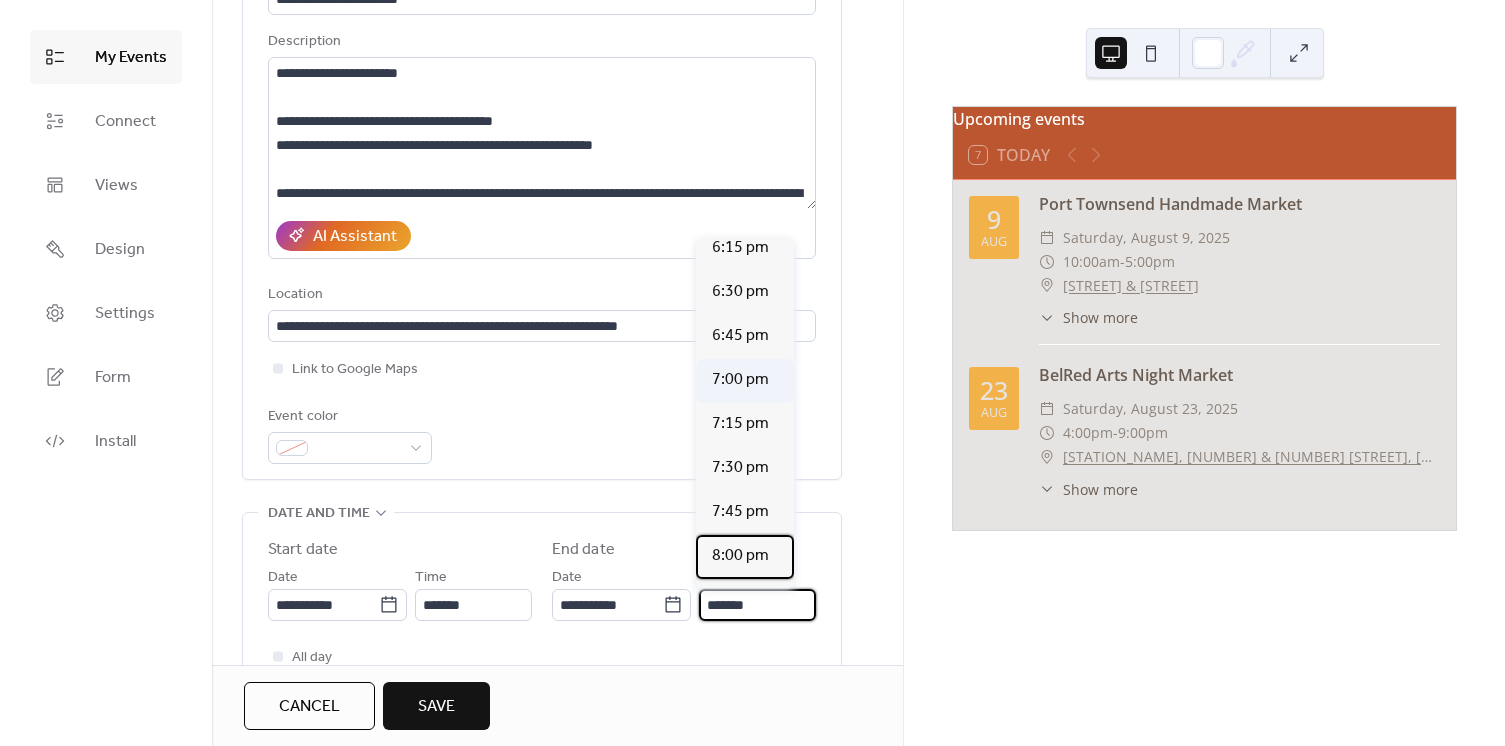 click on "8:00 pm" at bounding box center [740, 556] 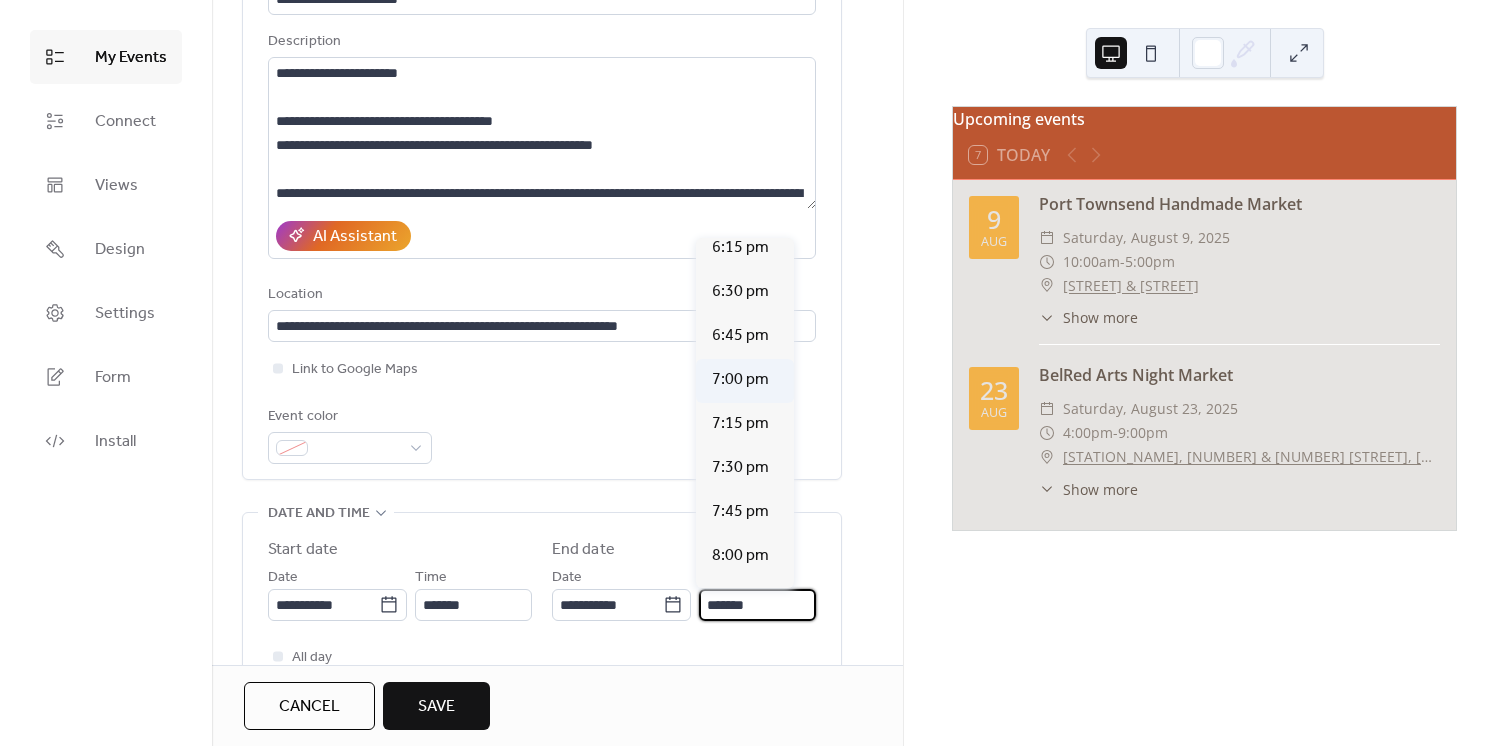 type on "*******" 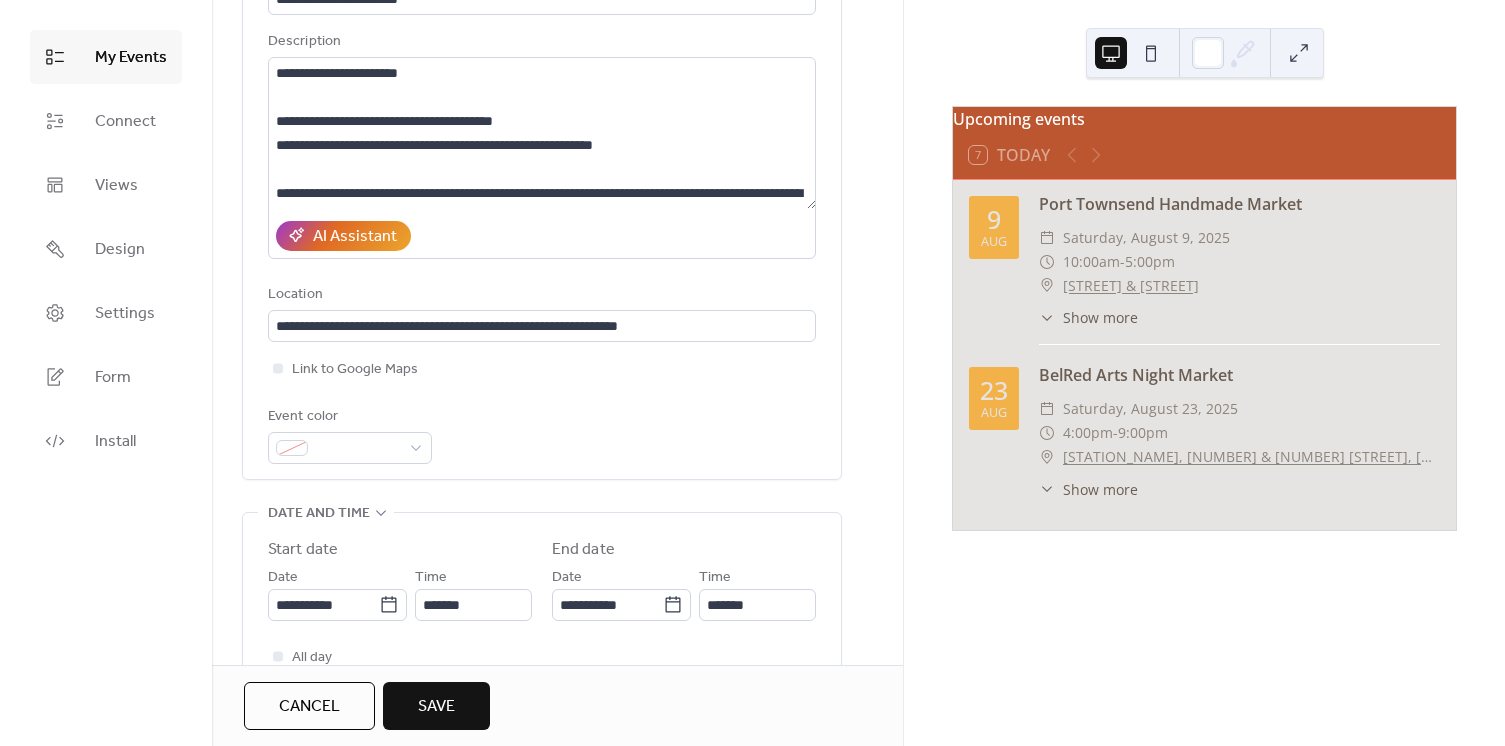 click on "All day Show date only Hide end time" at bounding box center (542, 681) 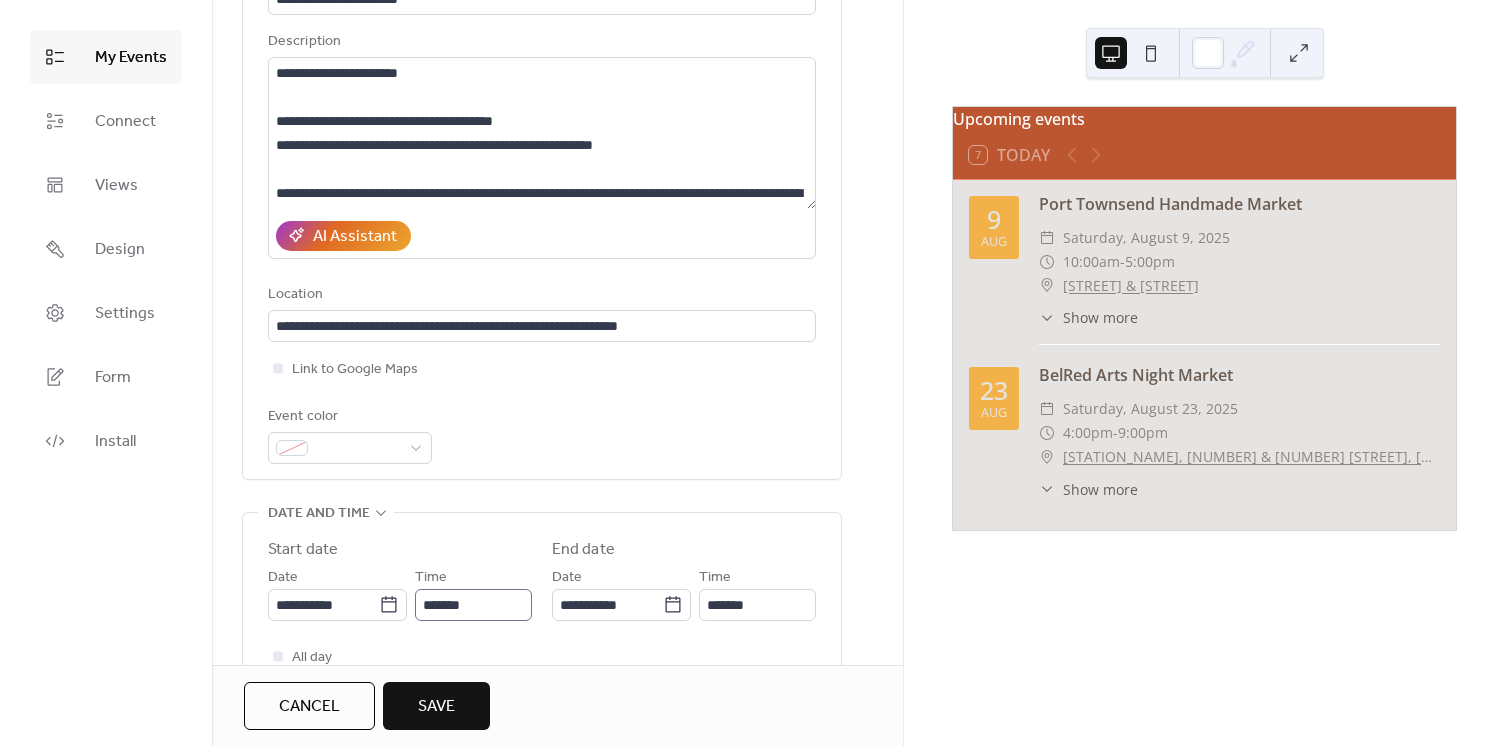 scroll, scrollTop: 1, scrollLeft: 0, axis: vertical 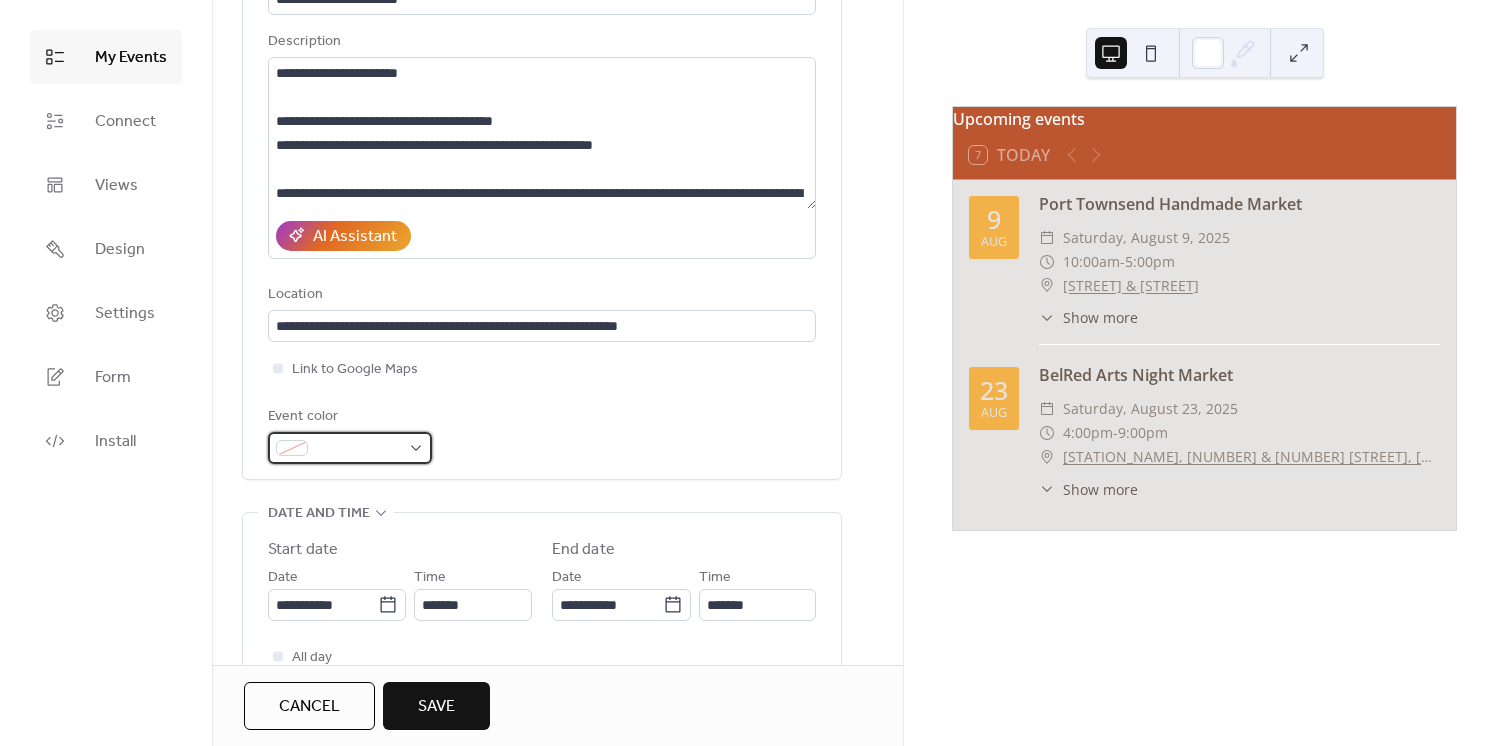 click at bounding box center [358, 449] 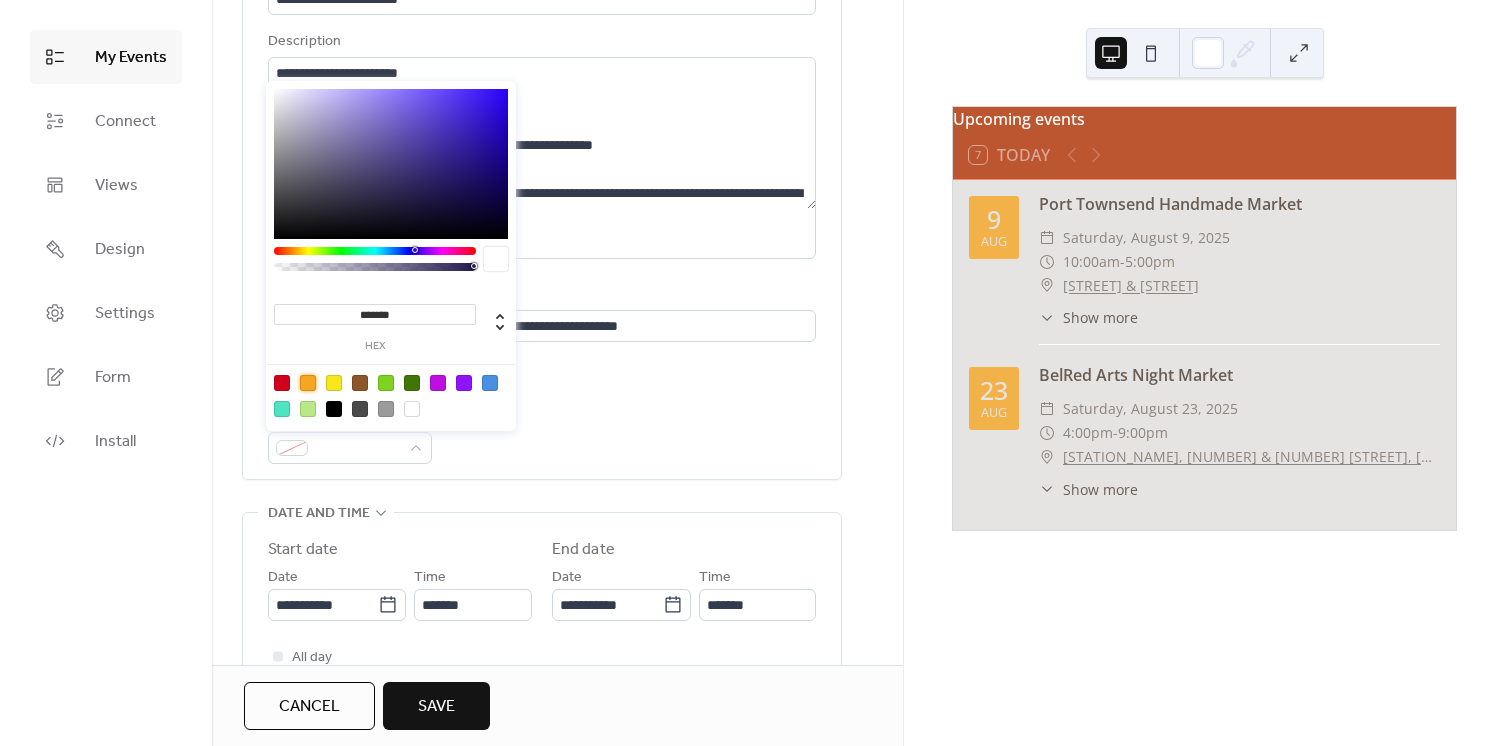 click at bounding box center [308, 383] 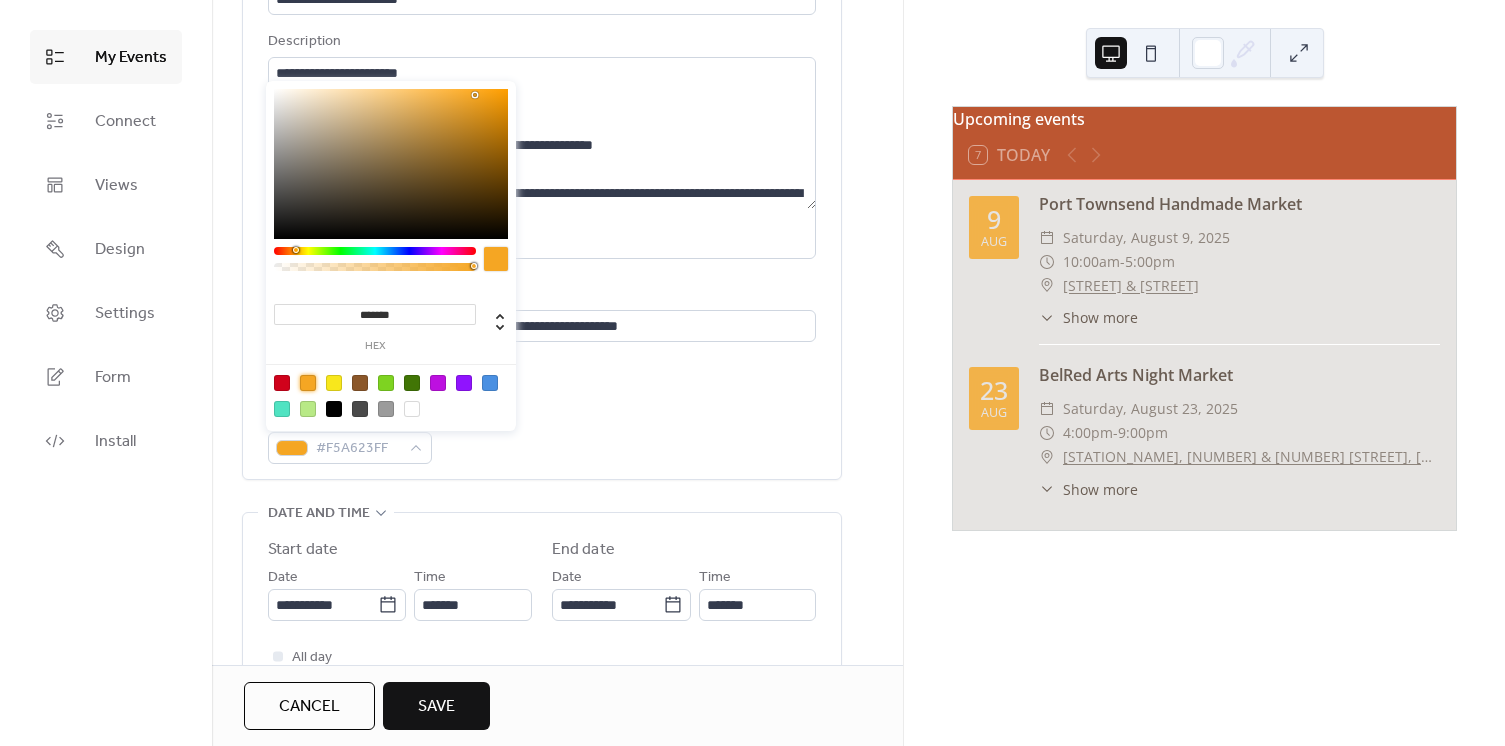 click on "**********" at bounding box center [542, 210] 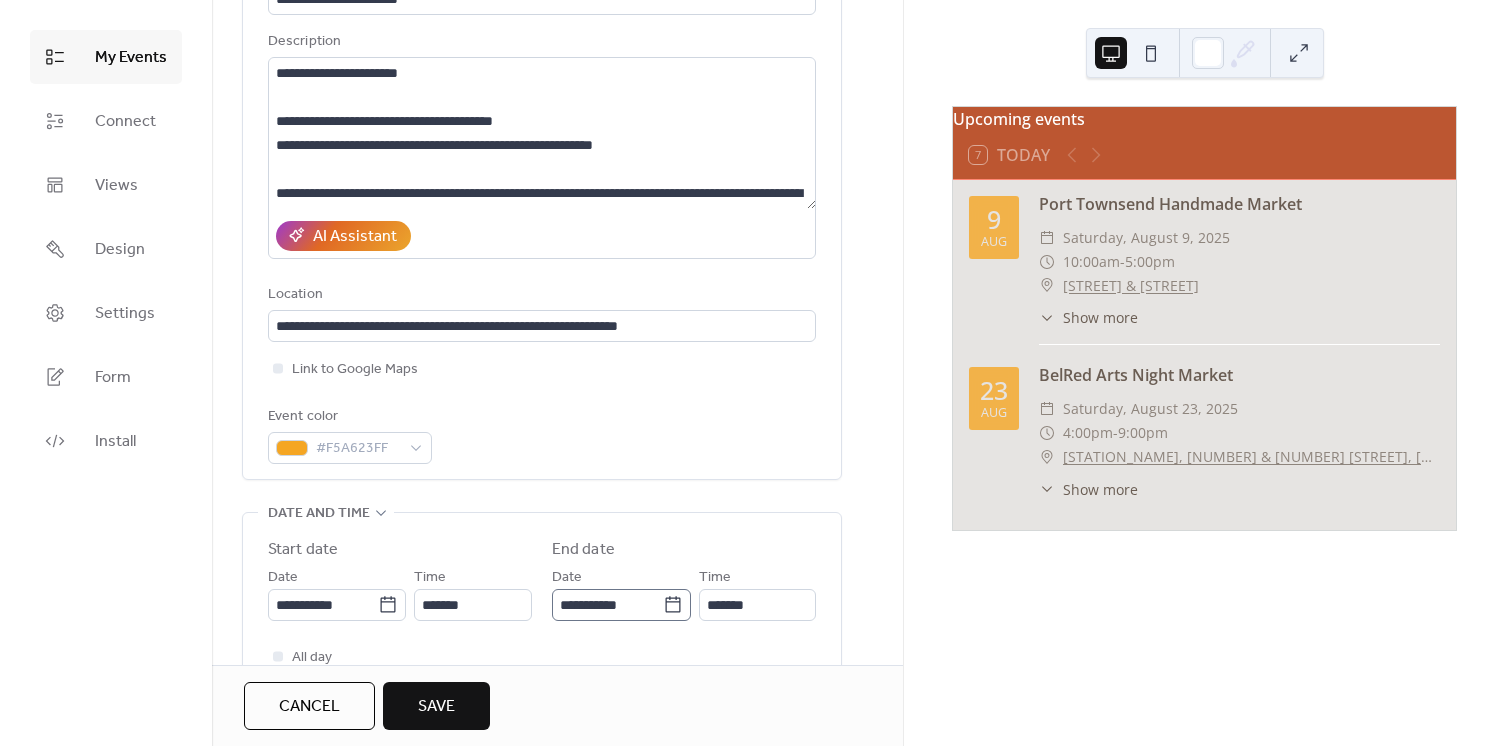 scroll, scrollTop: 1, scrollLeft: 0, axis: vertical 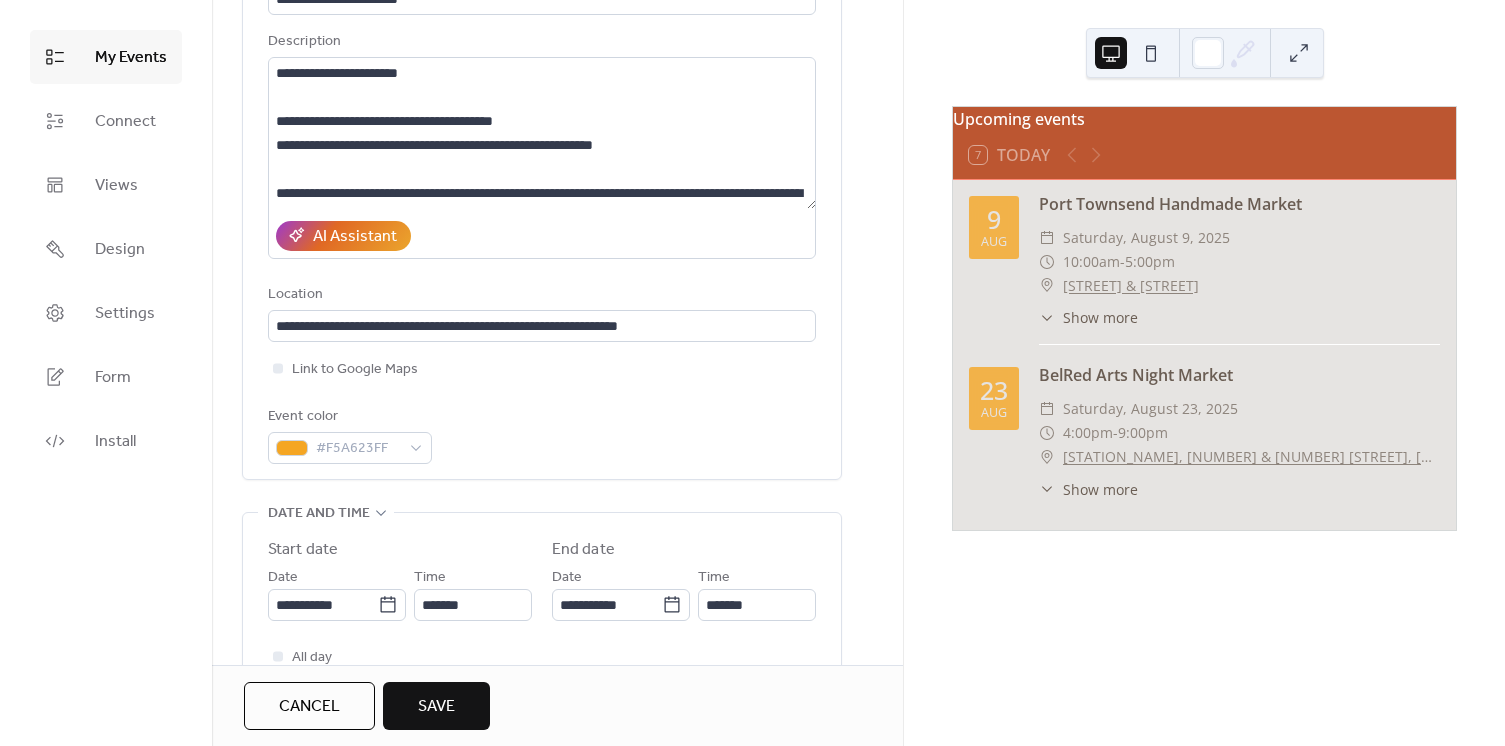 click on "Save" at bounding box center [436, 706] 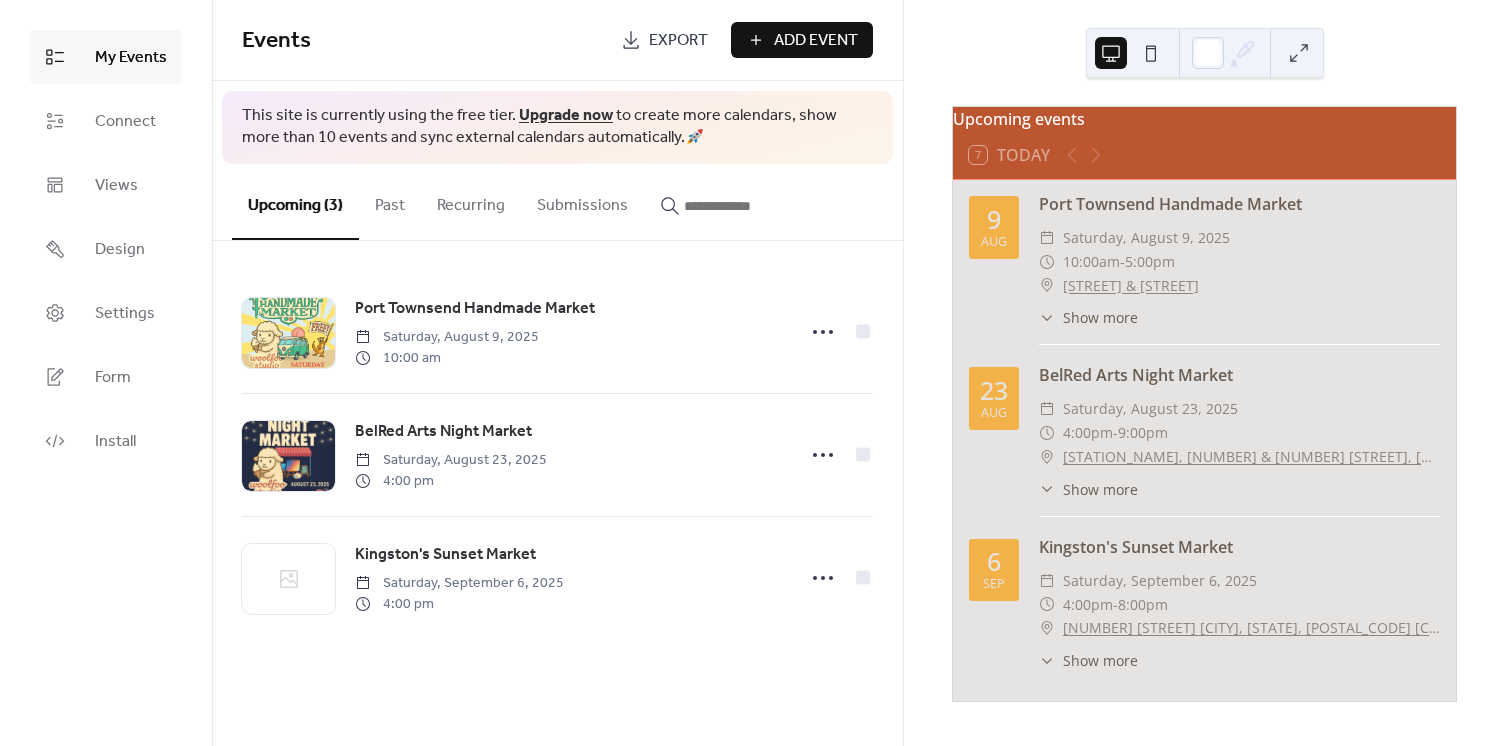 click on "23" at bounding box center [994, 390] 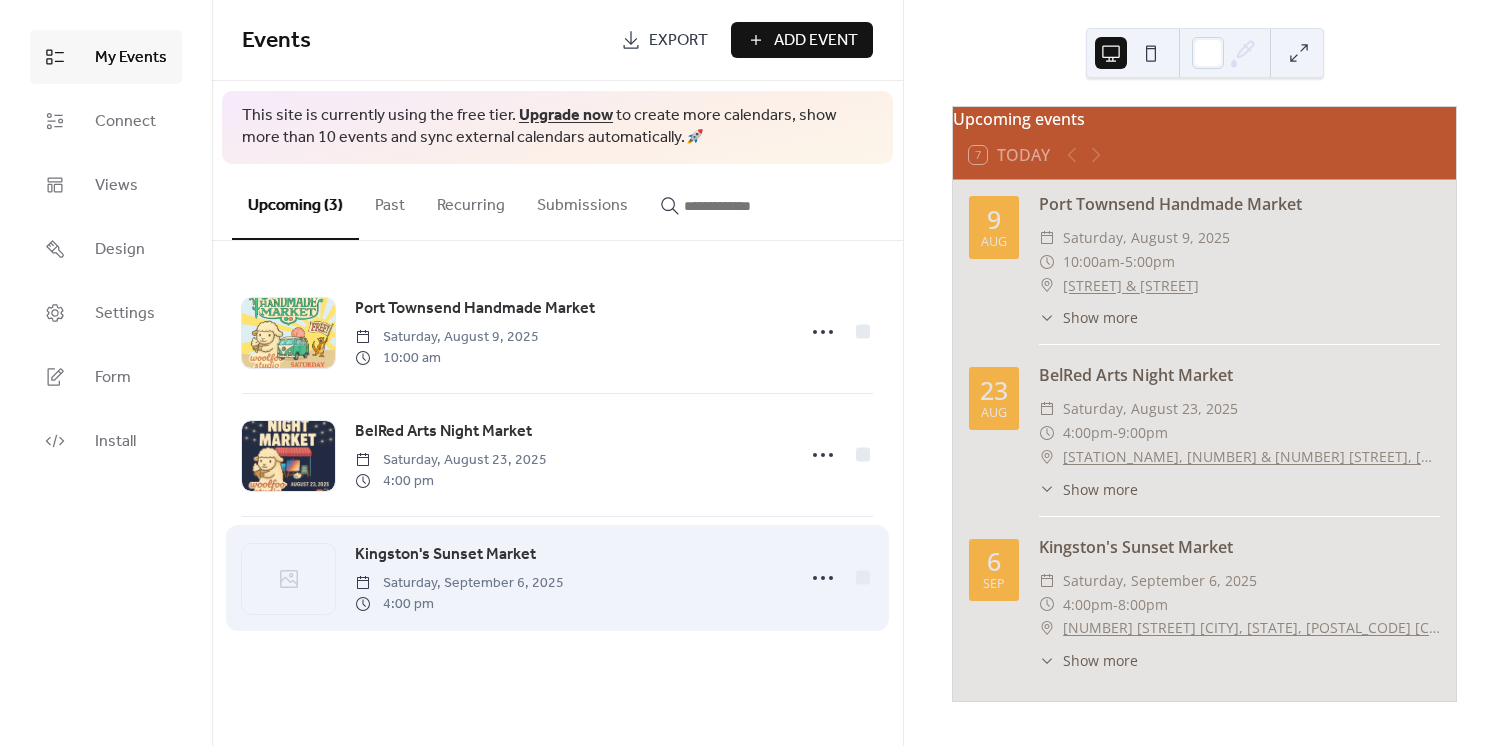 click 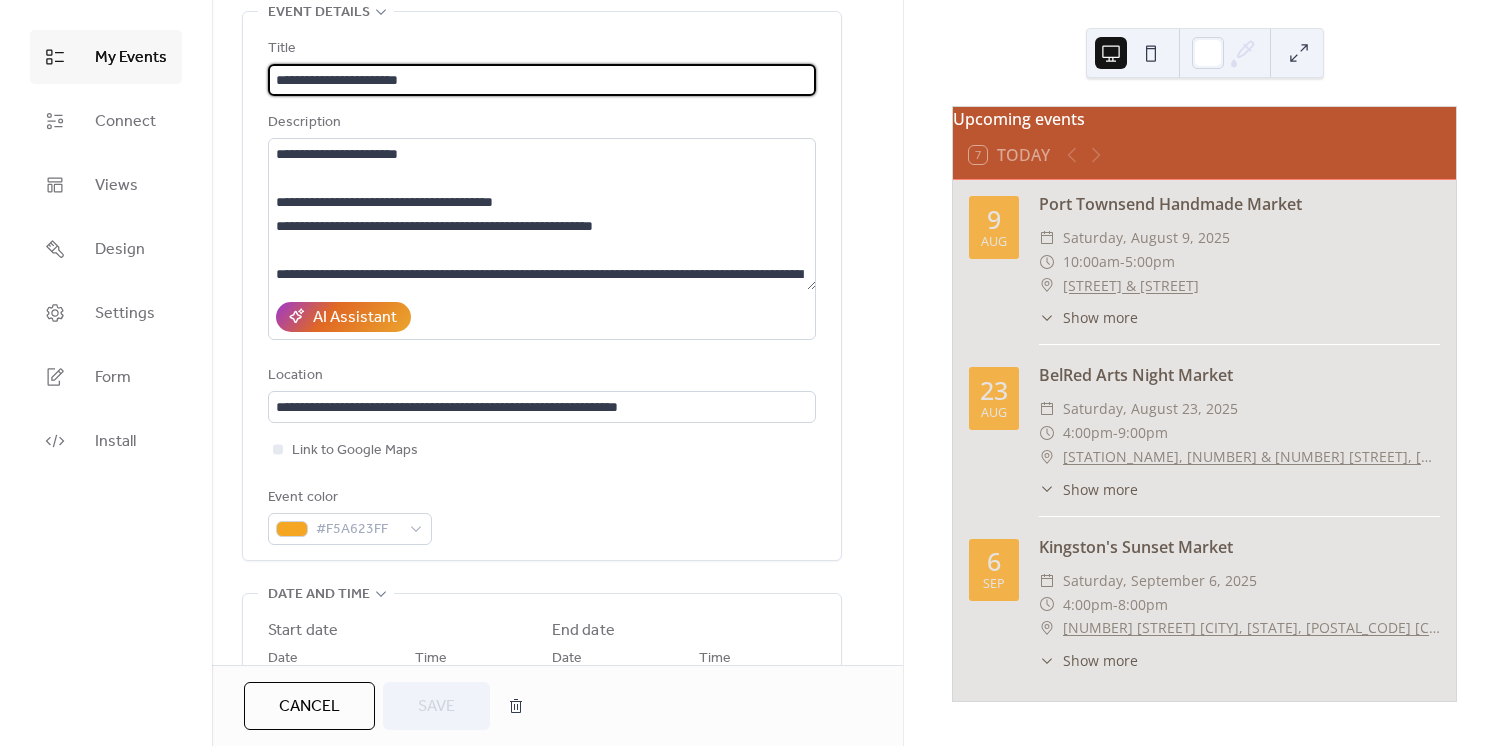 scroll, scrollTop: 272, scrollLeft: 0, axis: vertical 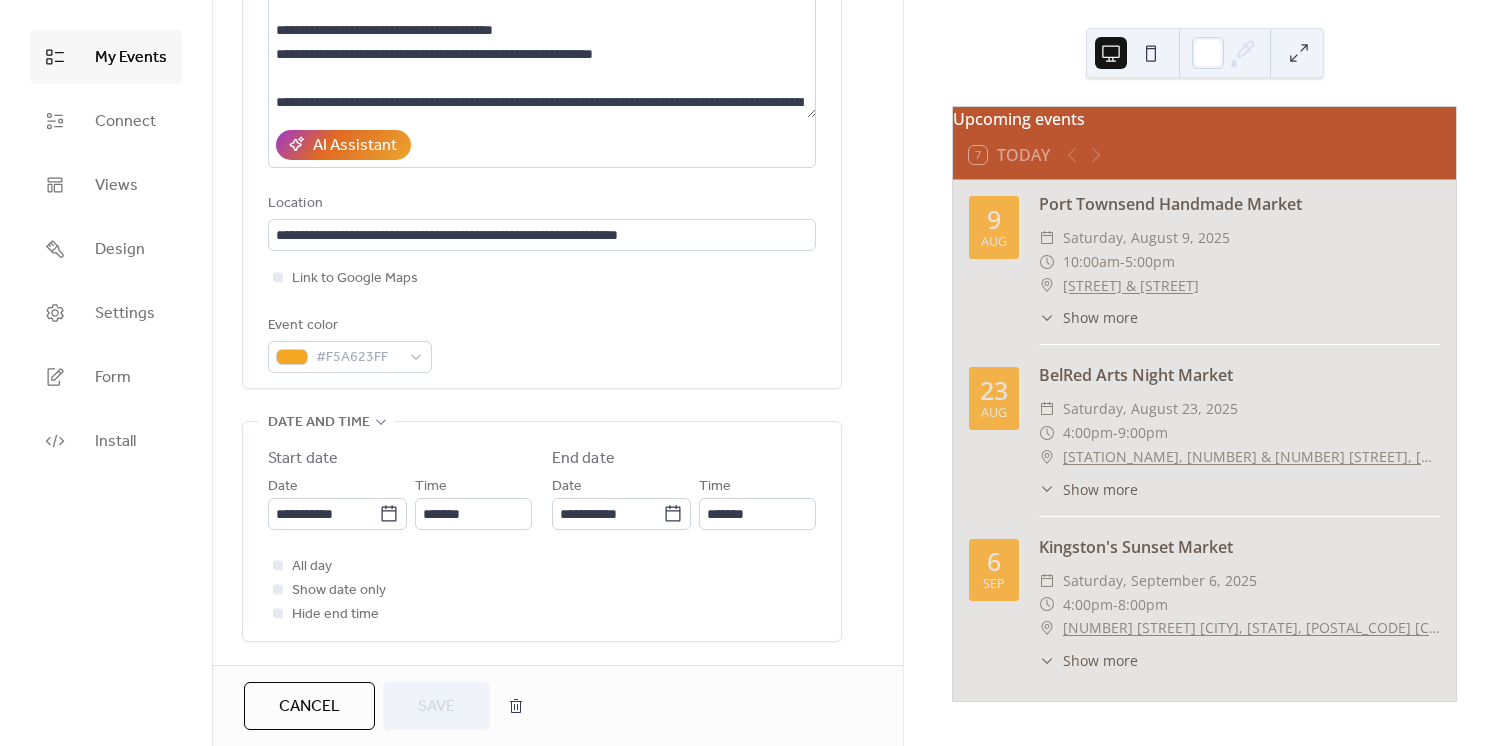 click on "**********" at bounding box center (542, 114) 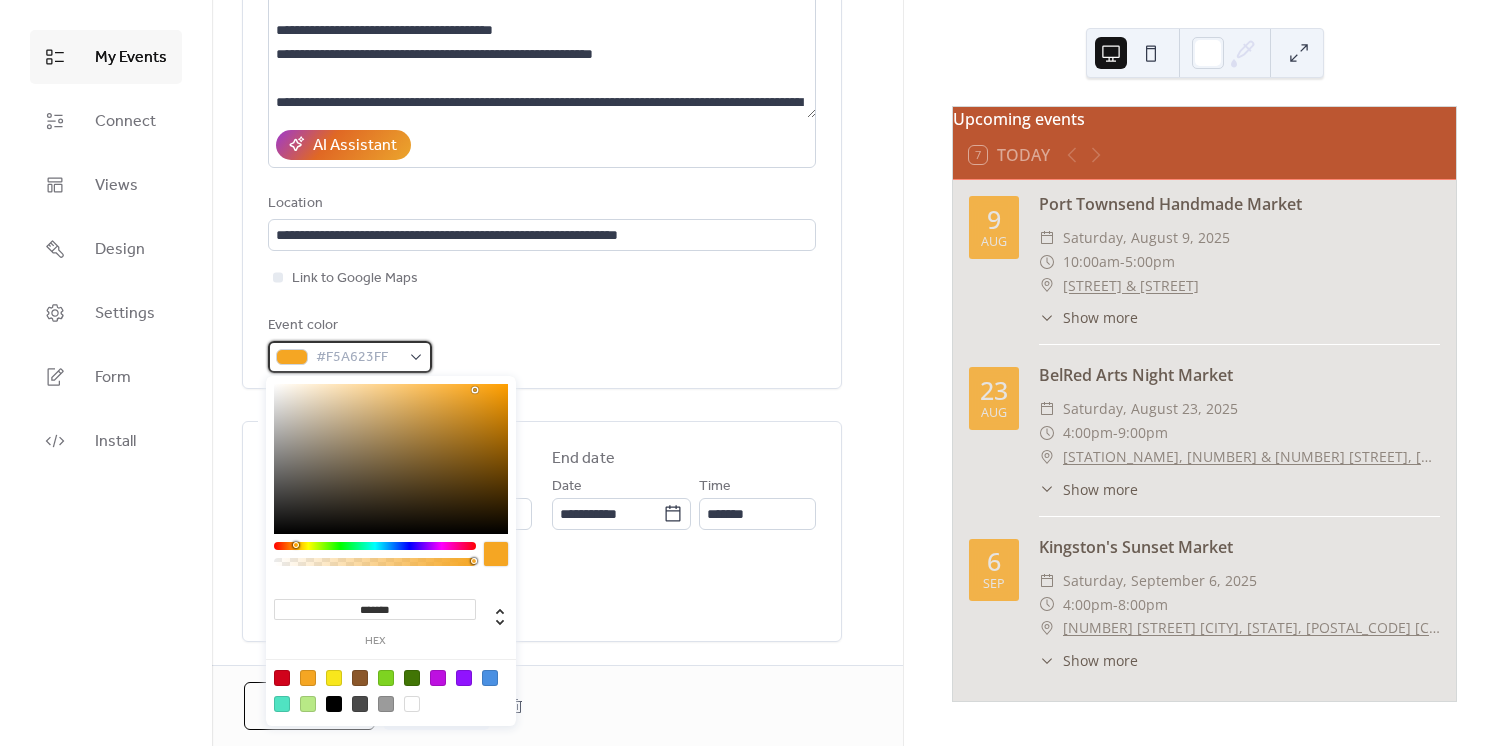 click at bounding box center (292, 357) 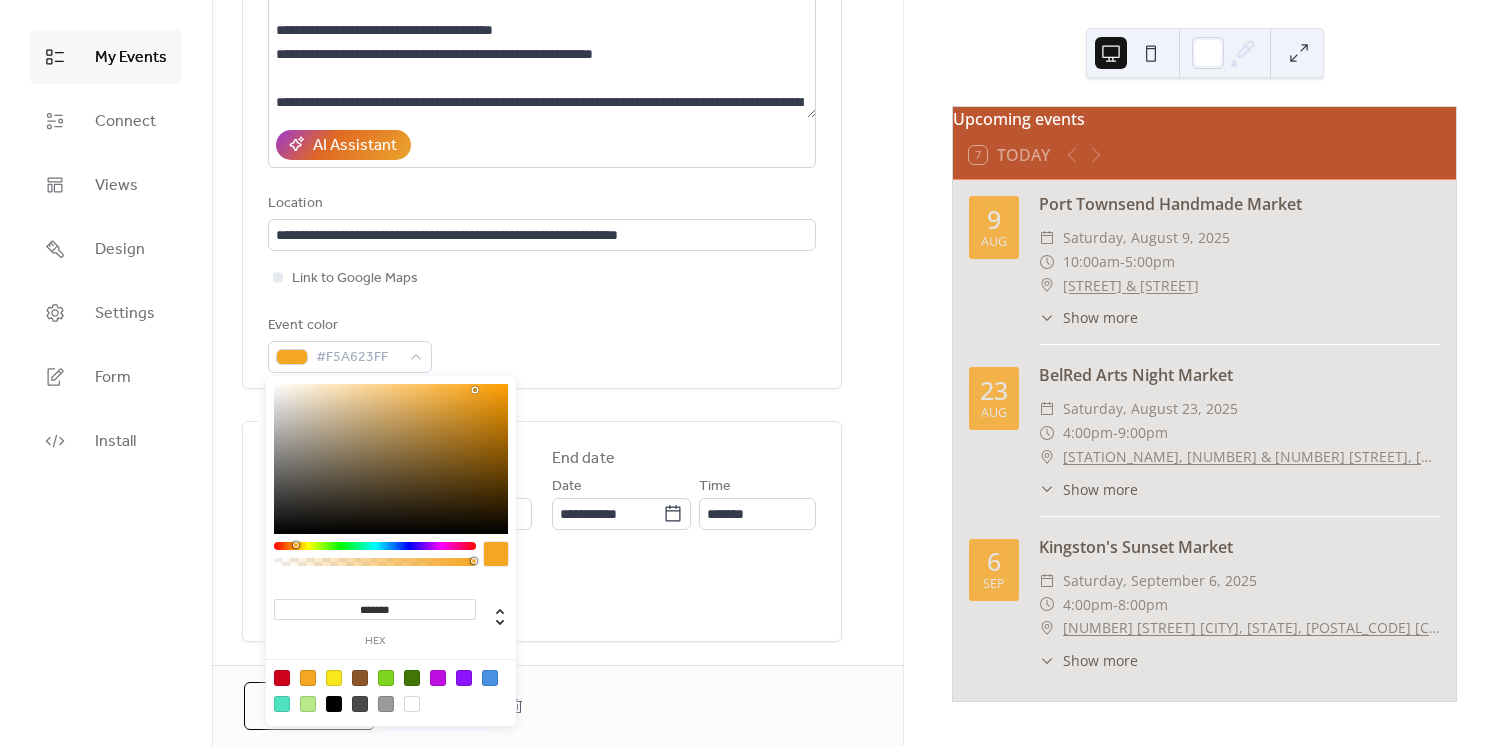 click at bounding box center (490, 678) 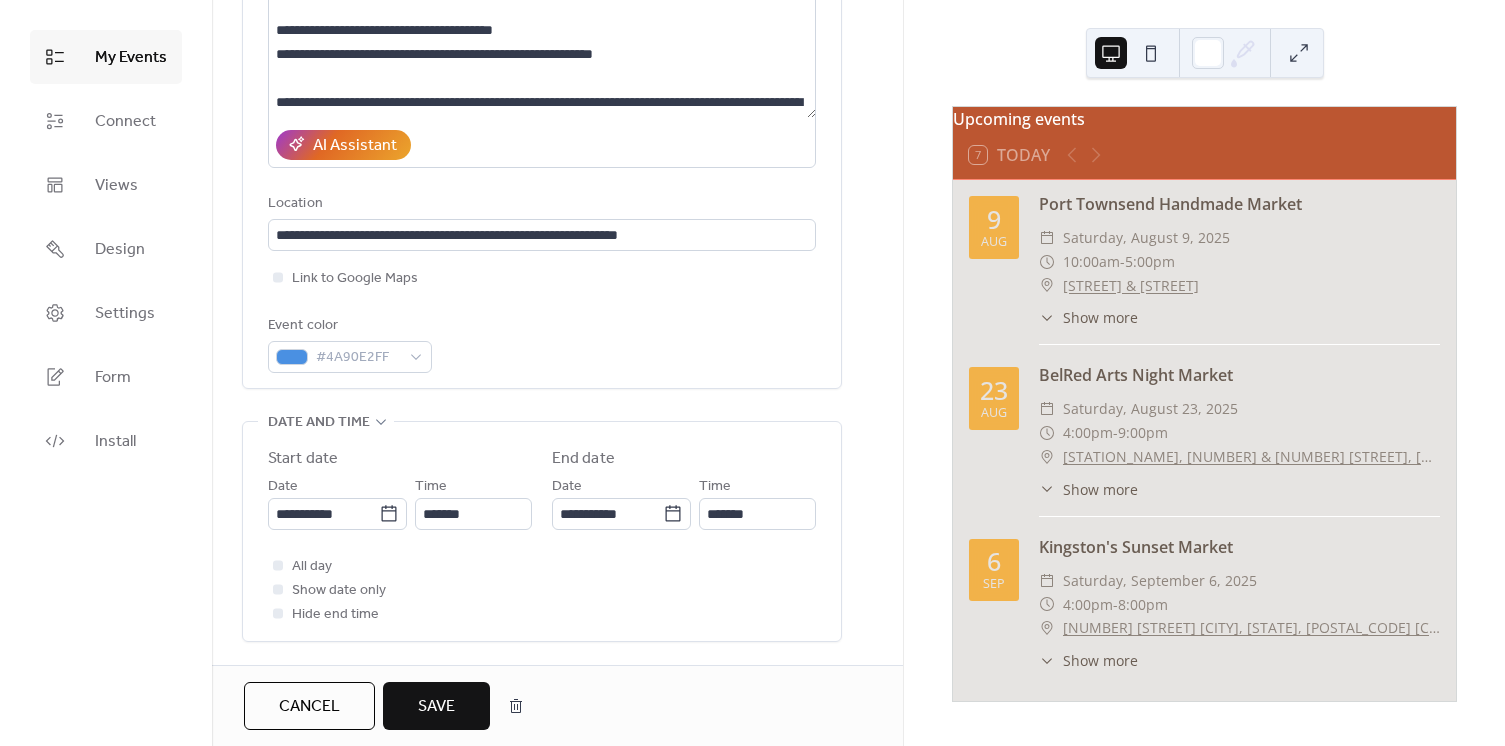 click on "**********" at bounding box center [542, 119] 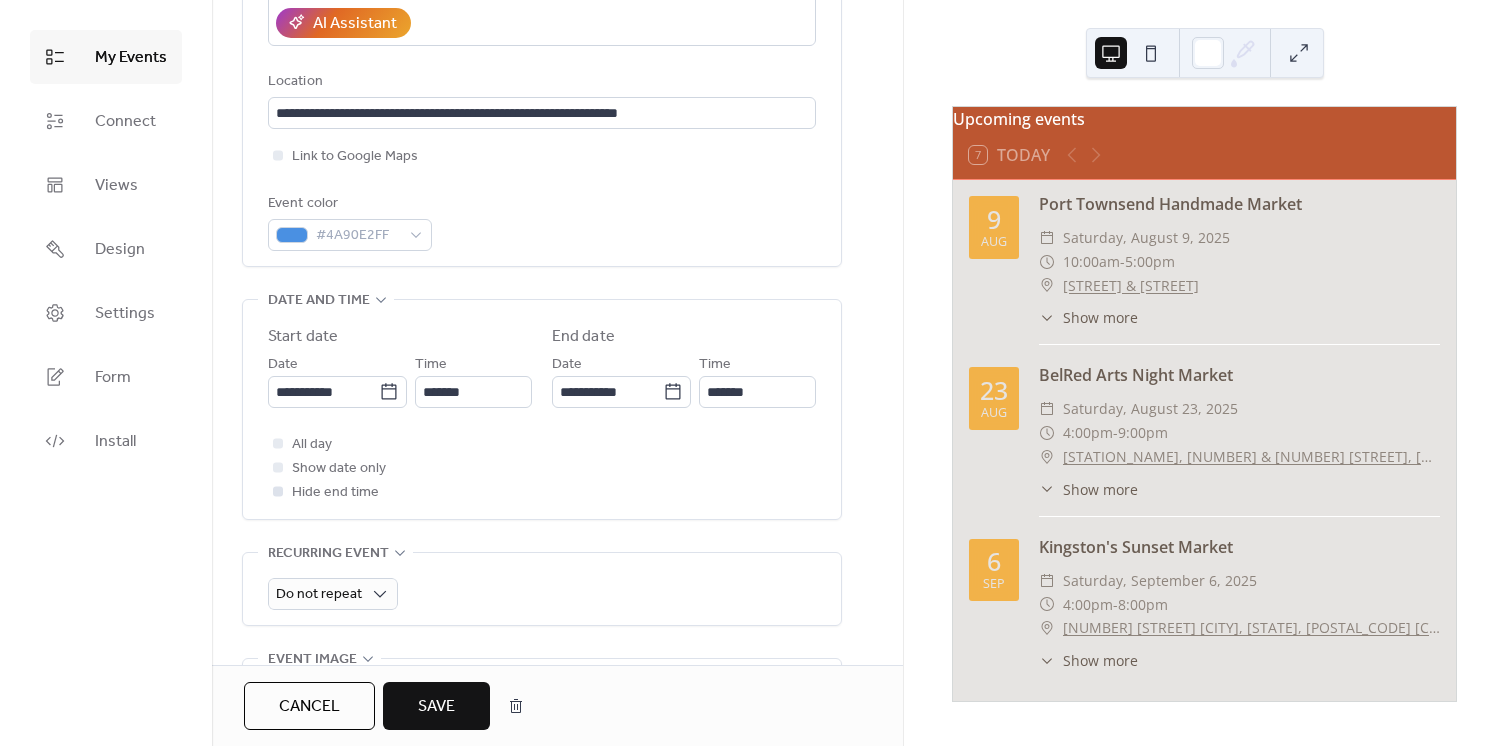 scroll, scrollTop: 545, scrollLeft: 0, axis: vertical 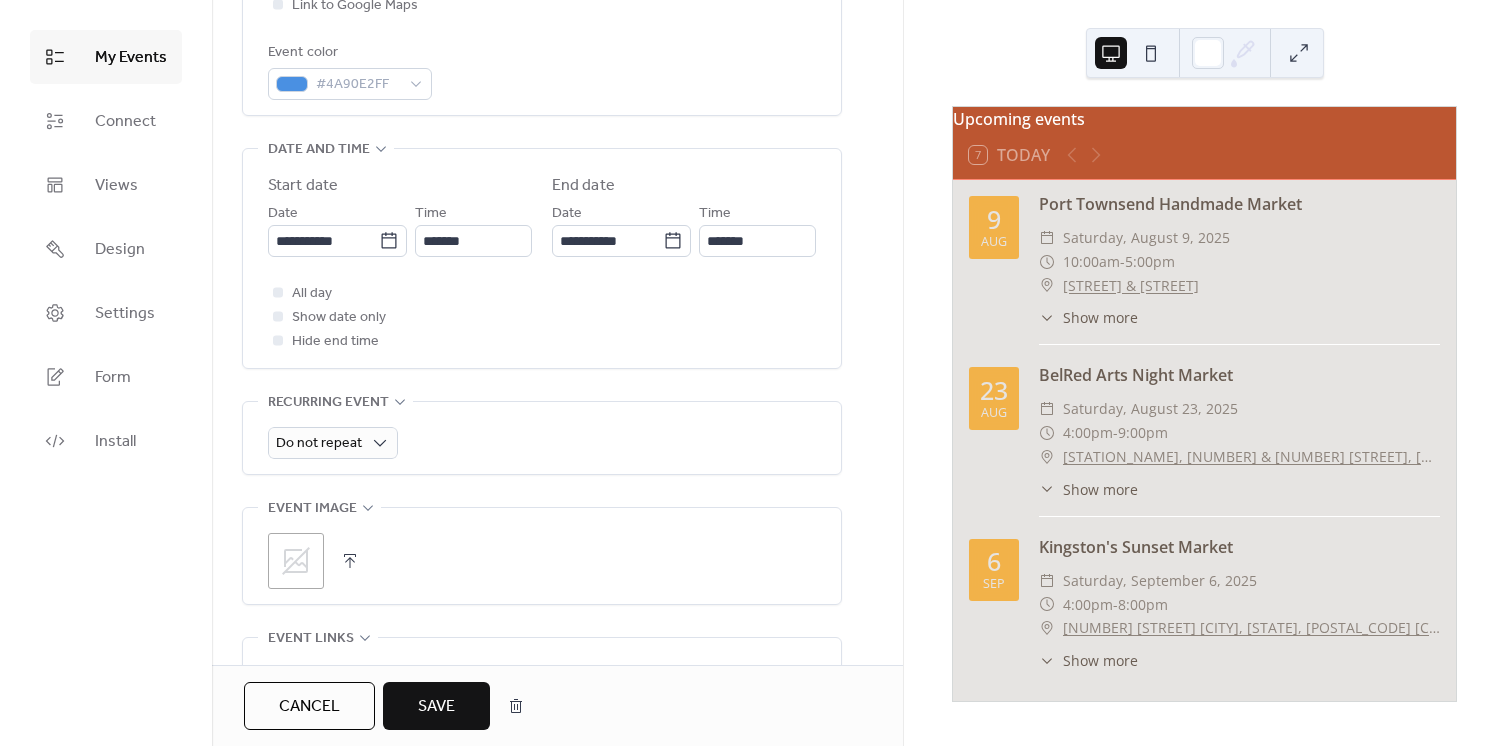 click 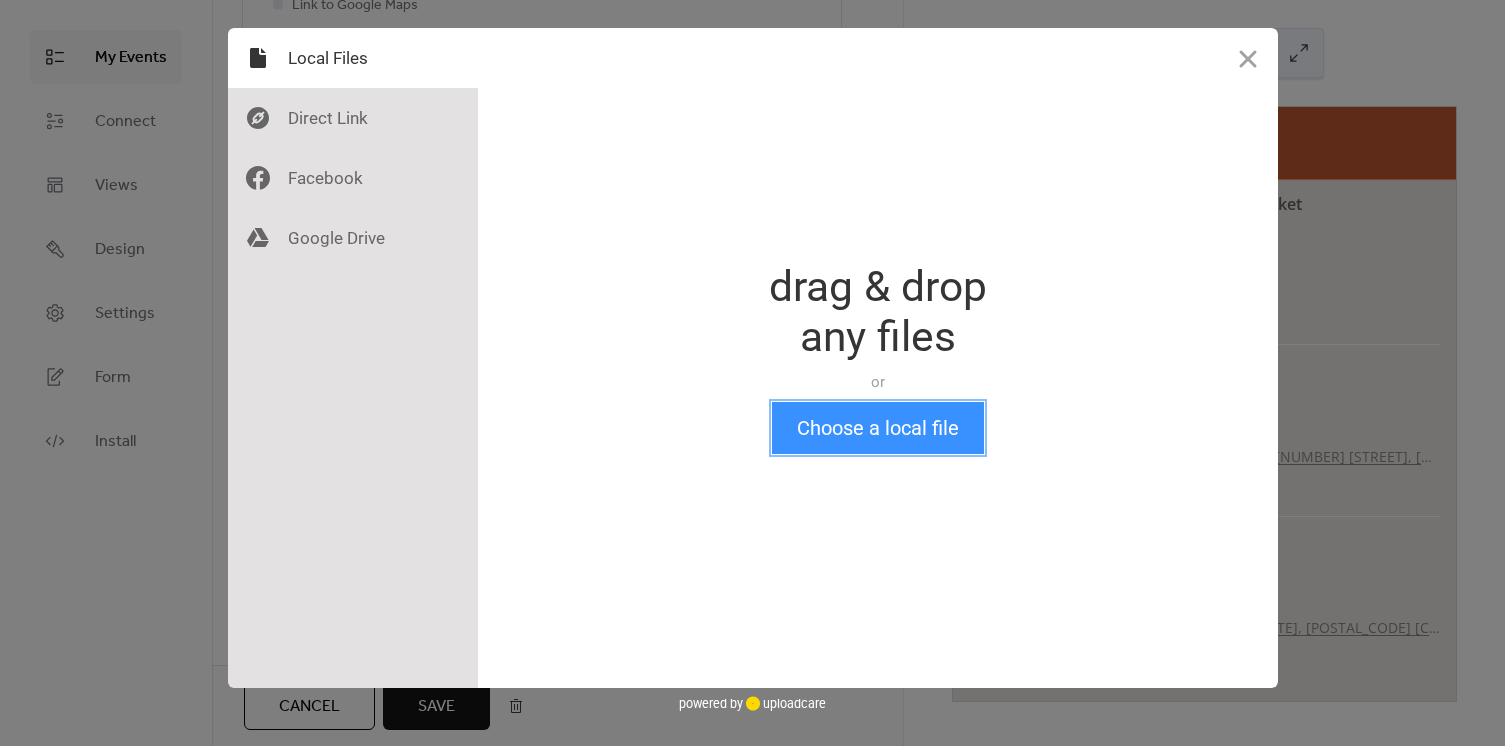 click on "Choose a local file" at bounding box center (878, 428) 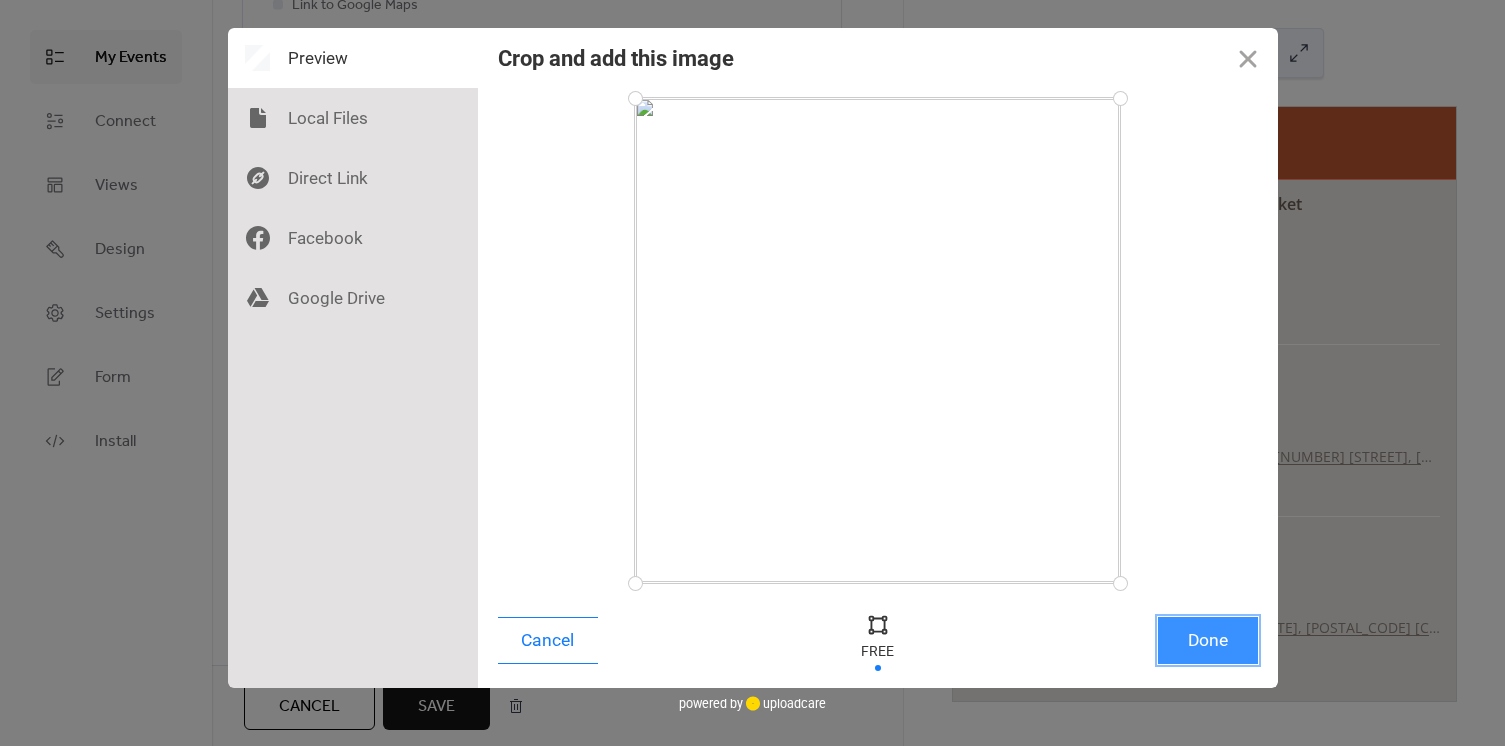 click on "Done" at bounding box center (1208, 640) 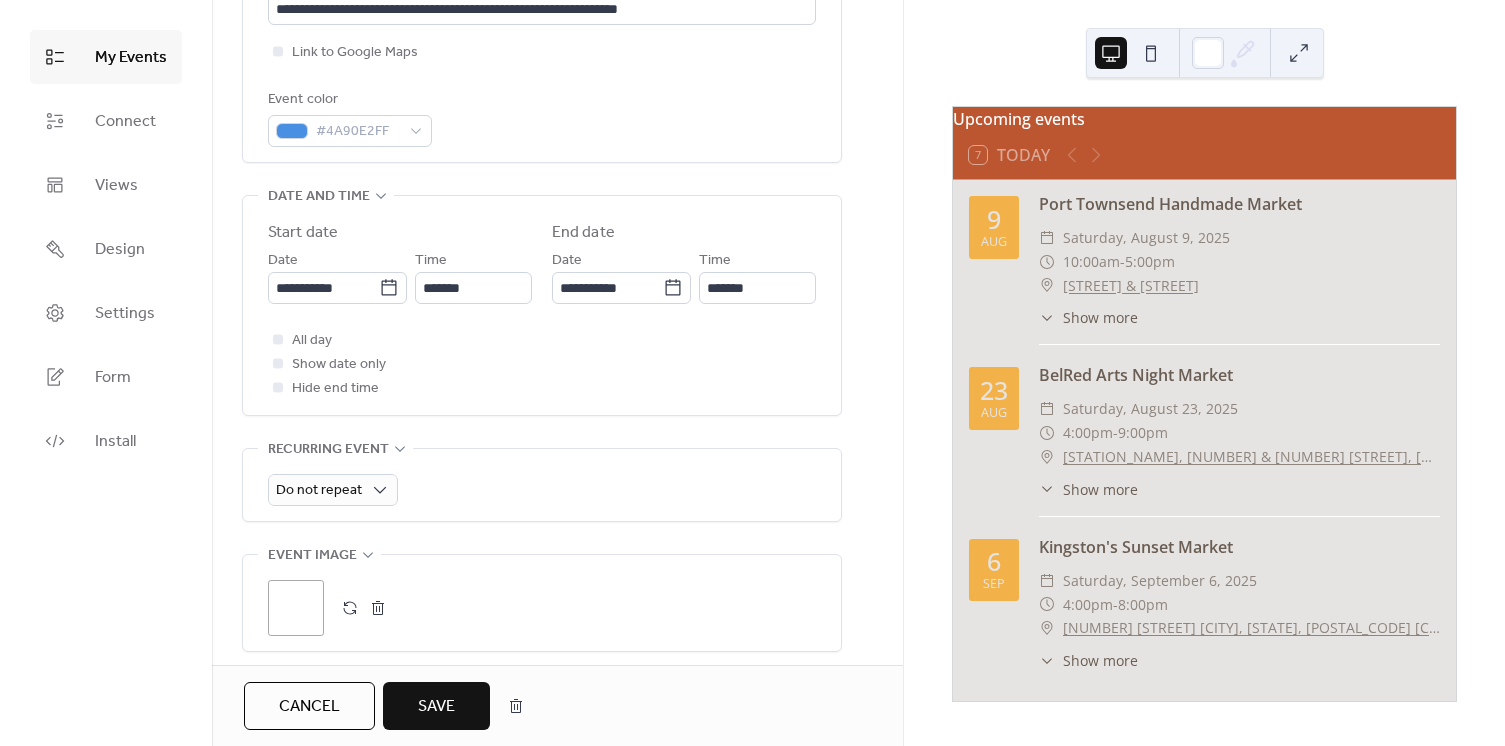 scroll, scrollTop: 454, scrollLeft: 0, axis: vertical 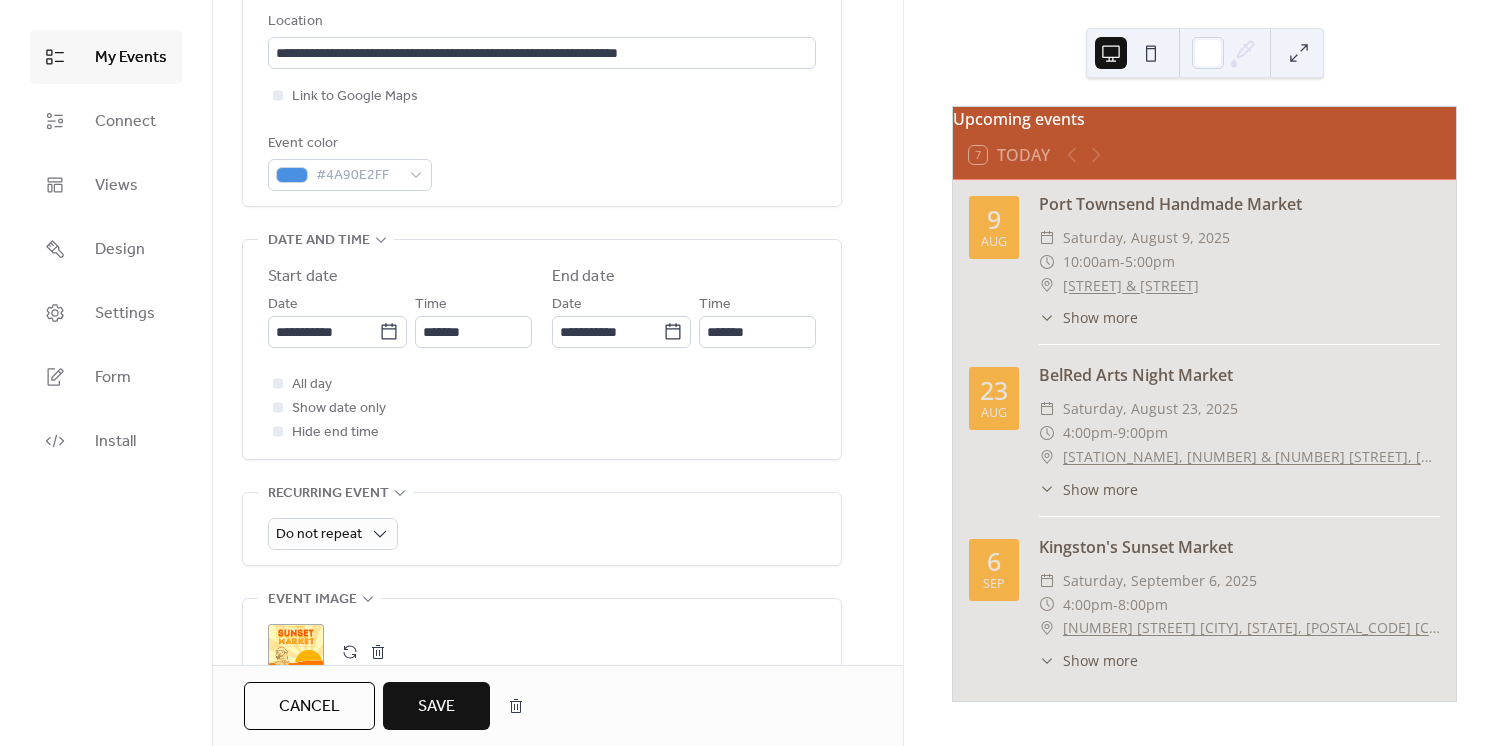 click on "Save" at bounding box center [436, 706] 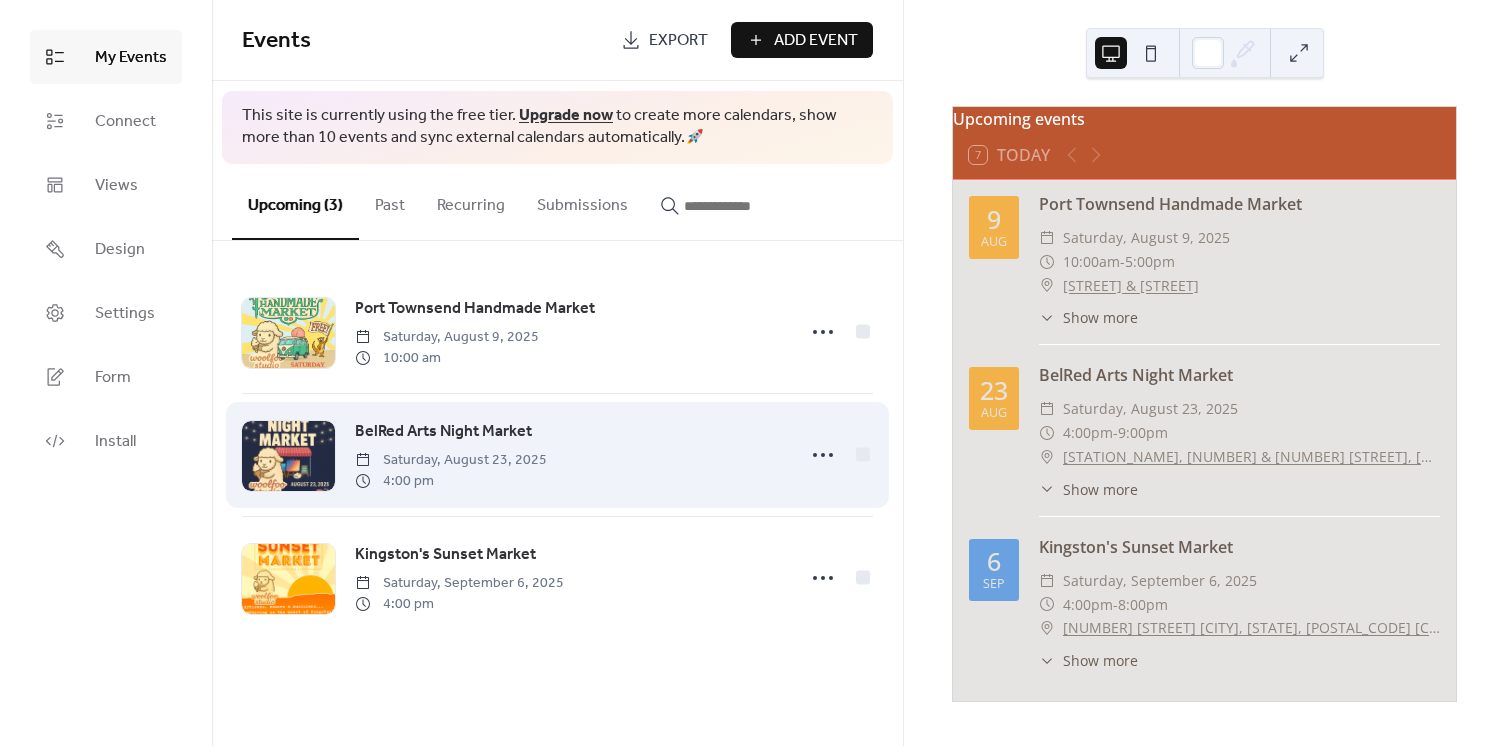 click on "BelRed Arts Night Market" at bounding box center (443, 432) 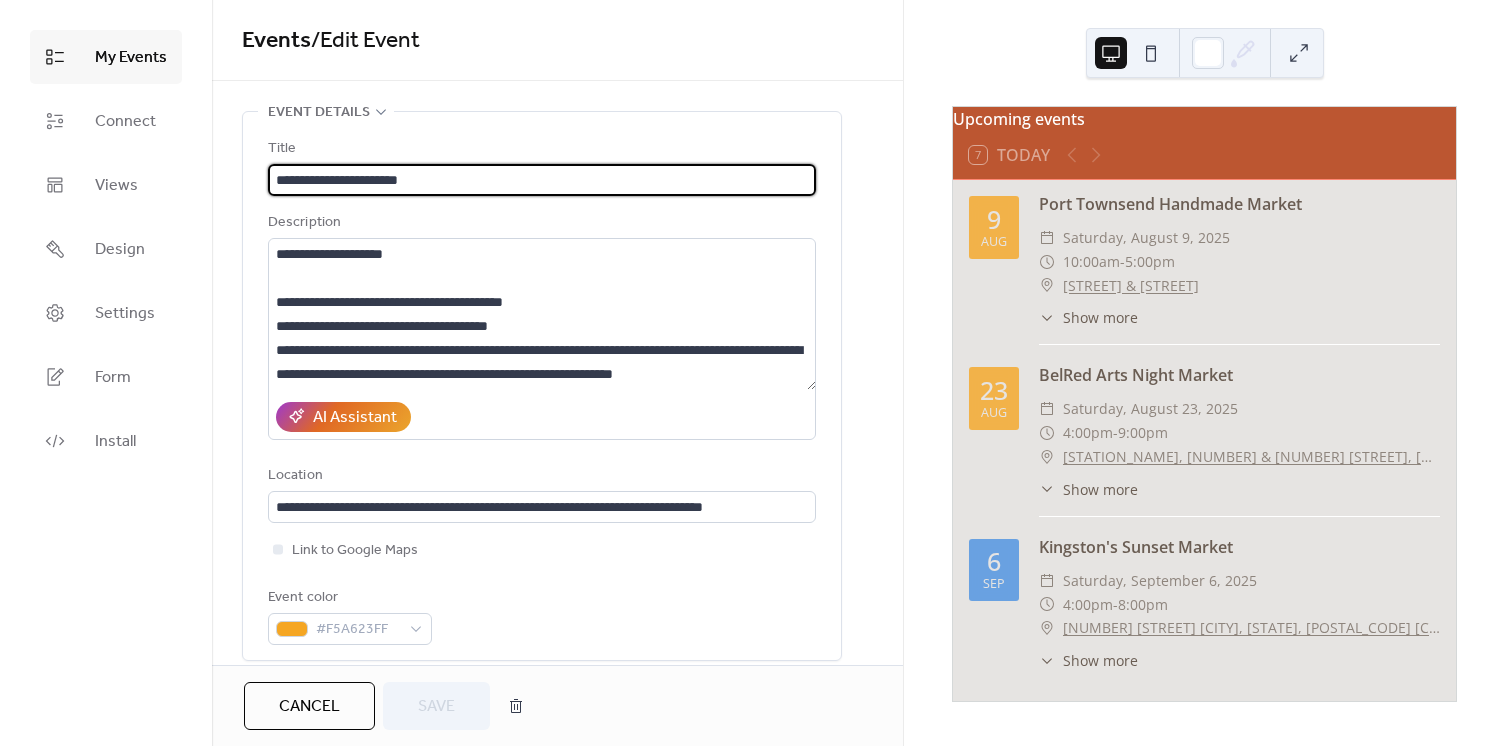 scroll, scrollTop: 181, scrollLeft: 0, axis: vertical 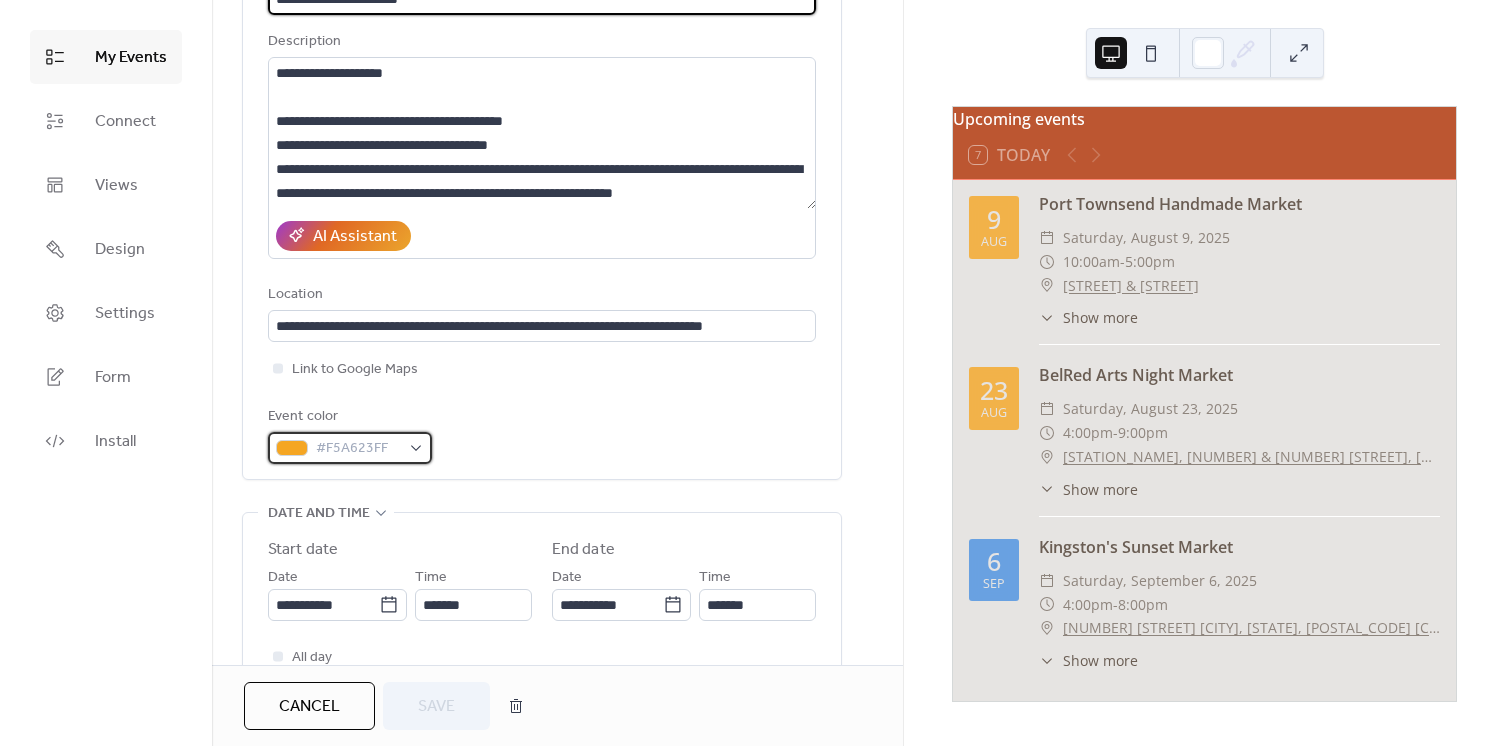 click on "#F5A623FF" at bounding box center (350, 448) 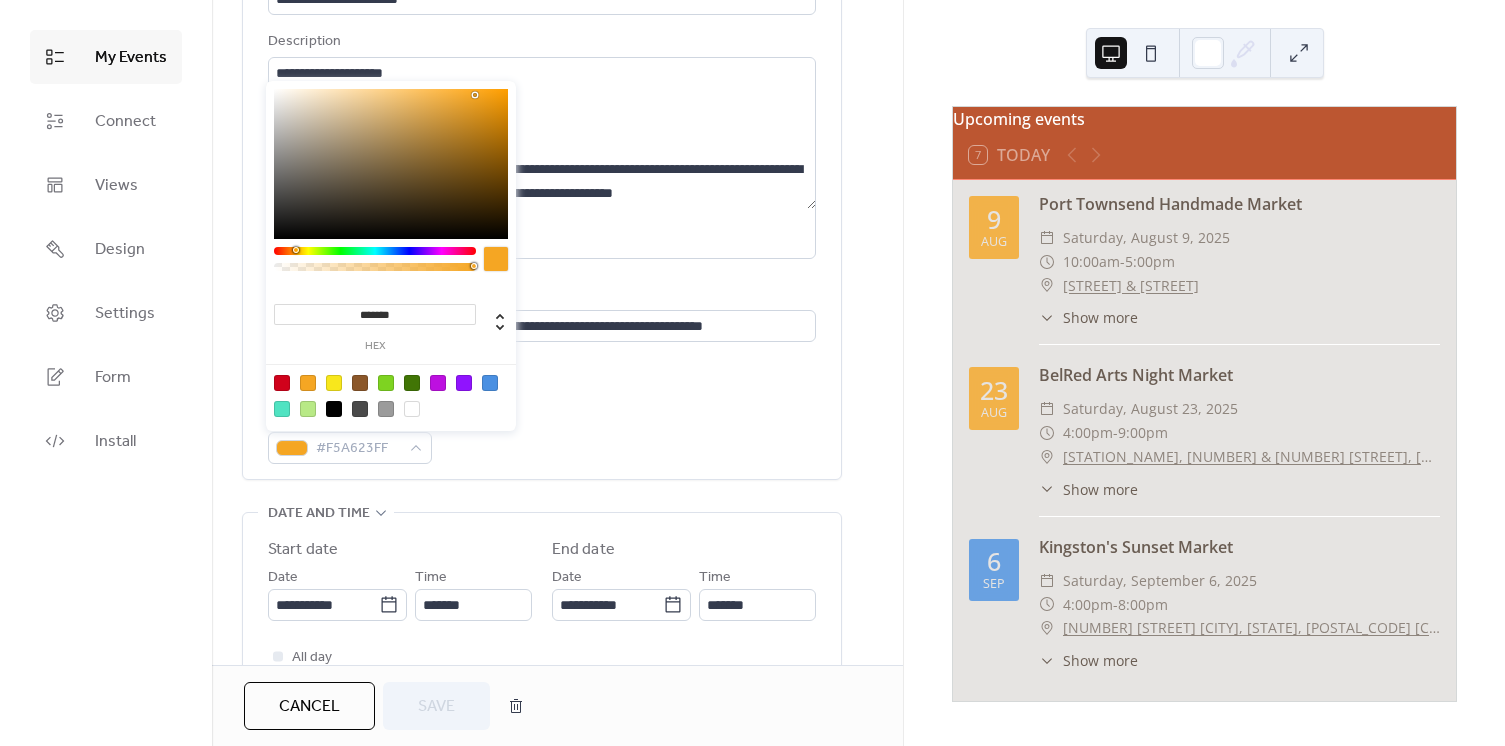 click at bounding box center [490, 383] 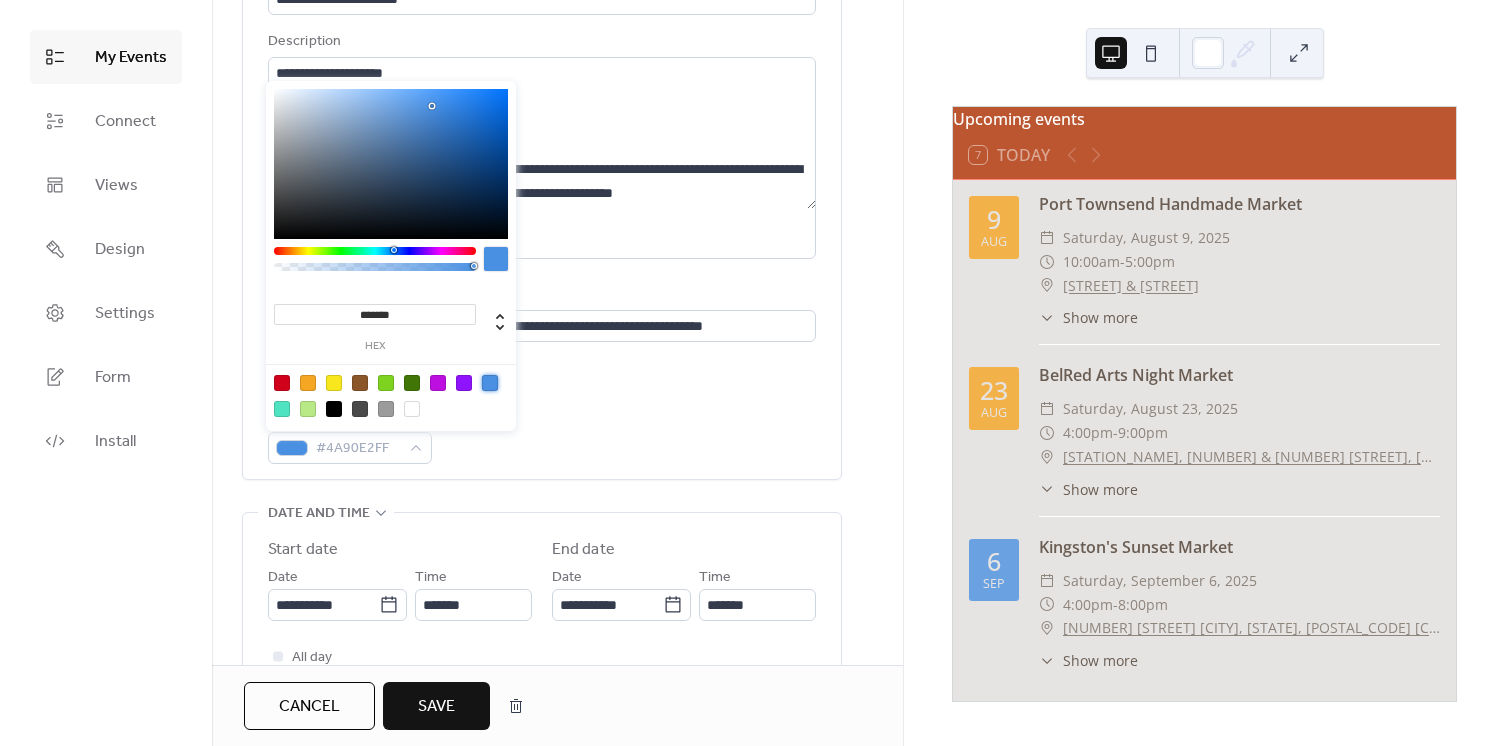 click on "Save" at bounding box center [436, 707] 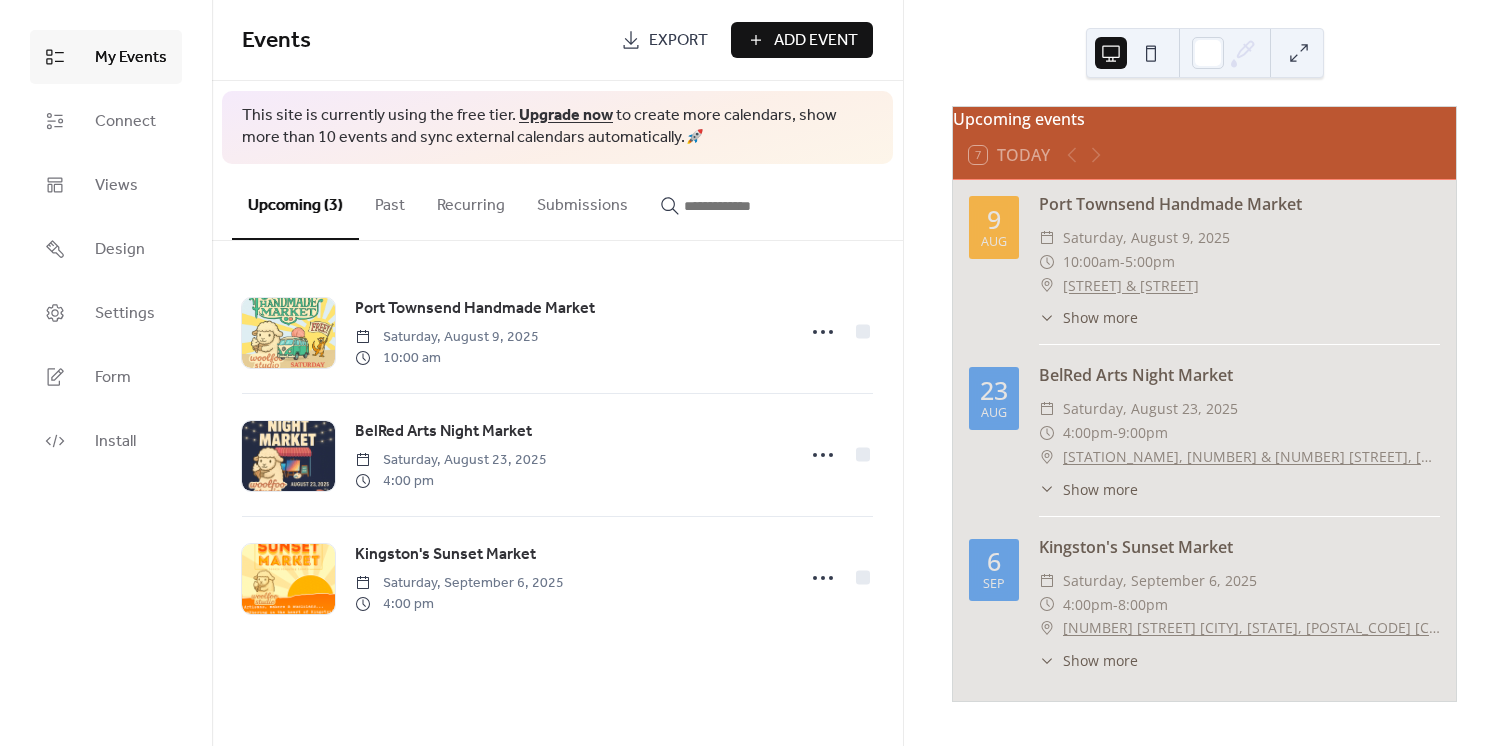 click on "Events Export Add Event This site is currently using the free tier.   Upgrade now   to create more calendars, show more than 10 events and sync external calendars automatically. 🚀 Upcoming (3) Past Recurring Submissions Port Townsend Handmade Market [DAY_OF_WEEK], [MONTH] [DAY], [YEAR] [TIME] BelRed Arts Night Market [DAY_OF_WEEK], [MONTH] [DAY], [YEAR] [TIME] Kingston's Sunset Market [DAY_OF_WEEK], [MONTH] [DAY], [YEAR] [TIME] Cancel" at bounding box center (557, 373) 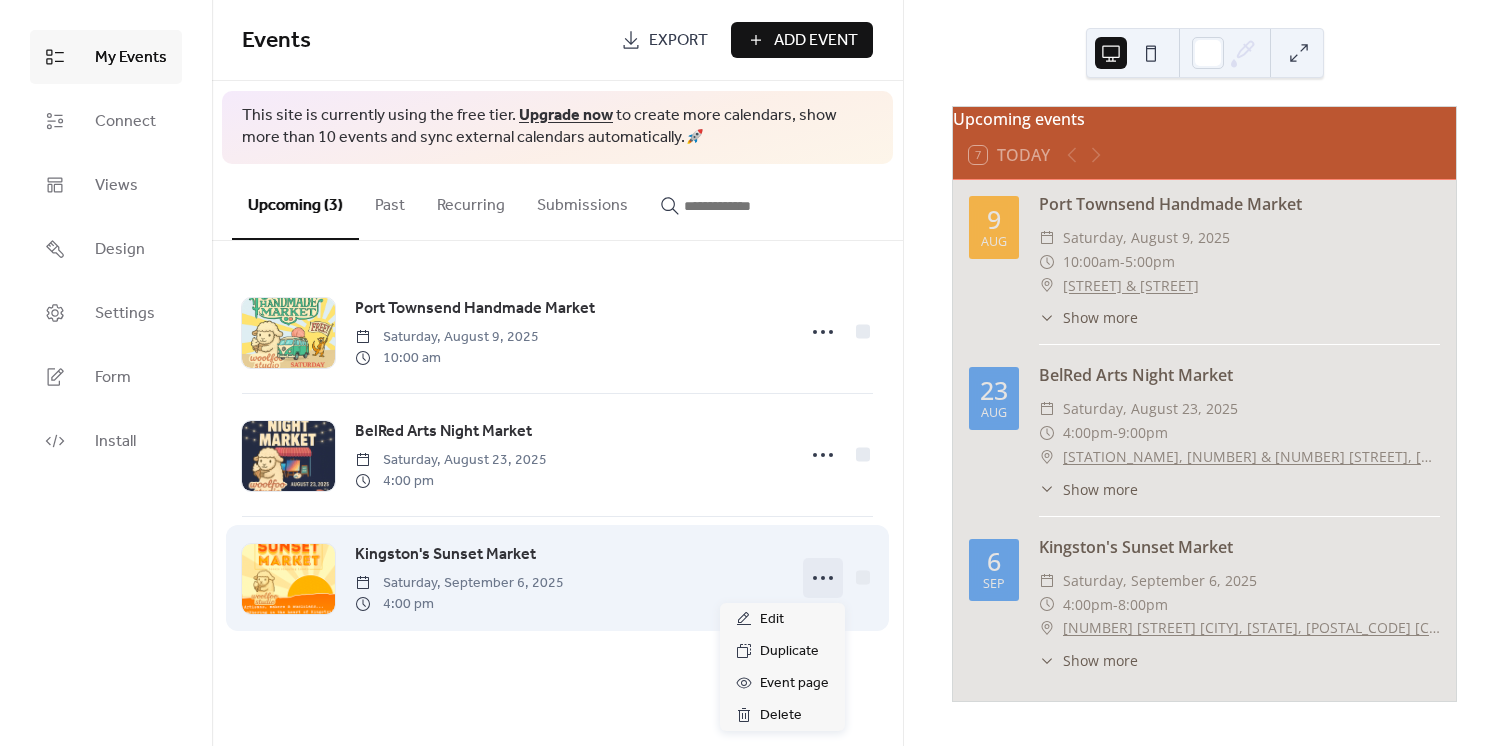 click 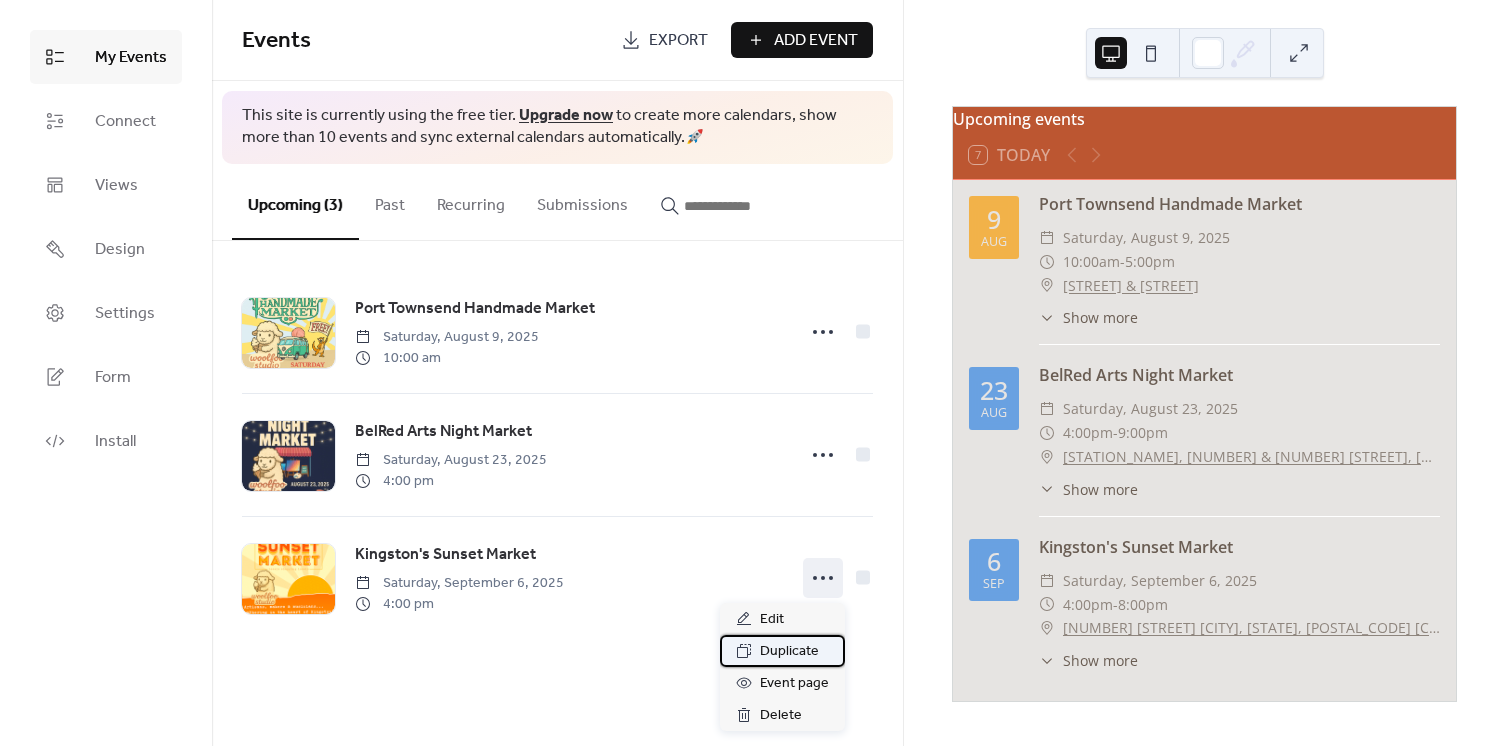 click on "Duplicate" at bounding box center [789, 652] 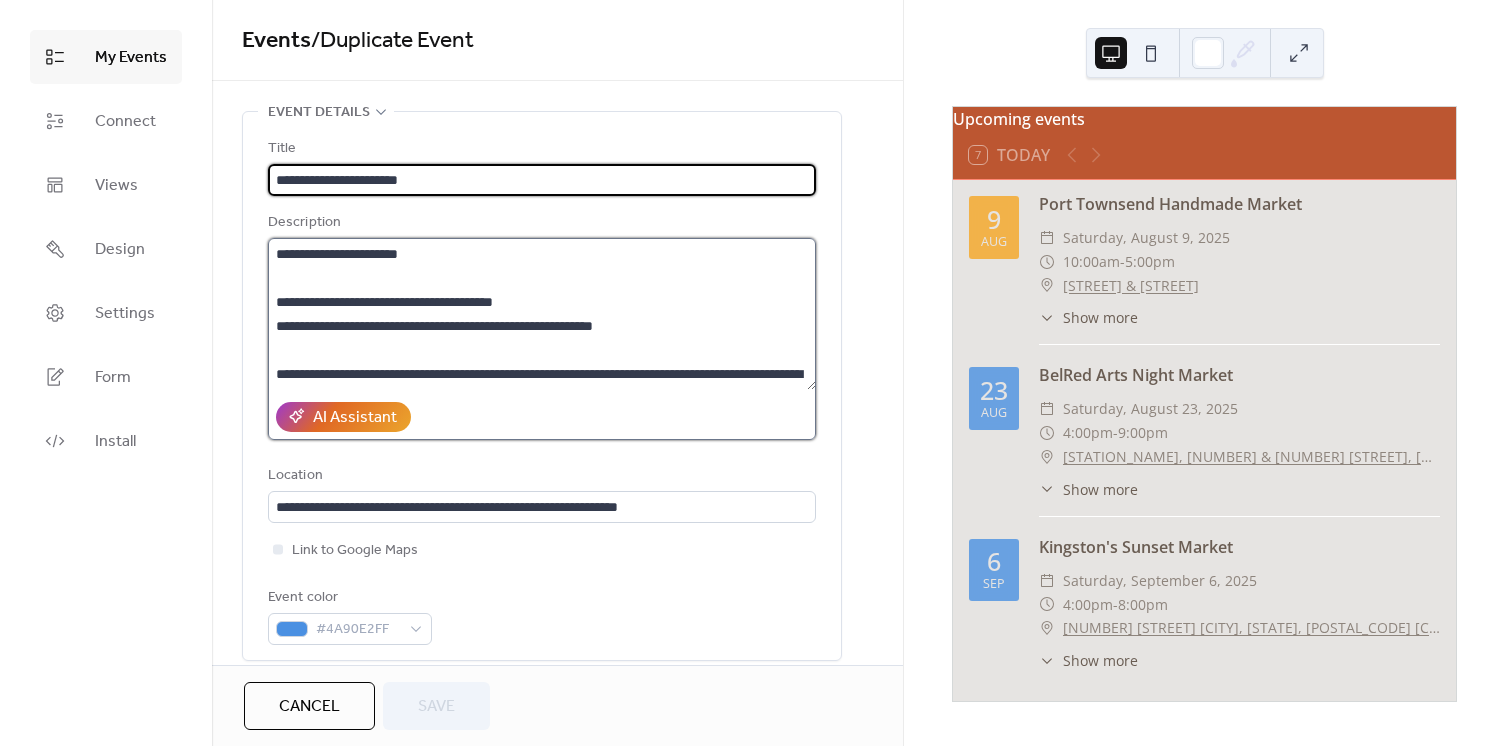 click on "**********" at bounding box center [542, 314] 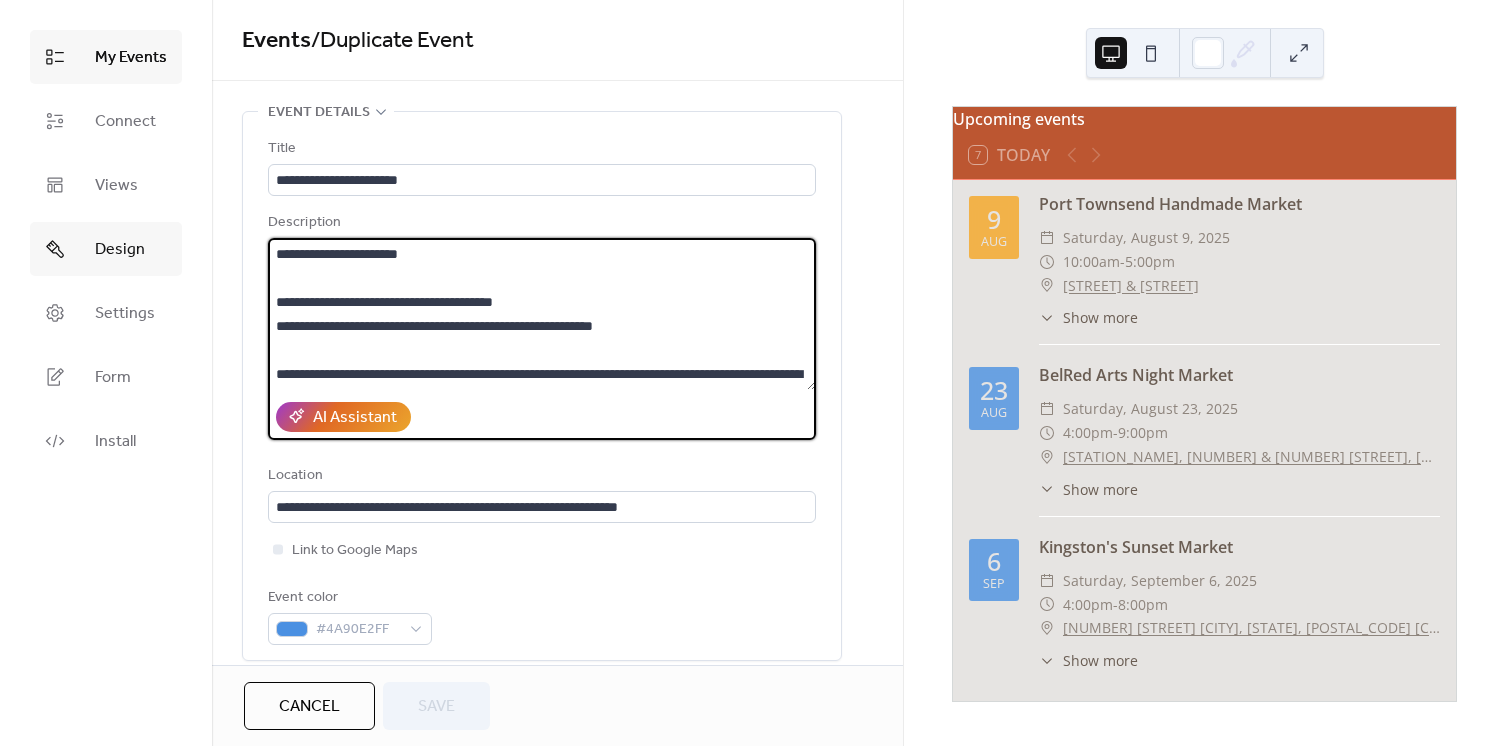 drag, startPoint x: 472, startPoint y: 252, endPoint x: 70, endPoint y: 240, distance: 402.17908 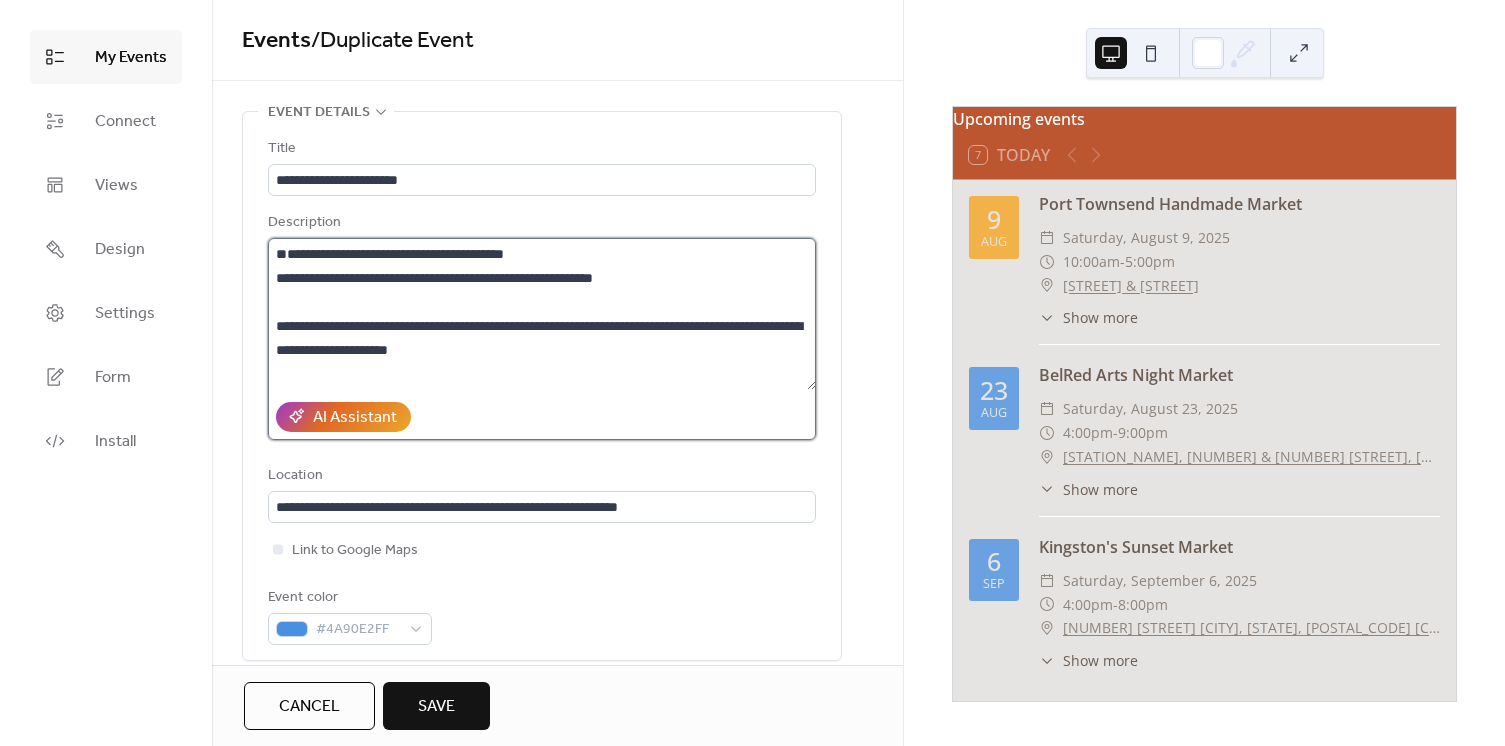 click on "**********" at bounding box center [542, 314] 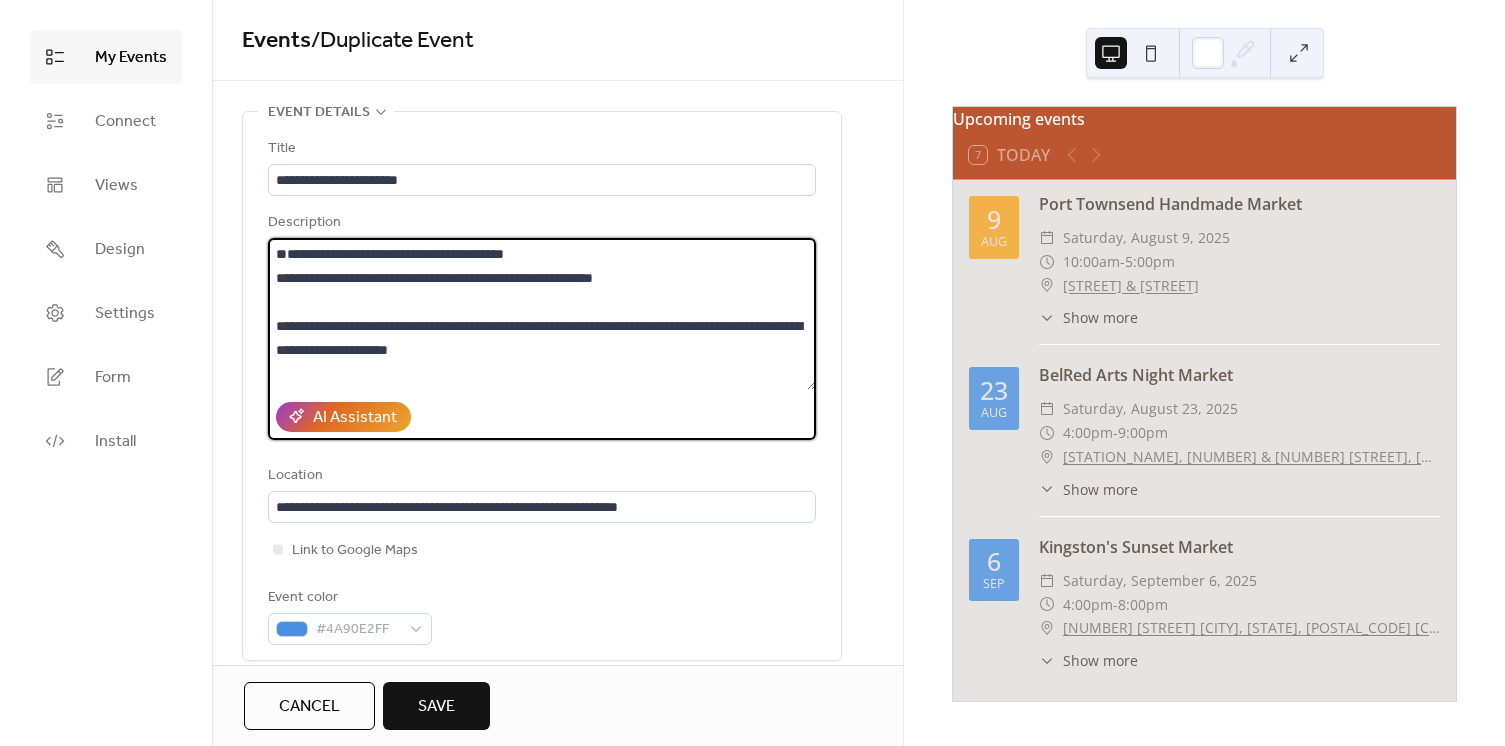 paste on "**********" 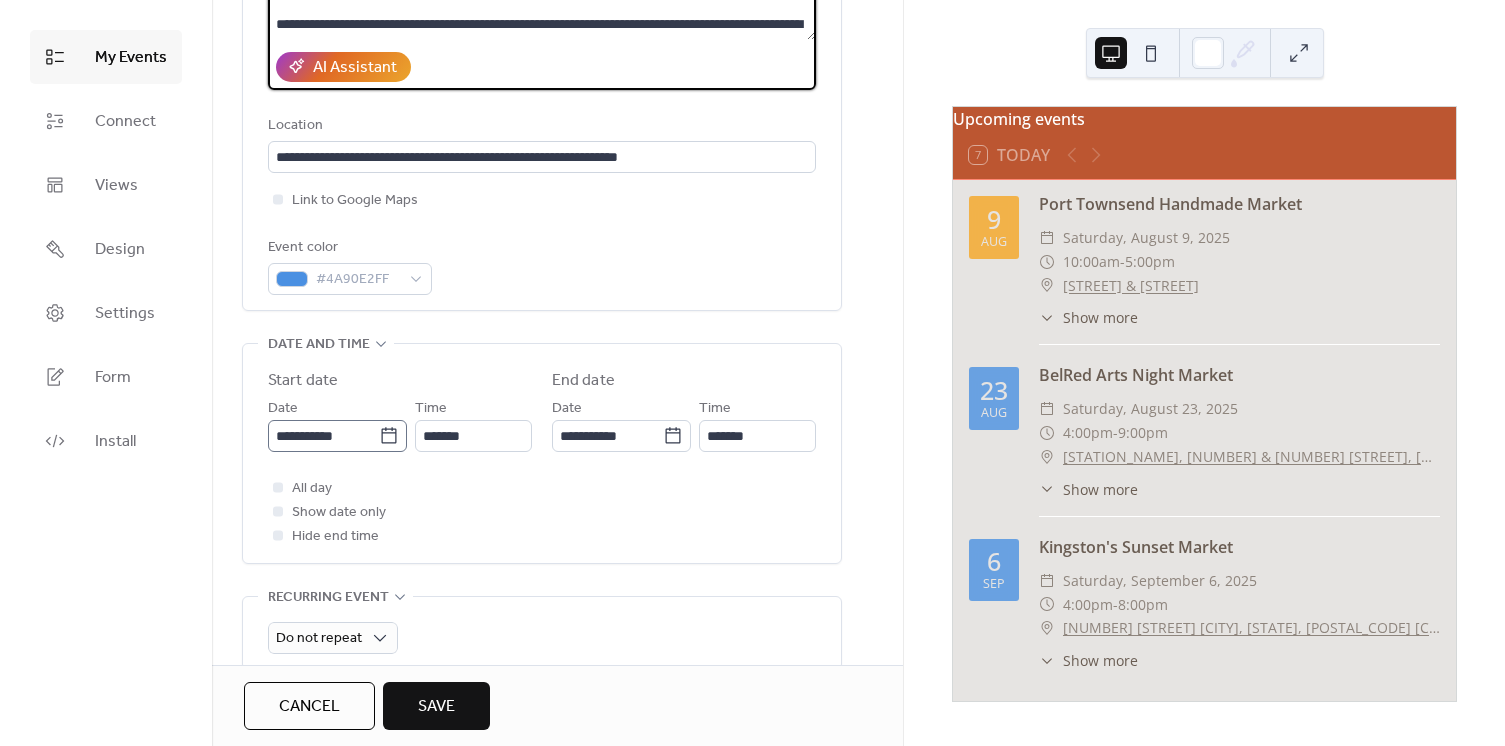 scroll, scrollTop: 363, scrollLeft: 0, axis: vertical 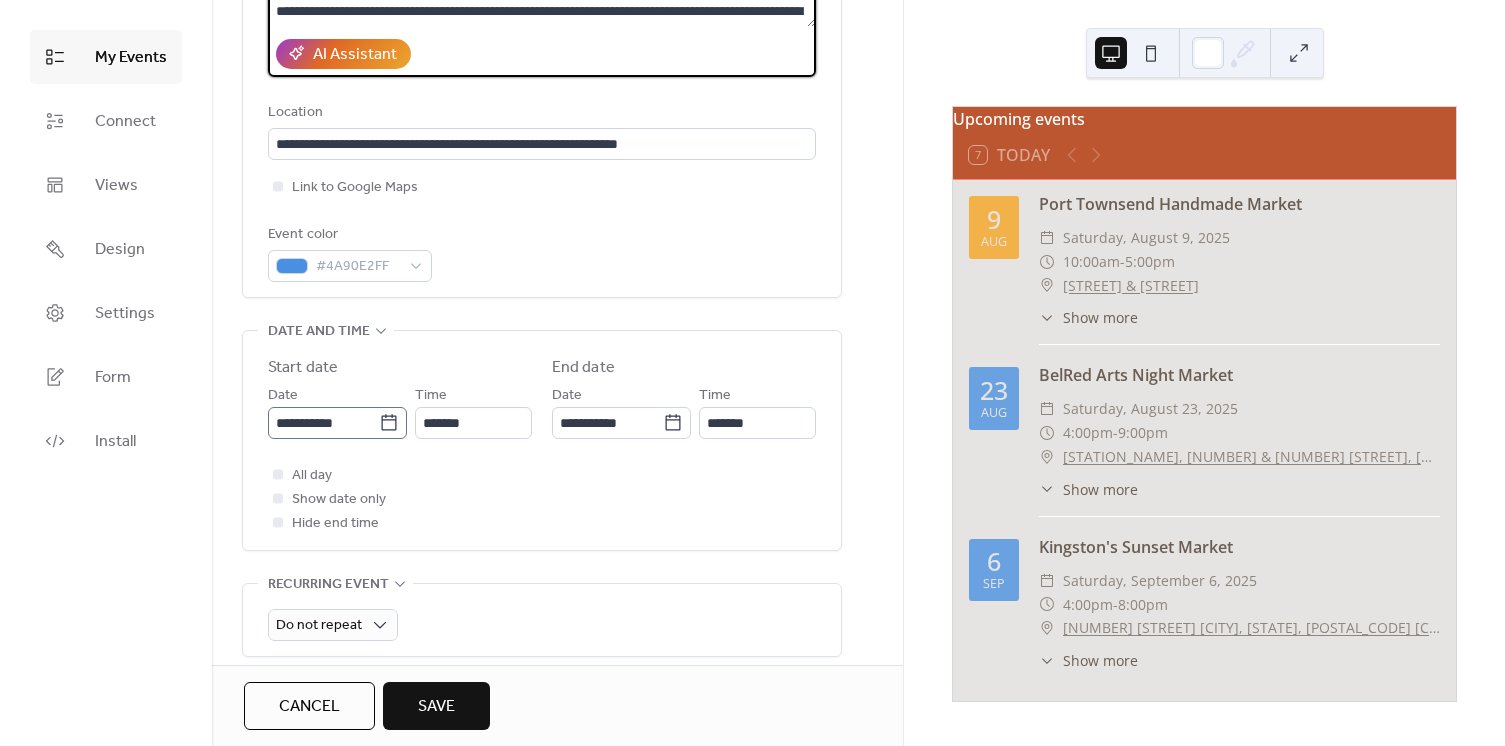 type on "**********" 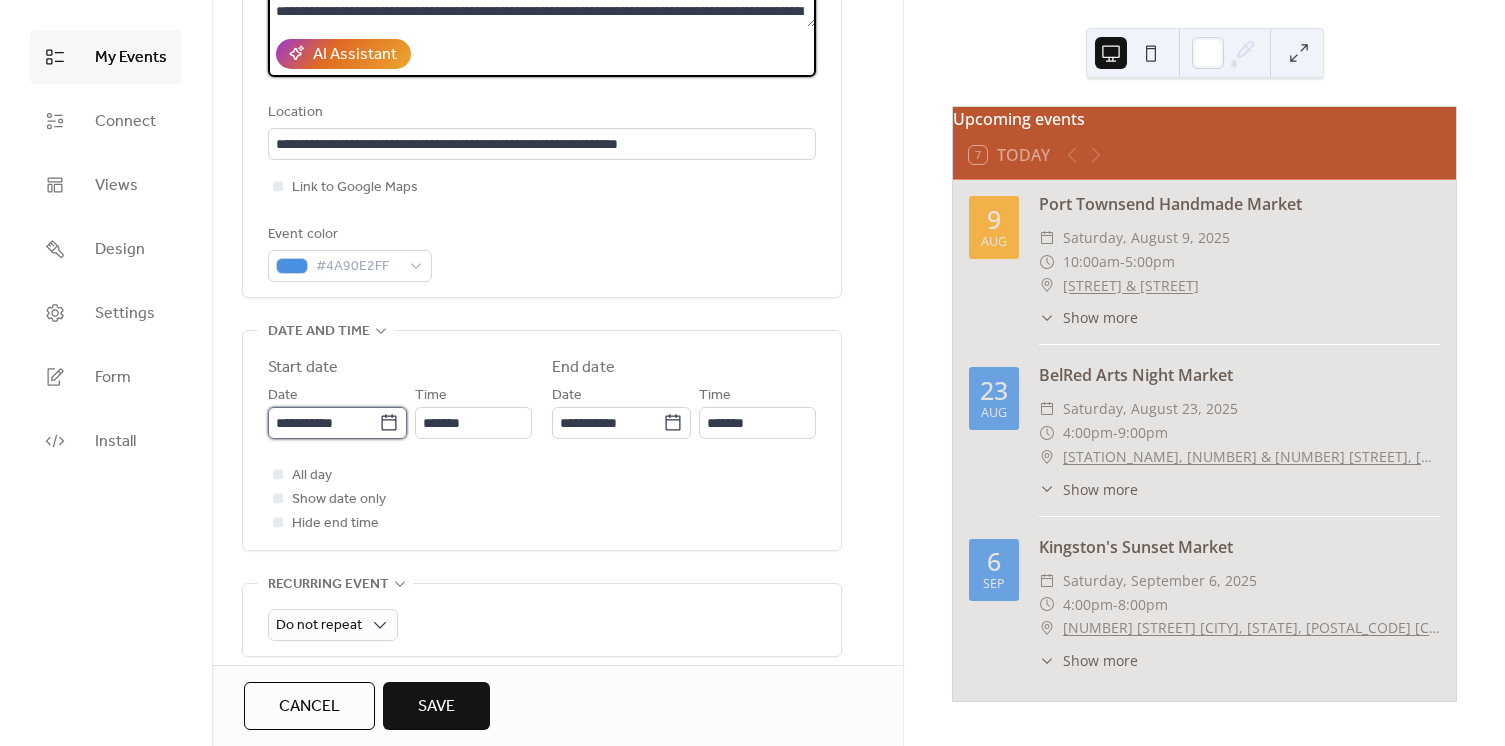 click on "**********" at bounding box center (323, 423) 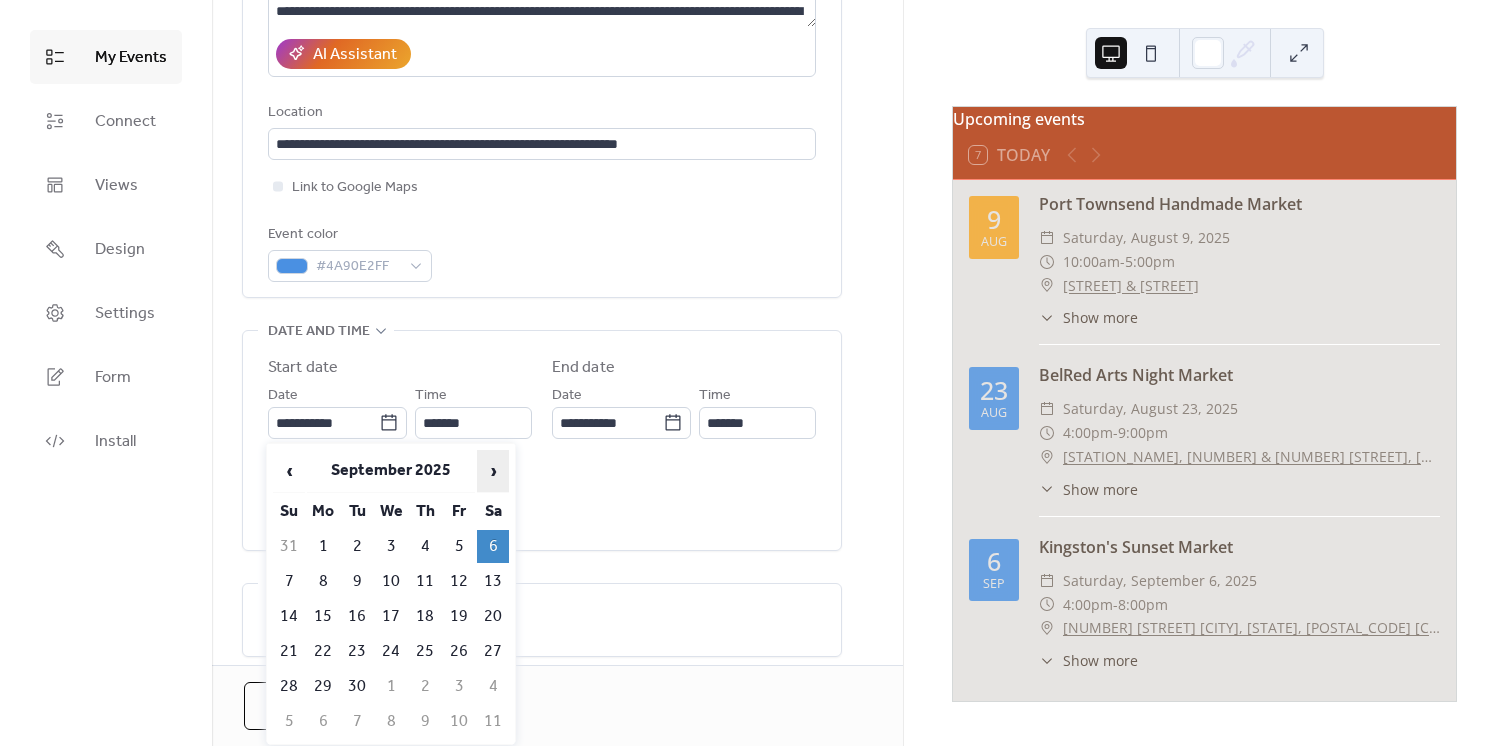 click on "›" at bounding box center [493, 471] 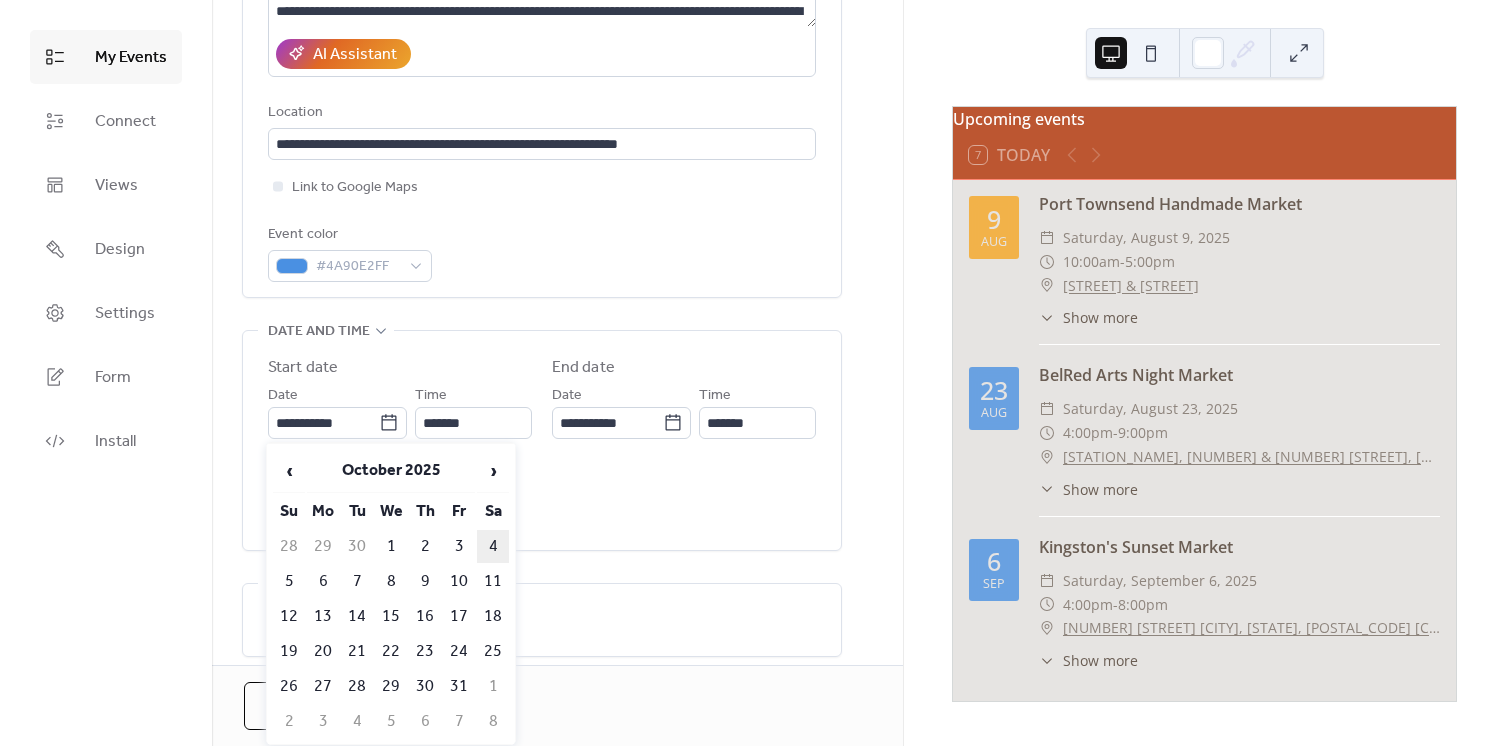 click on "4" at bounding box center (493, 546) 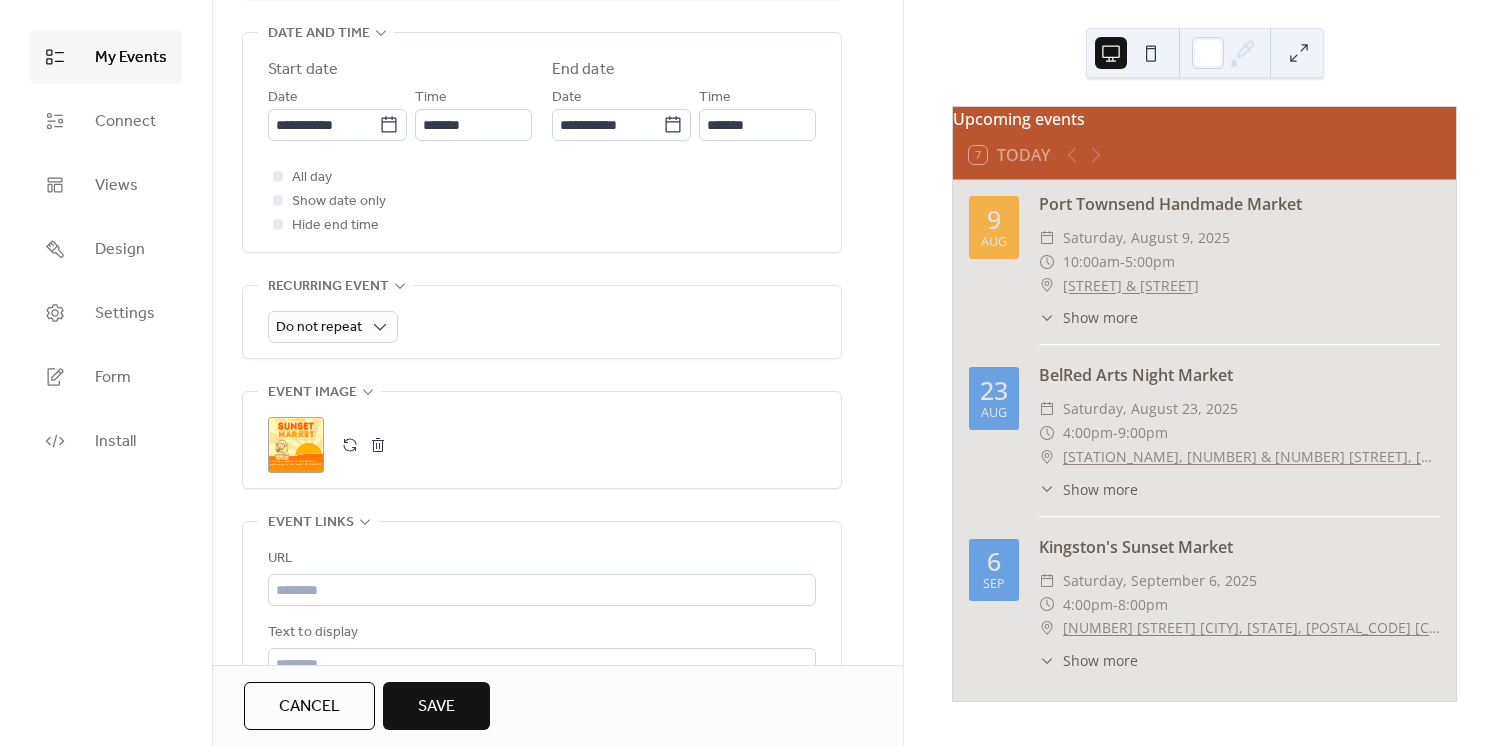 scroll, scrollTop: 818, scrollLeft: 0, axis: vertical 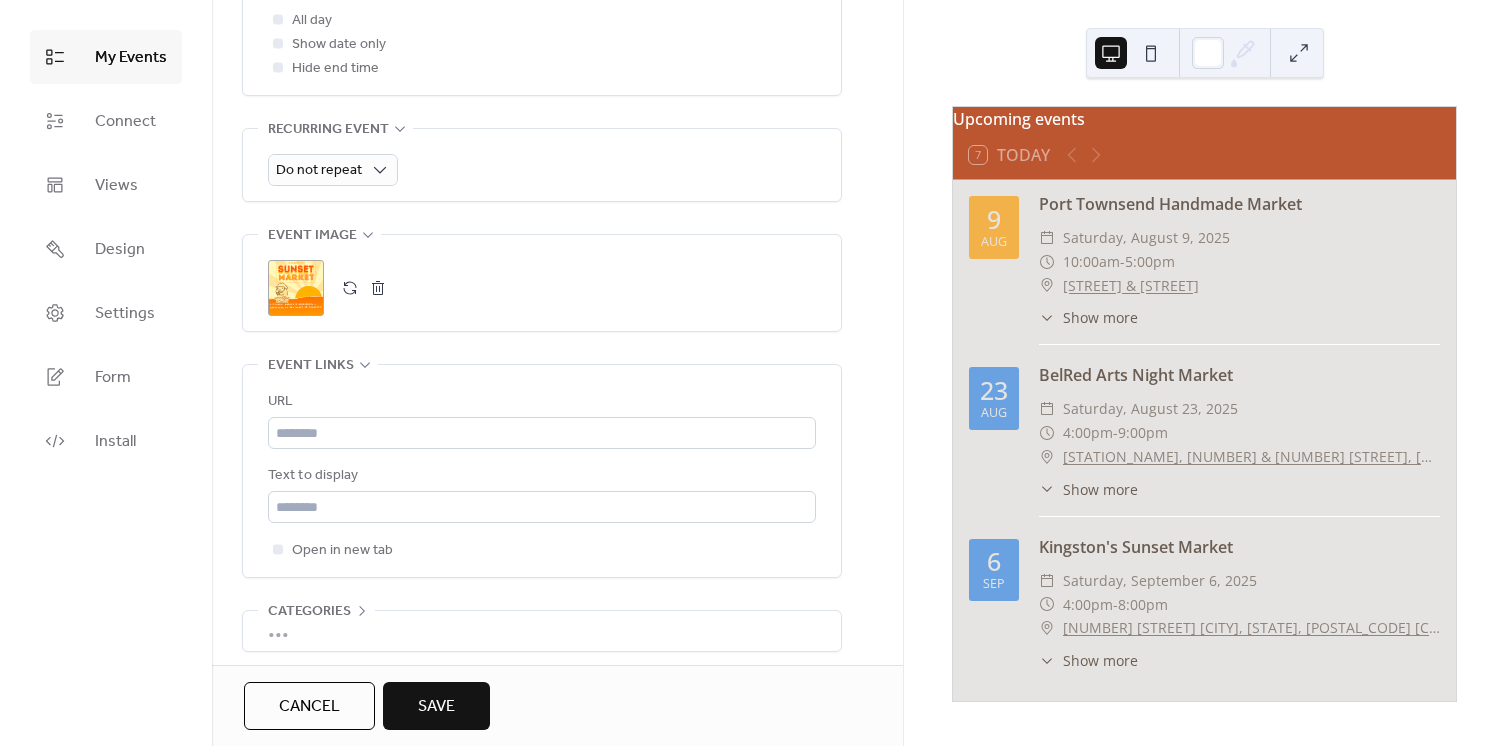 click on "Save" at bounding box center (436, 707) 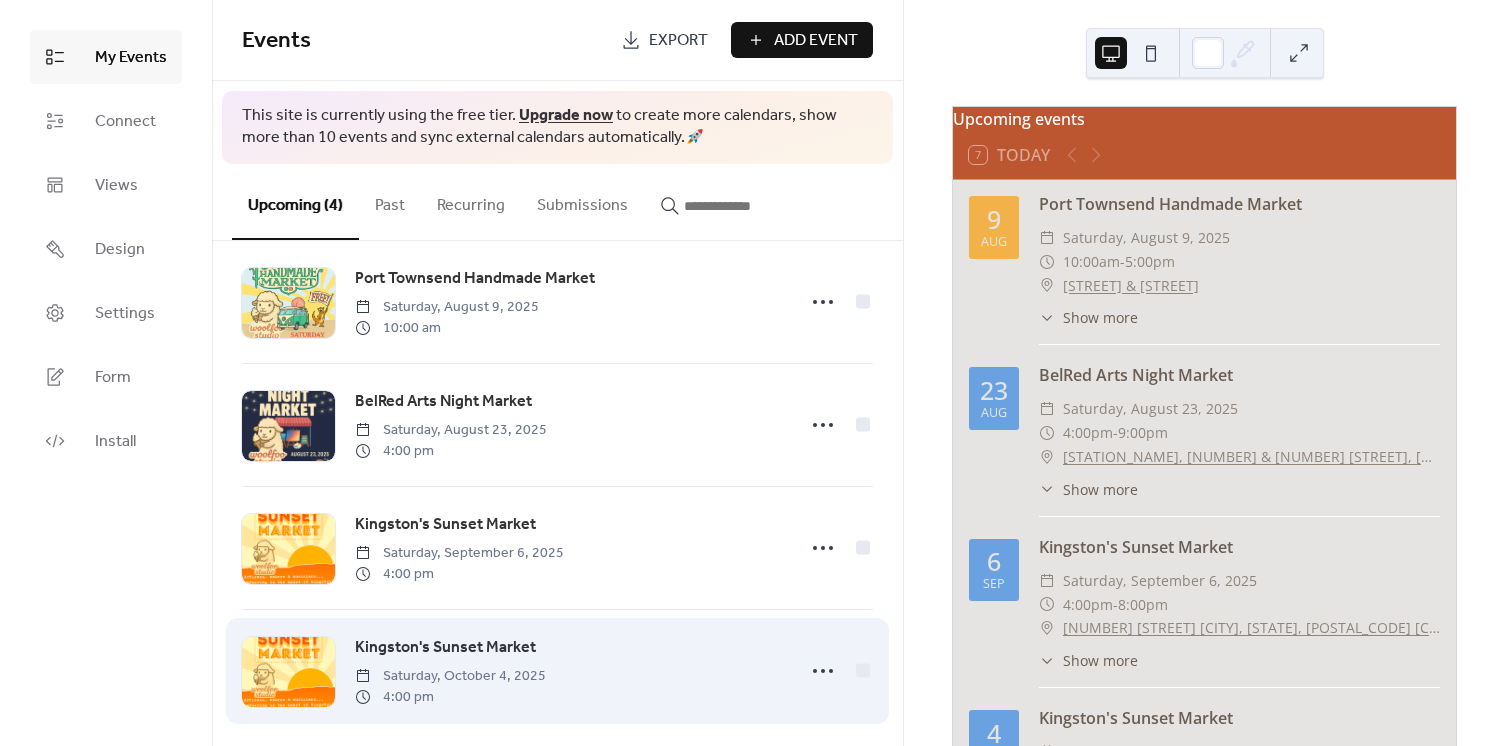 scroll, scrollTop: 47, scrollLeft: 0, axis: vertical 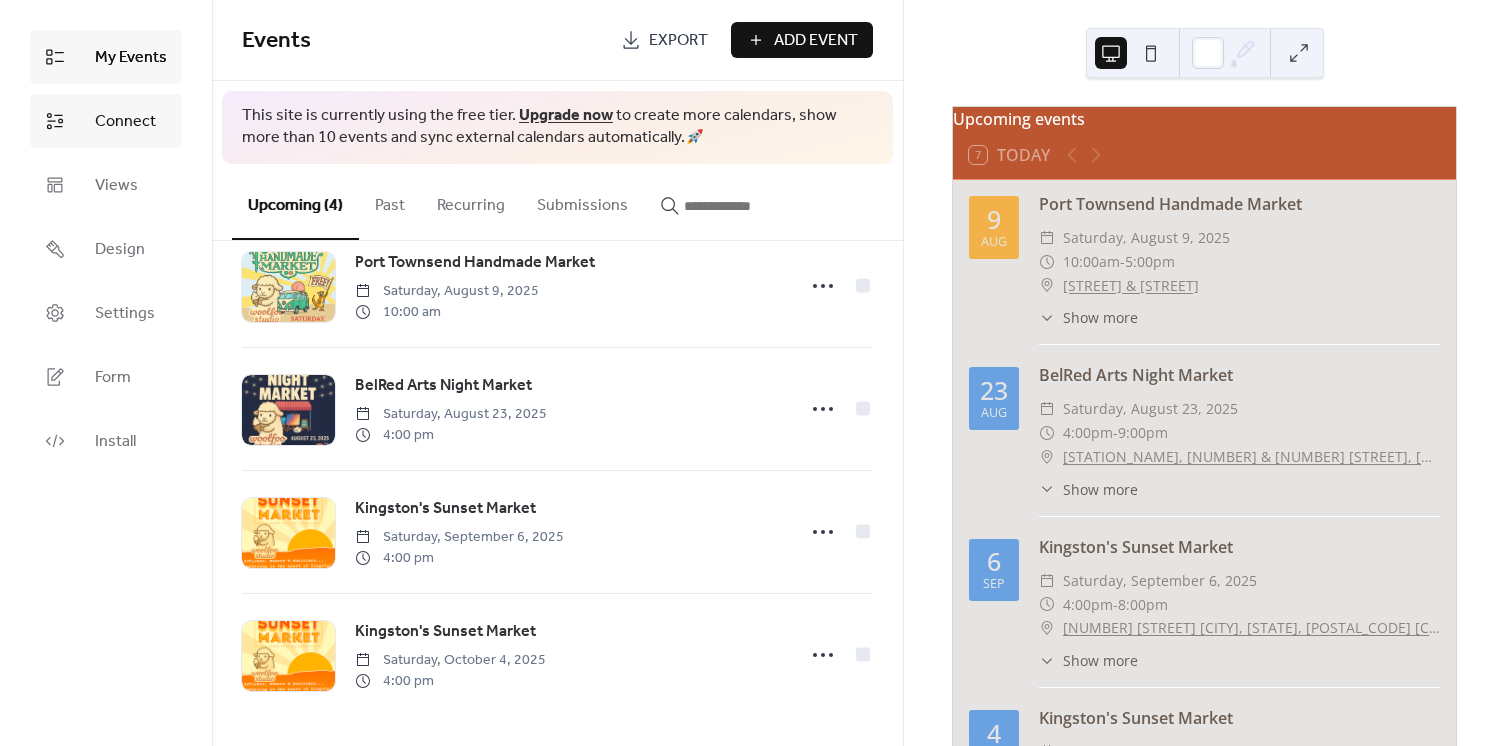 click on "Connect" at bounding box center [125, 122] 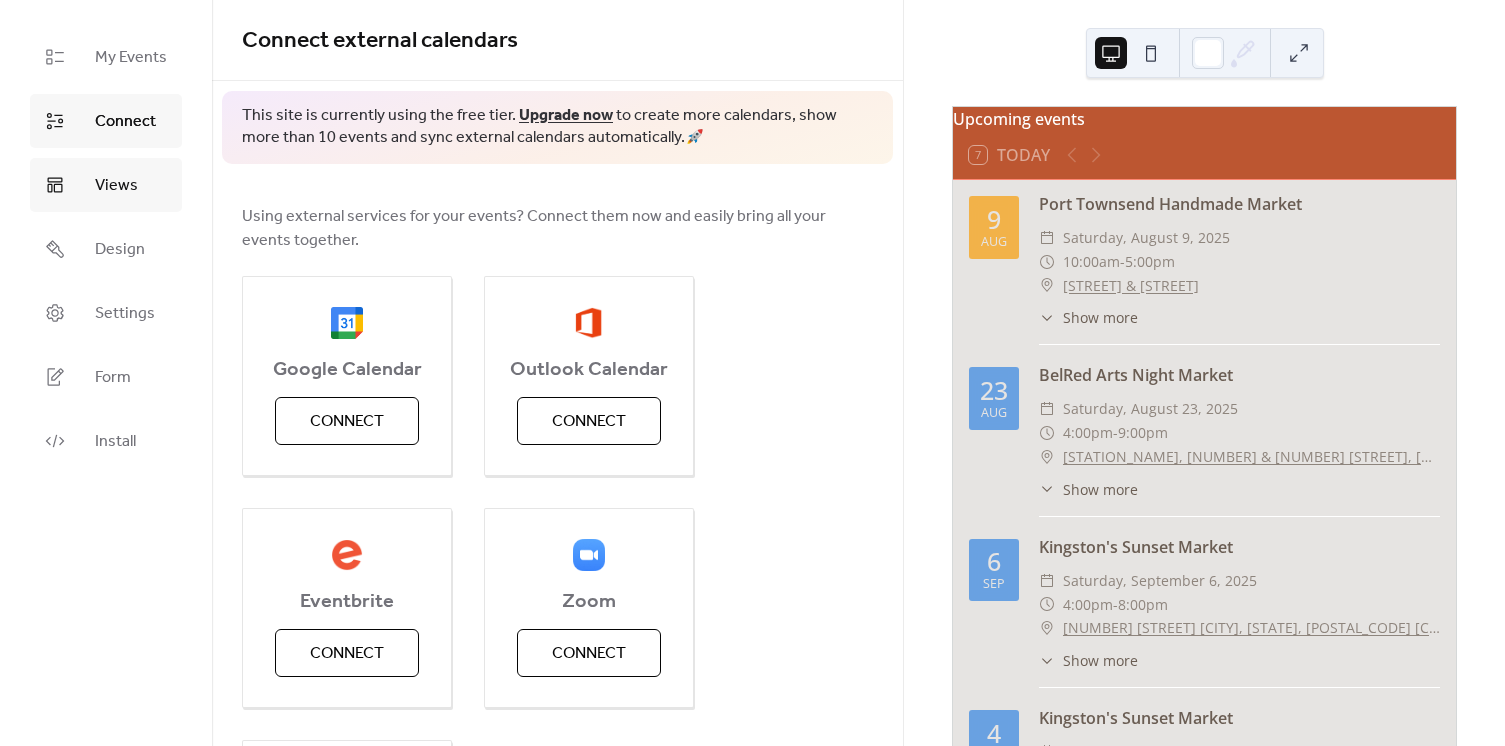 click on "Views" at bounding box center (106, 185) 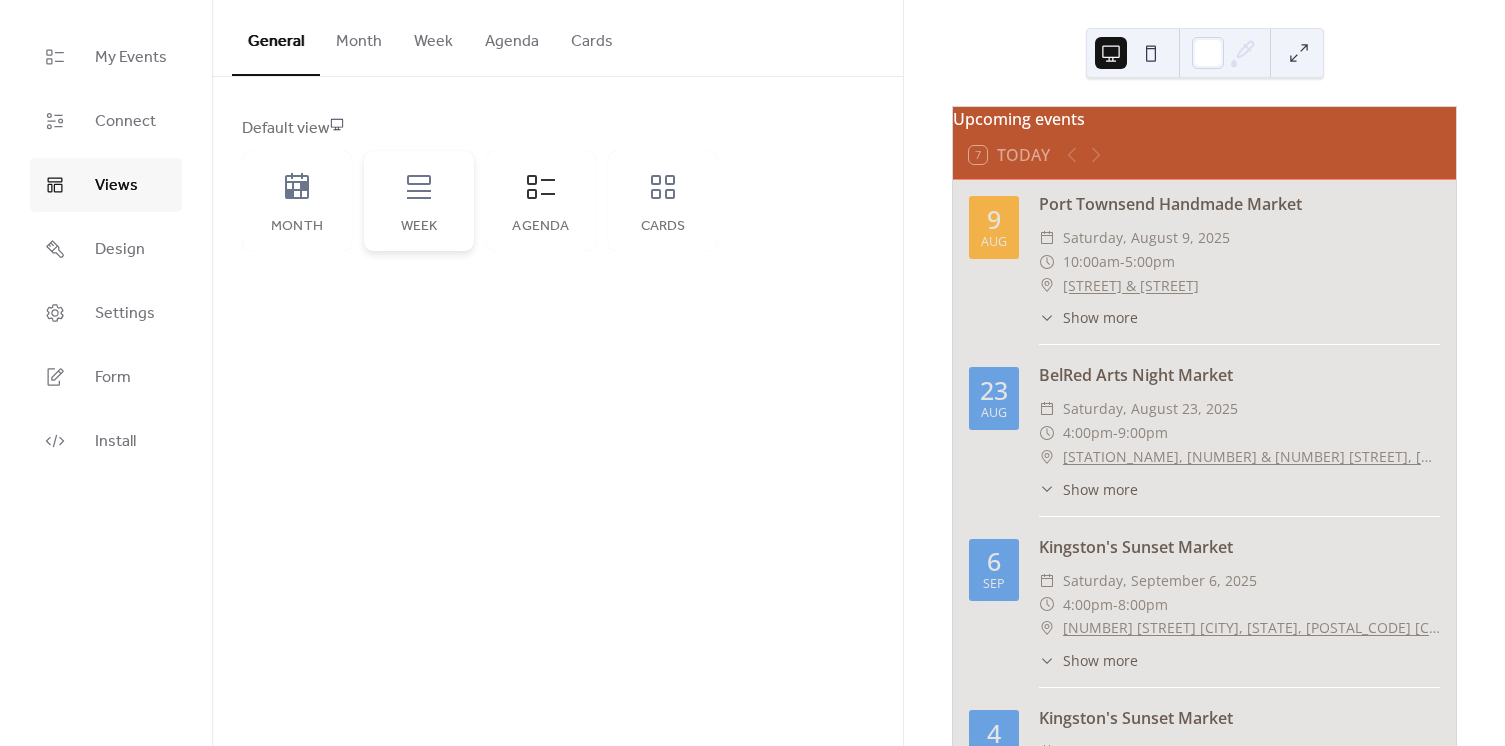 click on "Week" at bounding box center [419, 201] 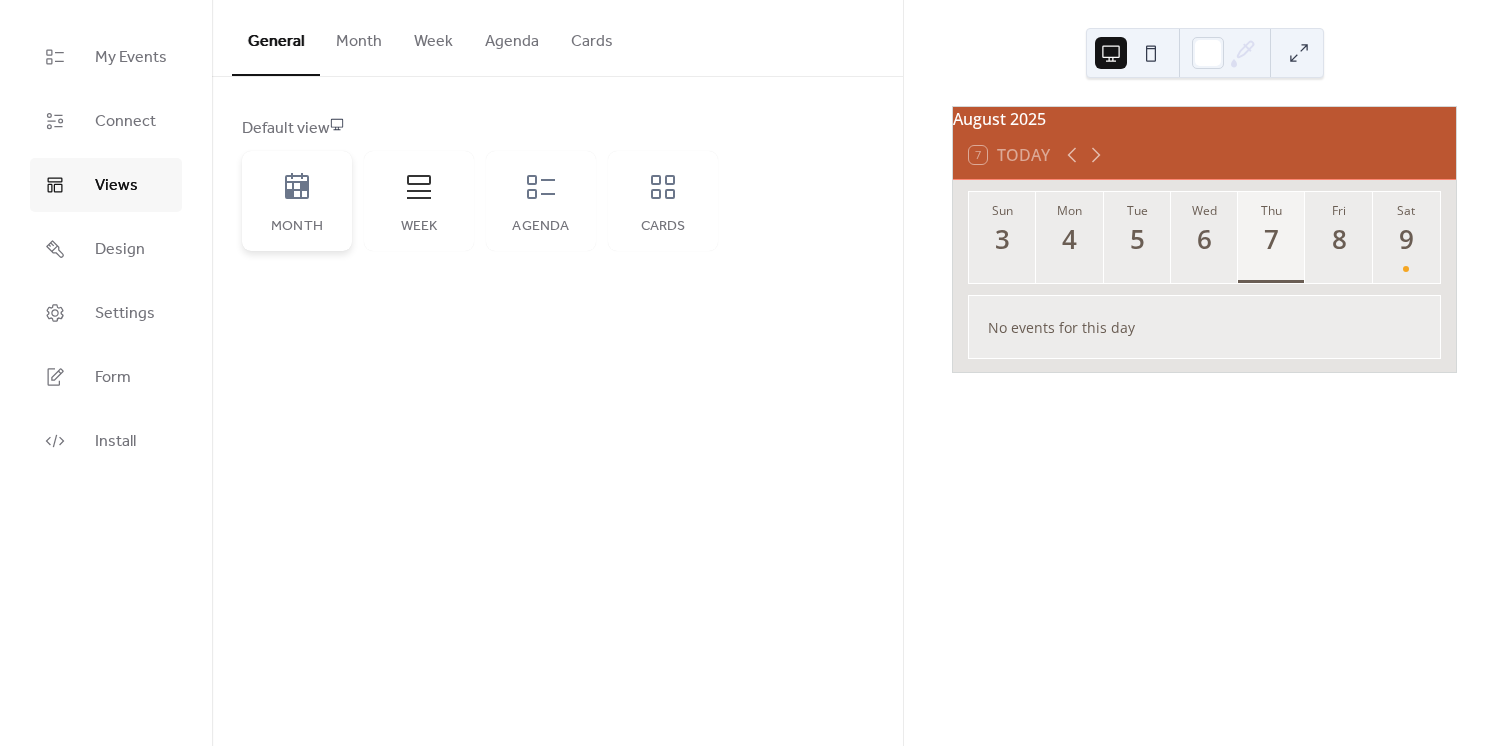 click 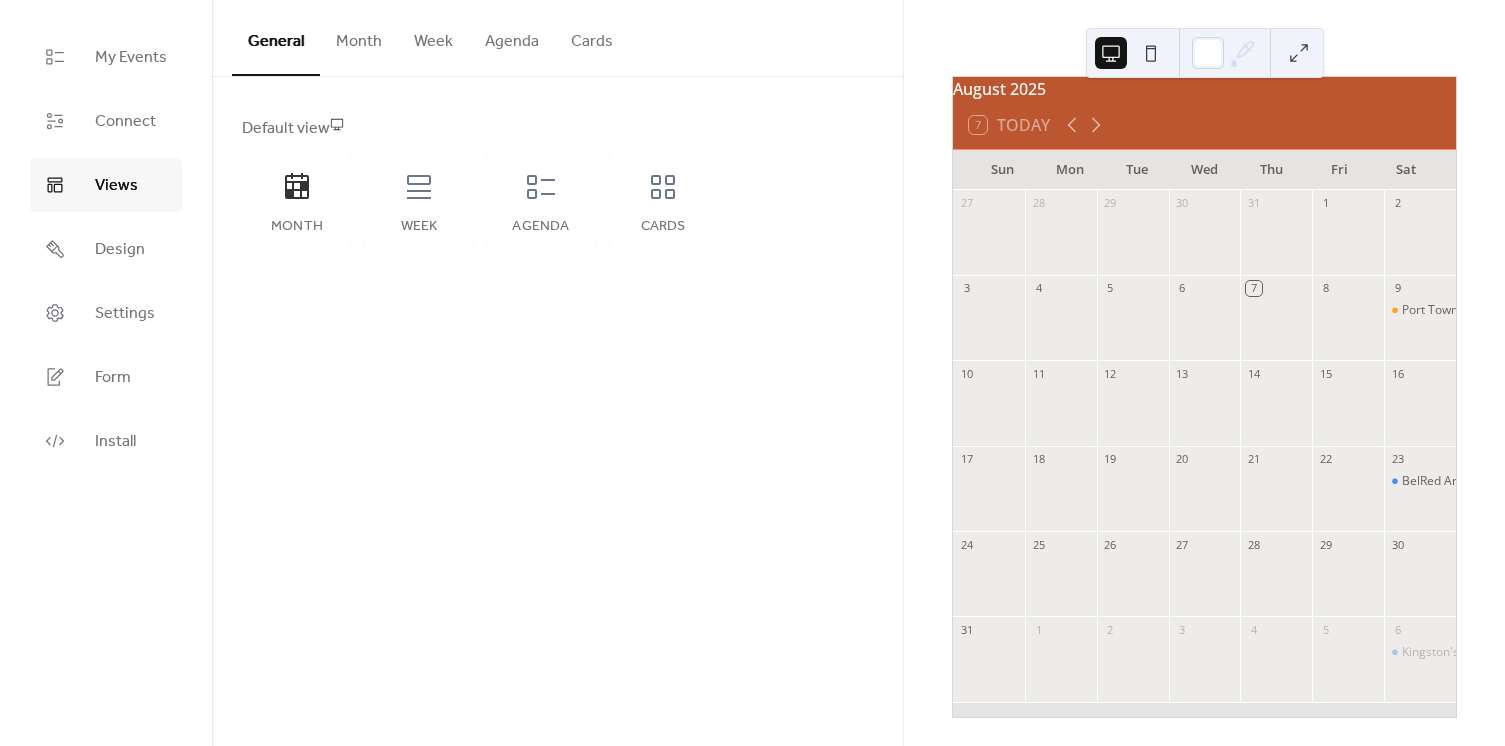 scroll, scrollTop: 45, scrollLeft: 0, axis: vertical 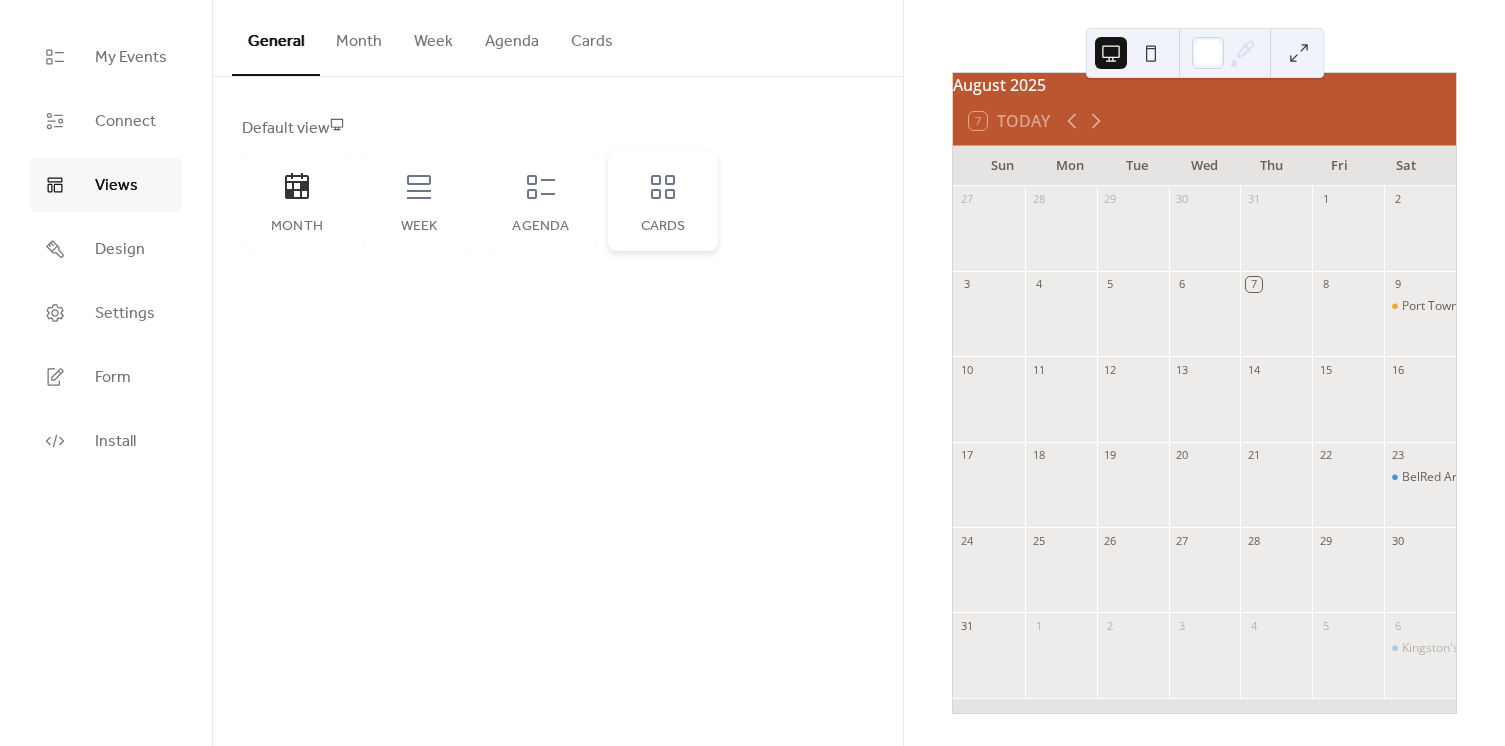 click 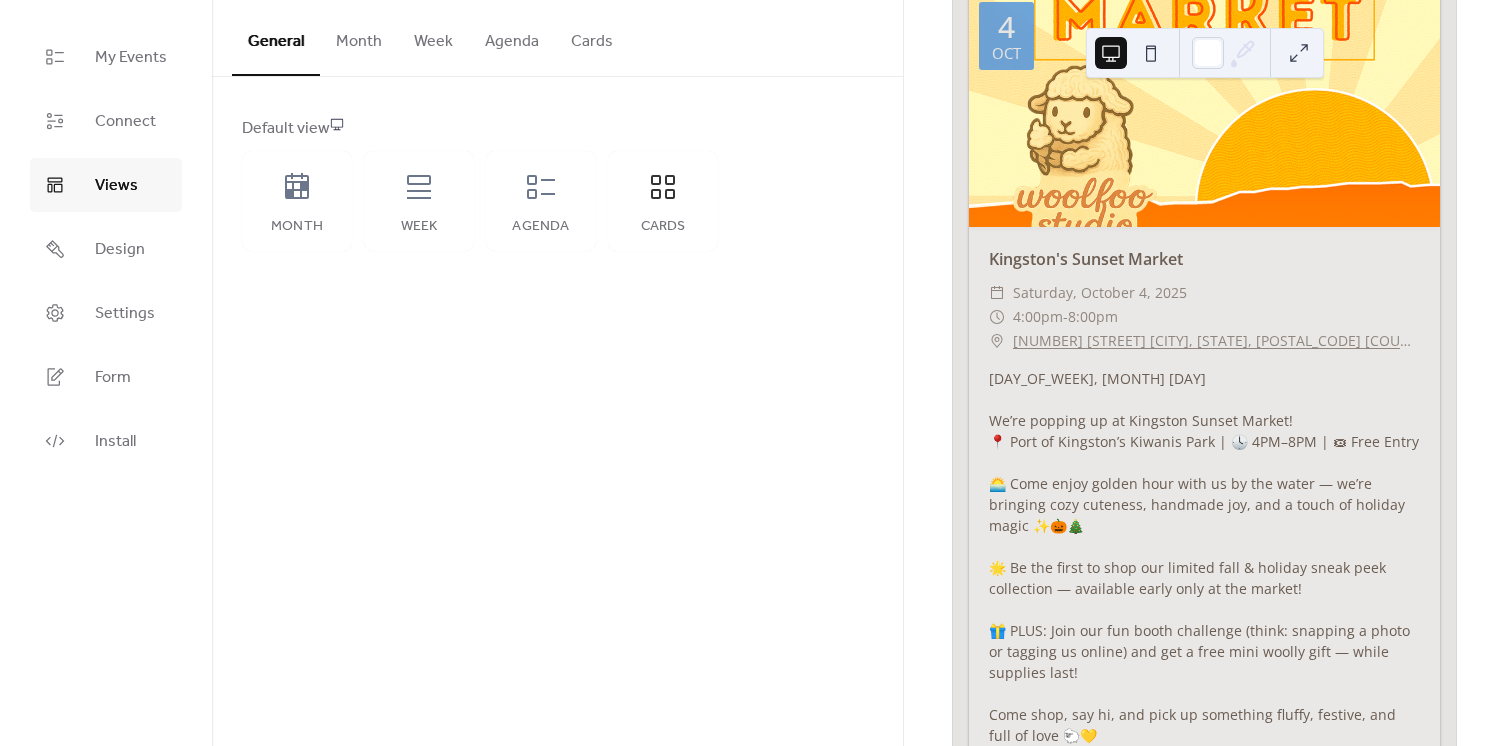 scroll, scrollTop: 2540, scrollLeft: 0, axis: vertical 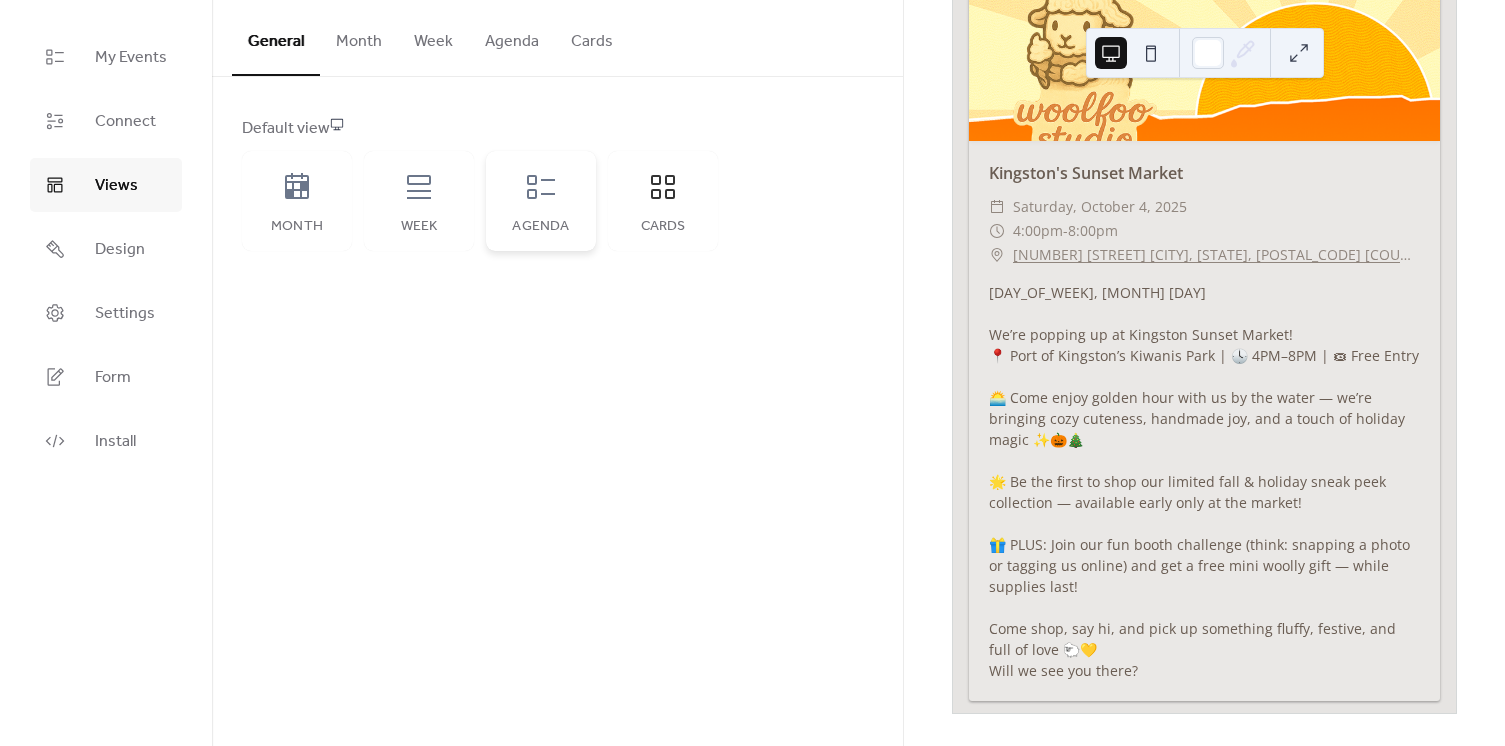 click 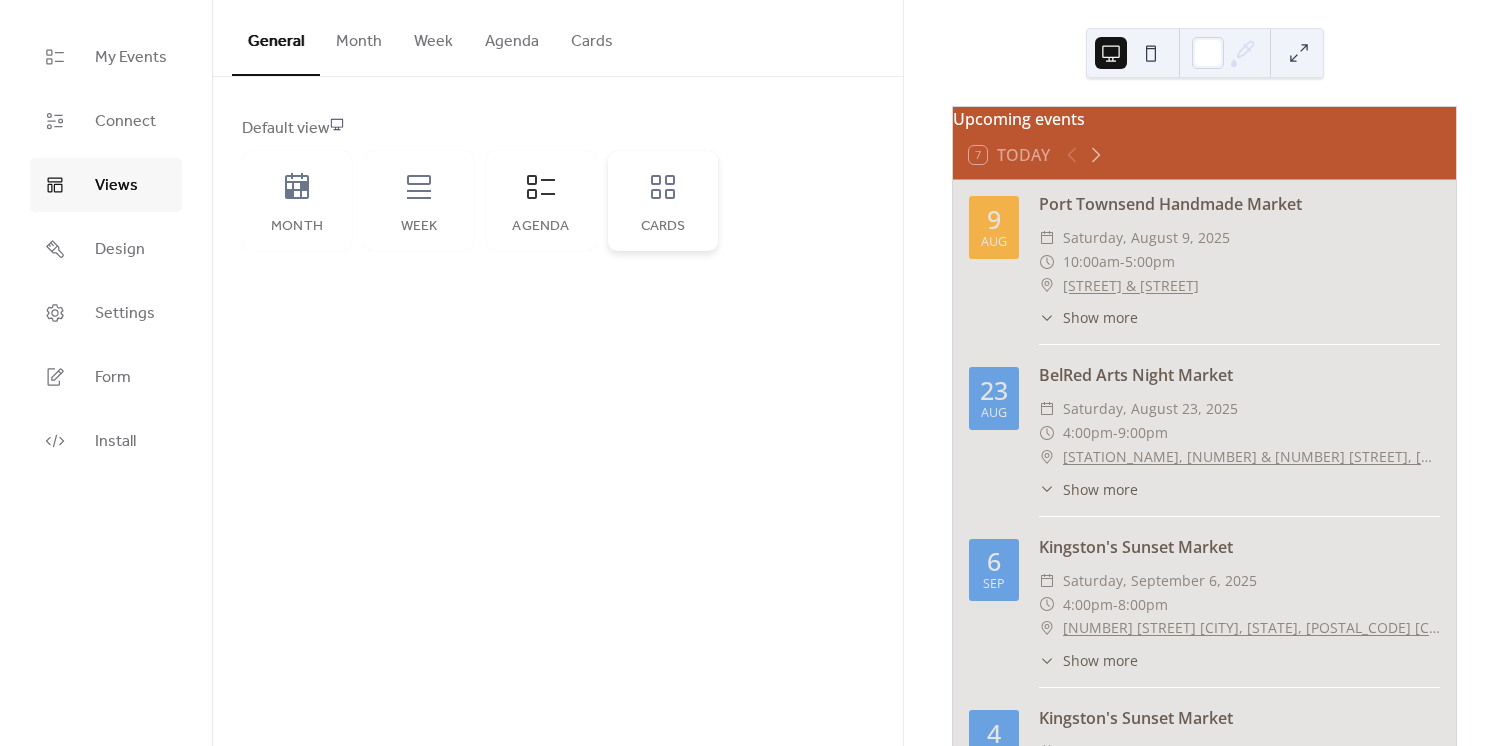 click 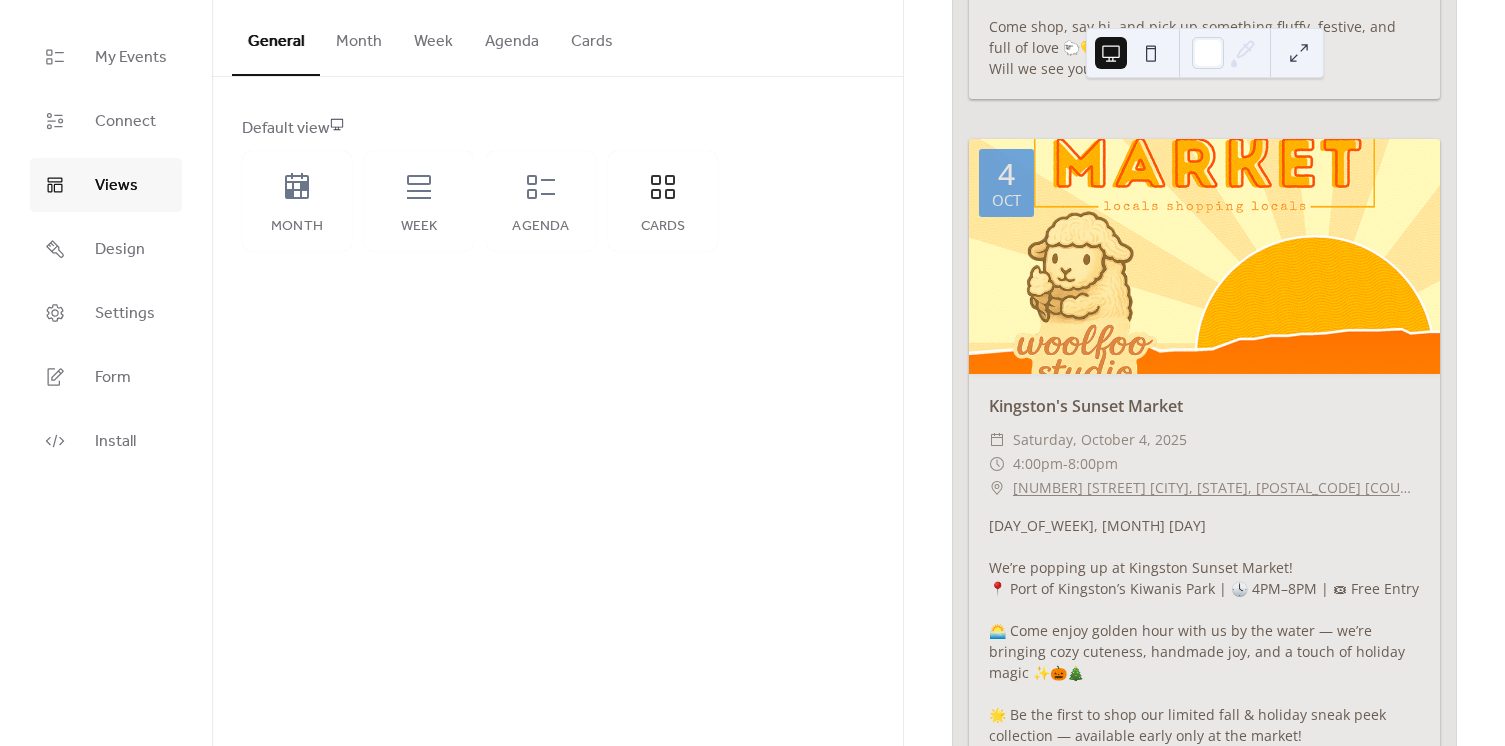 scroll, scrollTop: 2086, scrollLeft: 0, axis: vertical 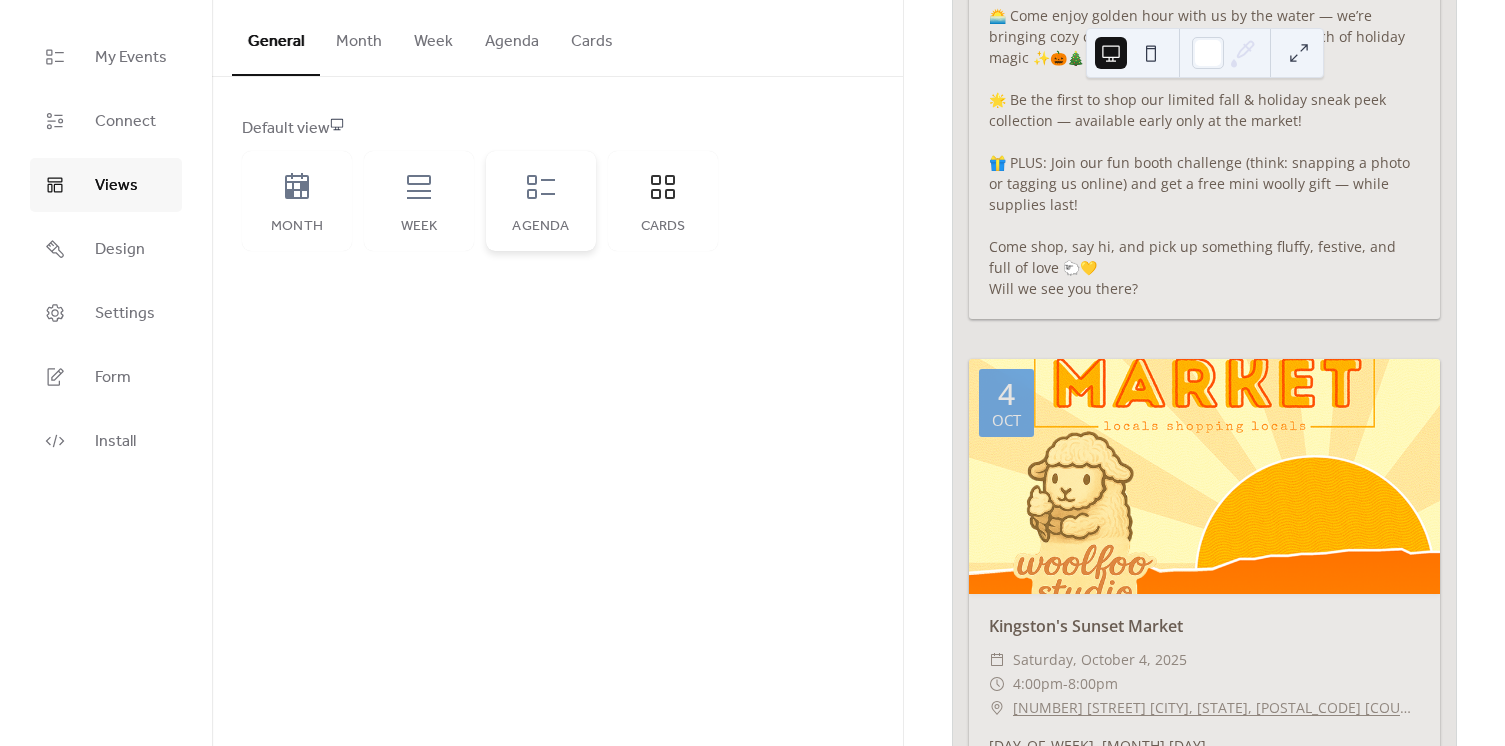 click on "Agenda" at bounding box center (541, 227) 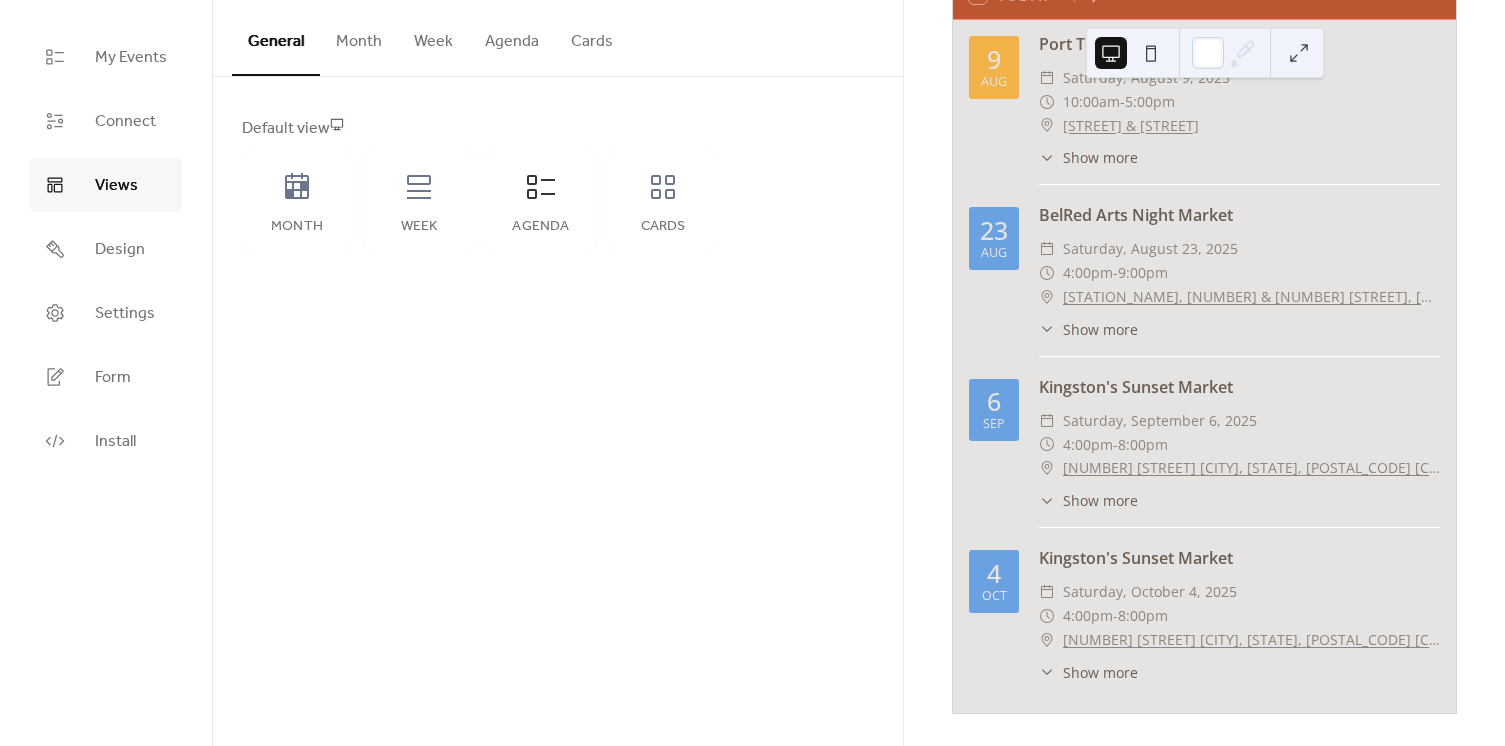 scroll, scrollTop: 0, scrollLeft: 0, axis: both 